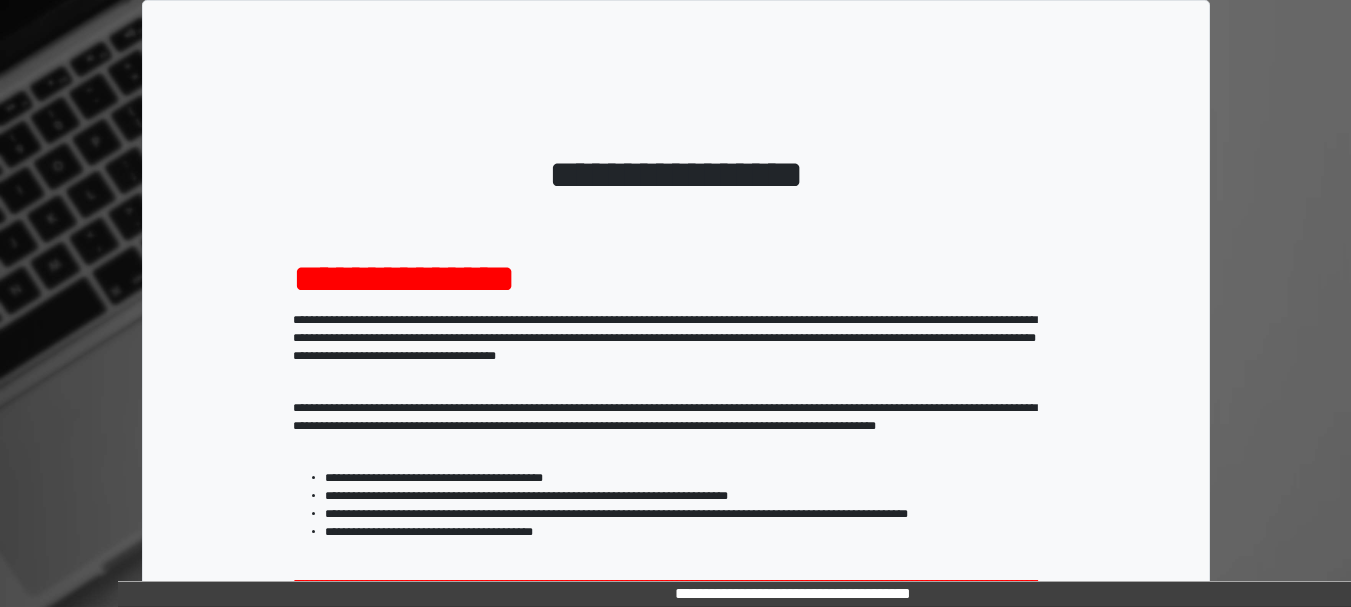 scroll, scrollTop: 321, scrollLeft: 0, axis: vertical 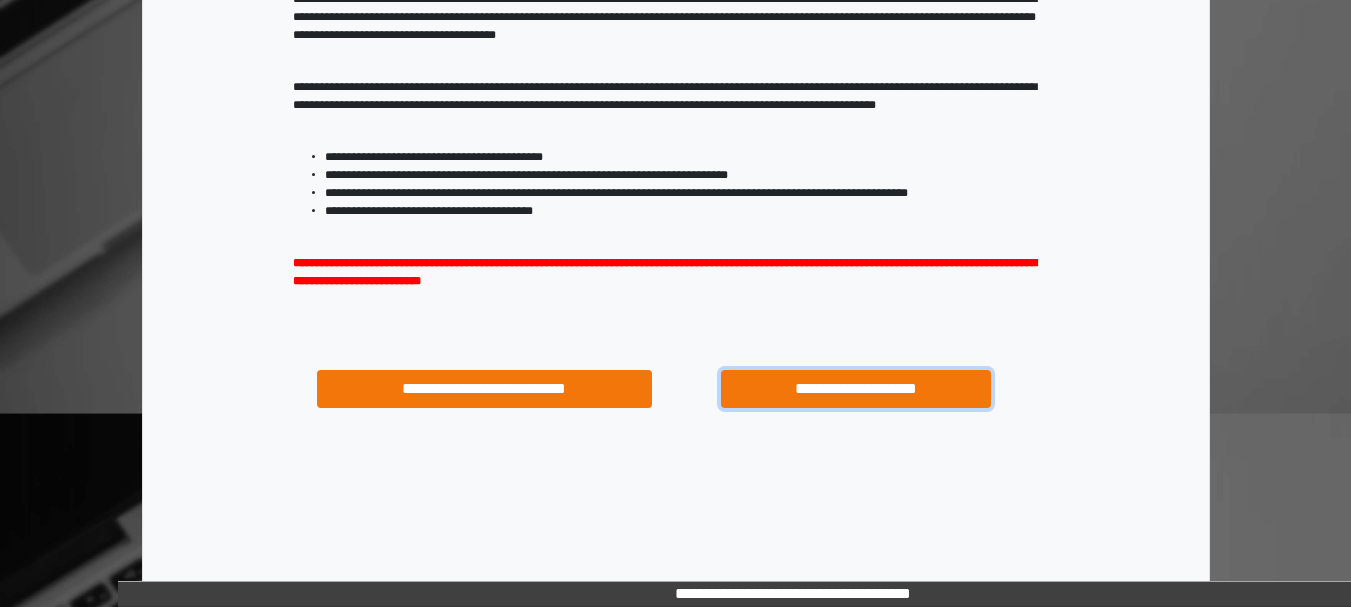 click on "**********" at bounding box center [855, 389] 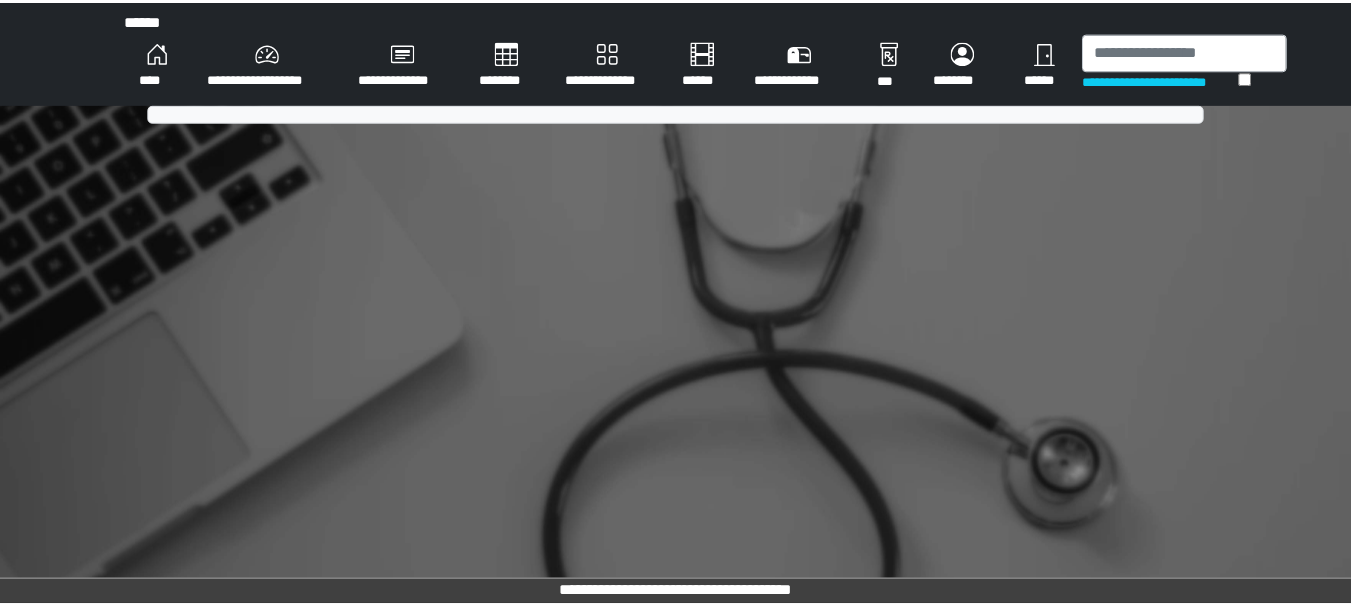 scroll, scrollTop: 0, scrollLeft: 0, axis: both 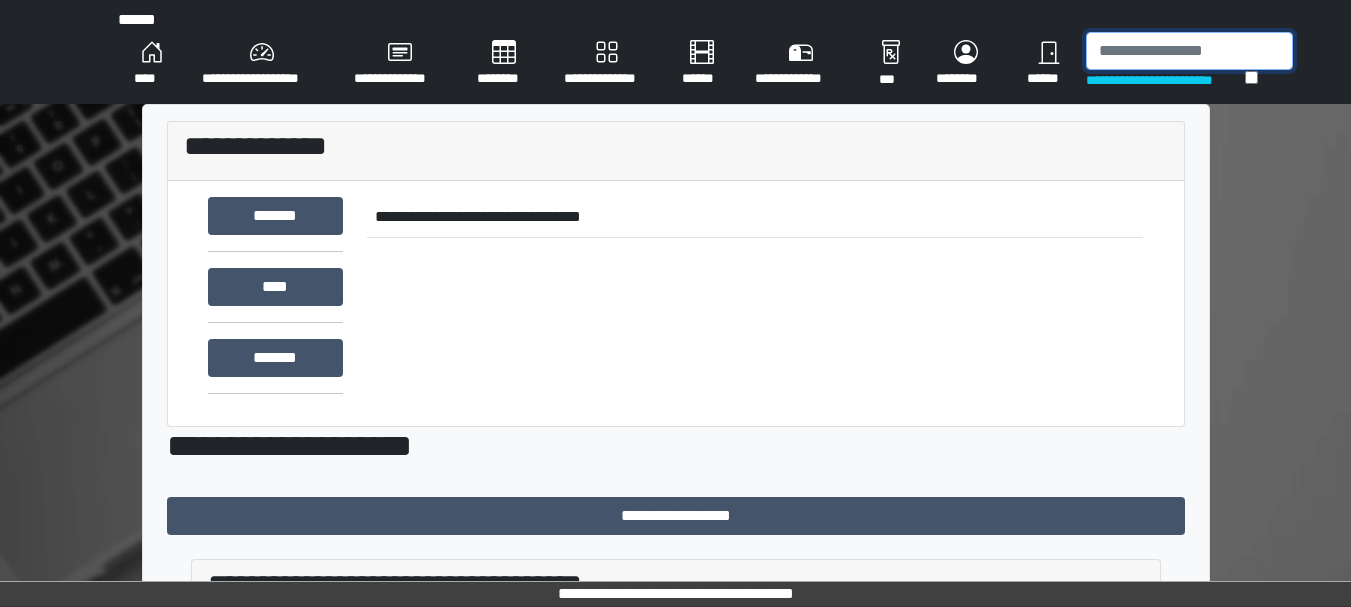 click at bounding box center (1189, 51) 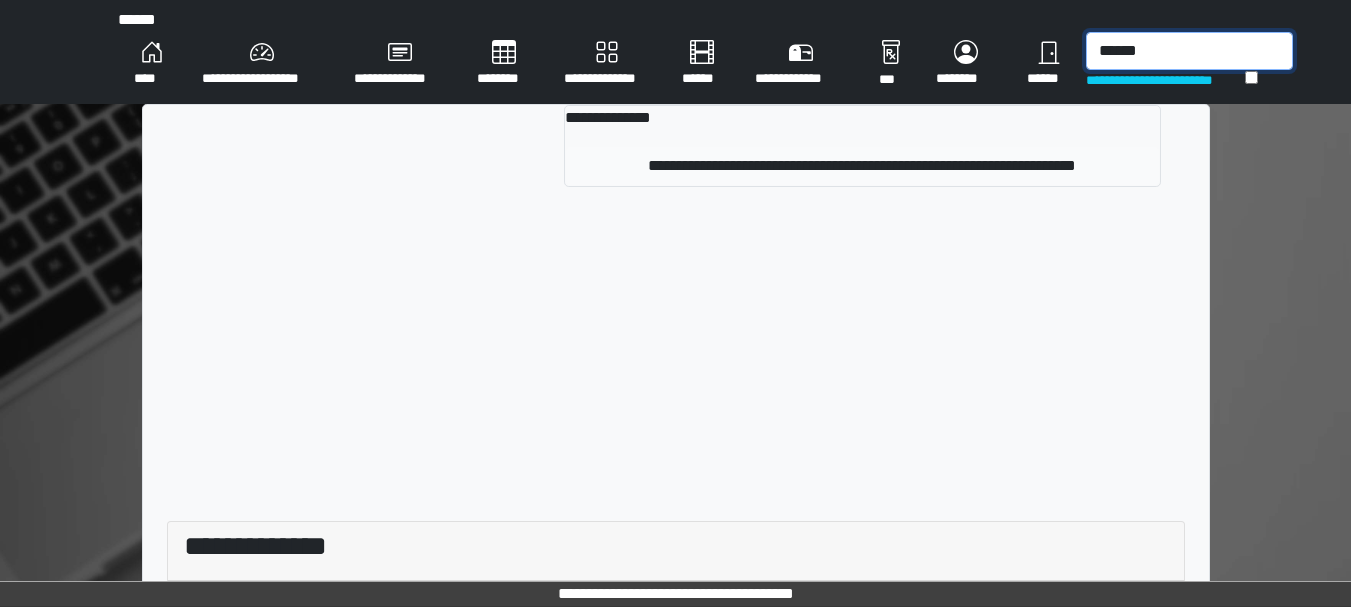type on "******" 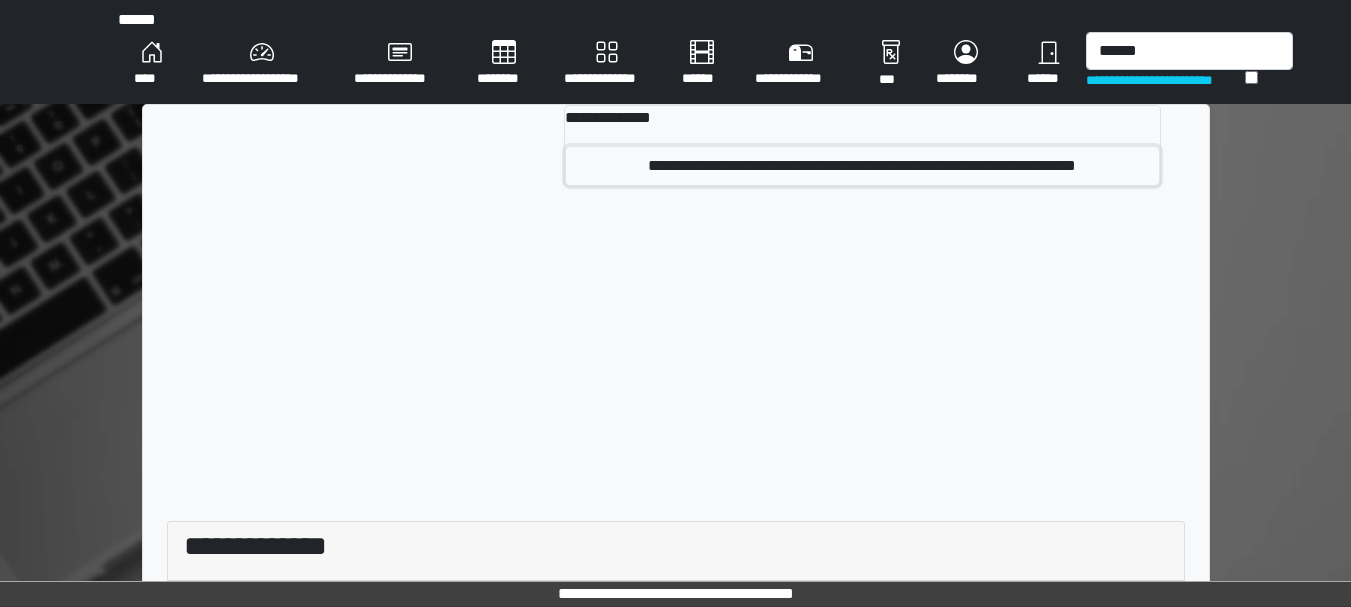 click on "**********" at bounding box center (862, 166) 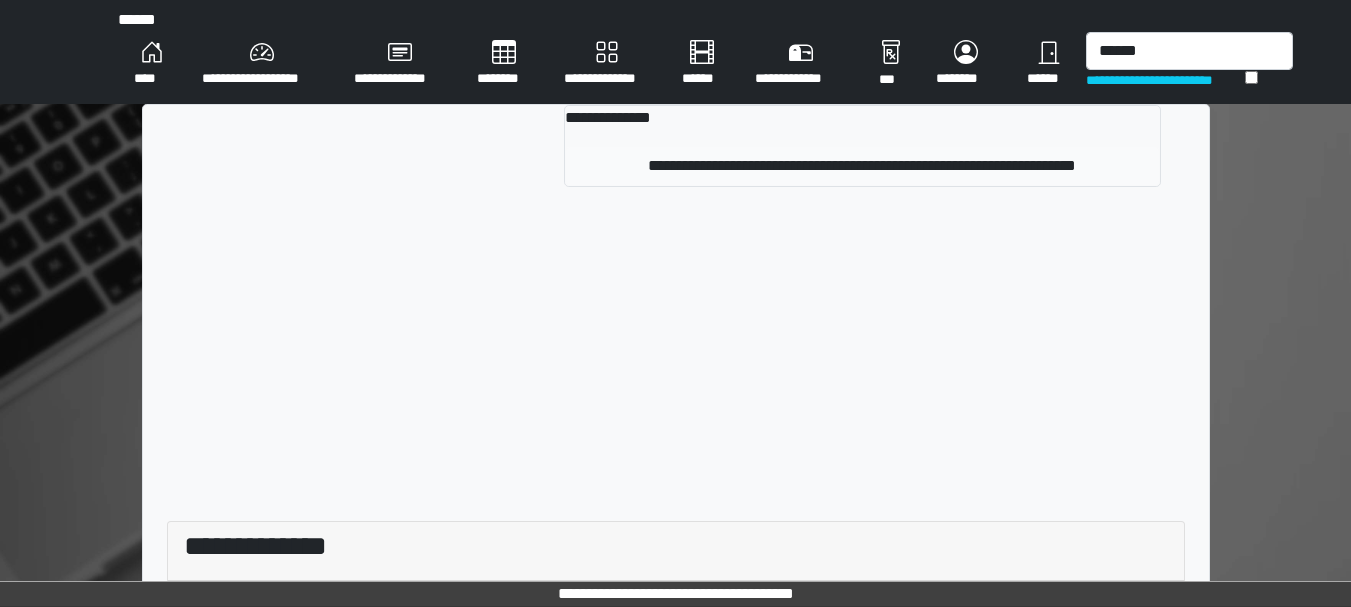 type 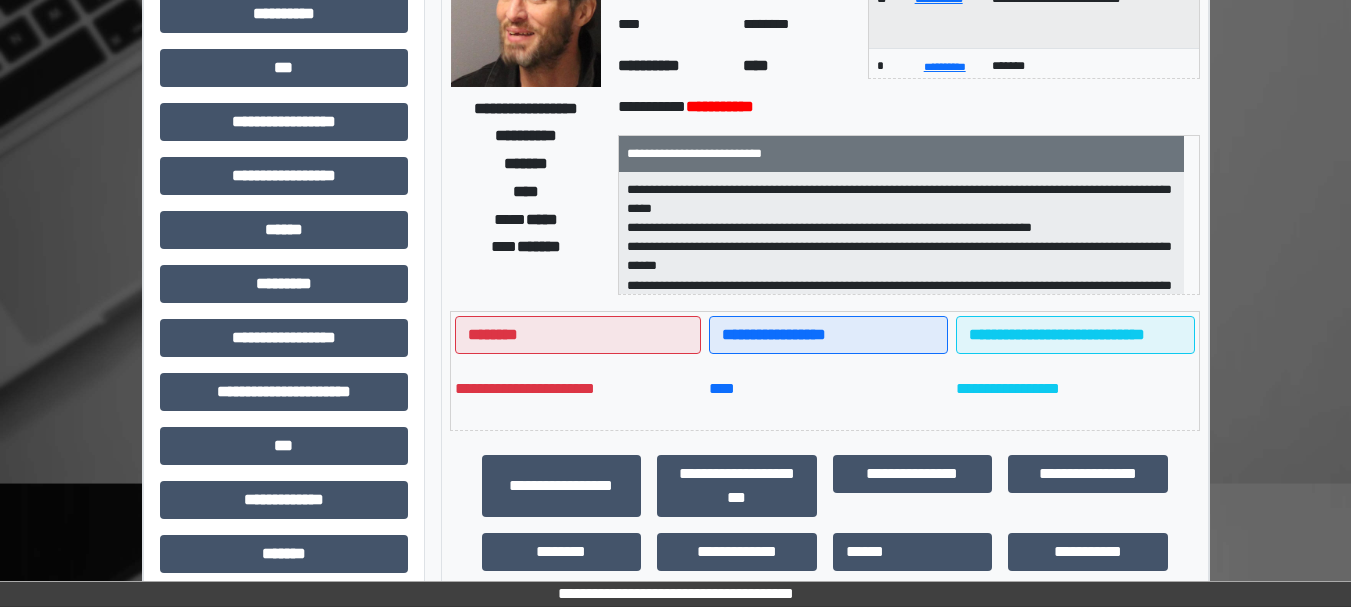 scroll, scrollTop: 255, scrollLeft: 0, axis: vertical 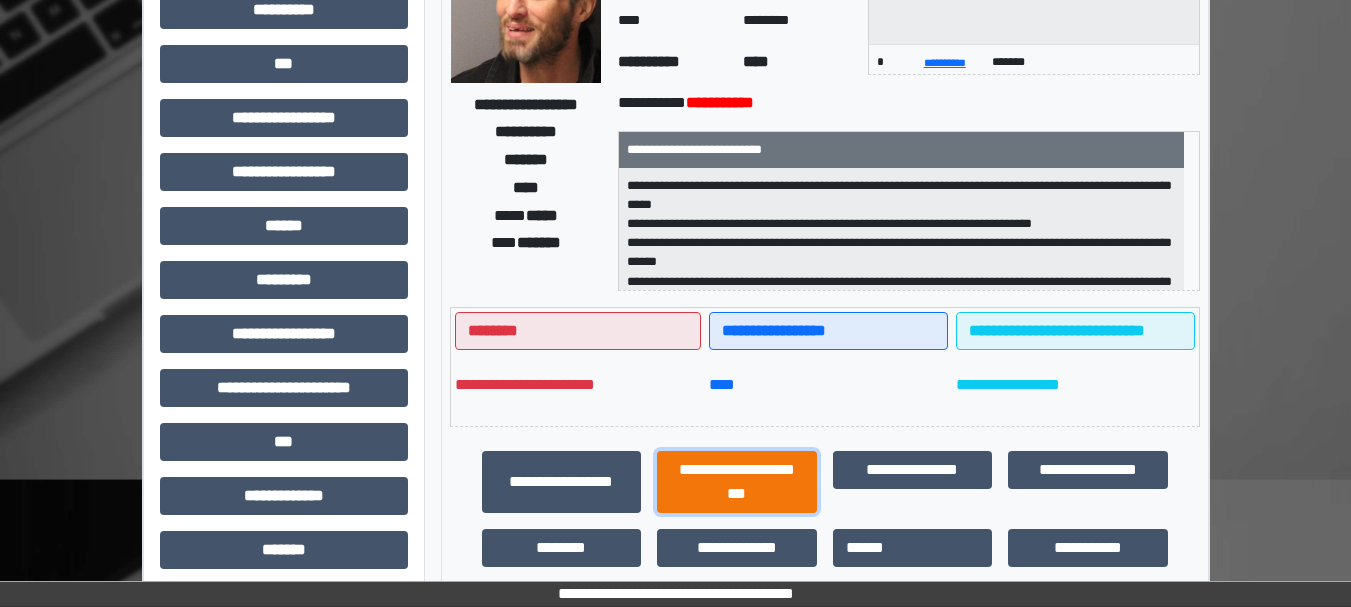 click on "**********" at bounding box center [737, 482] 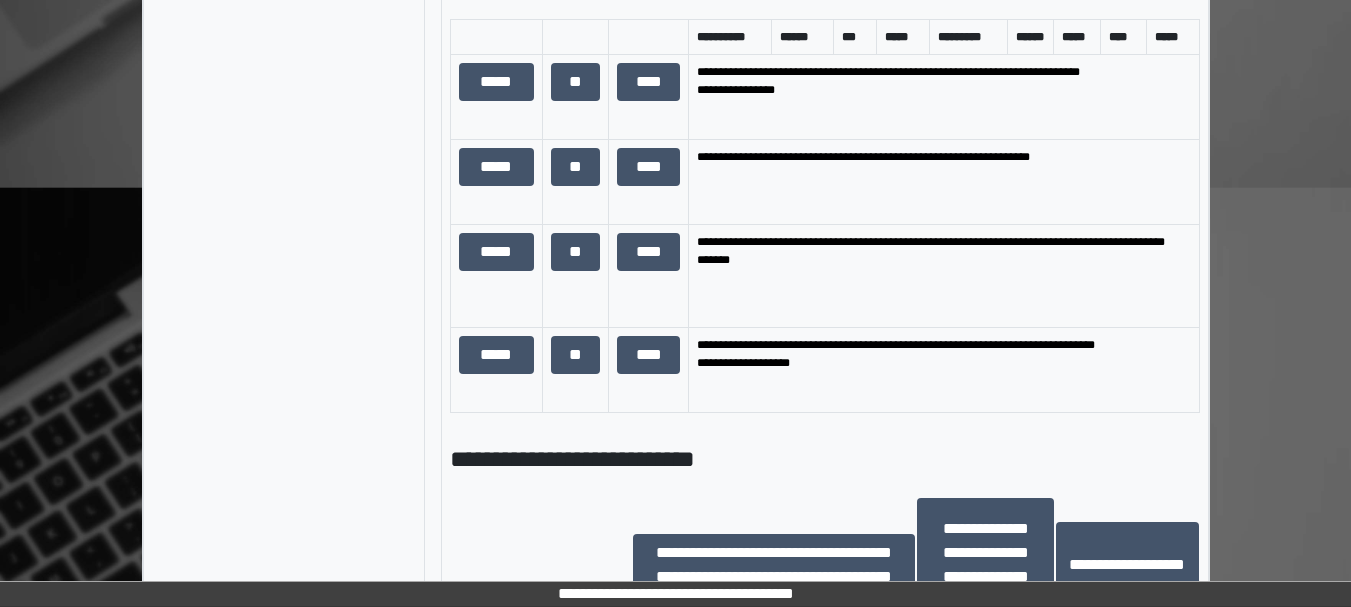 scroll, scrollTop: 1431, scrollLeft: 0, axis: vertical 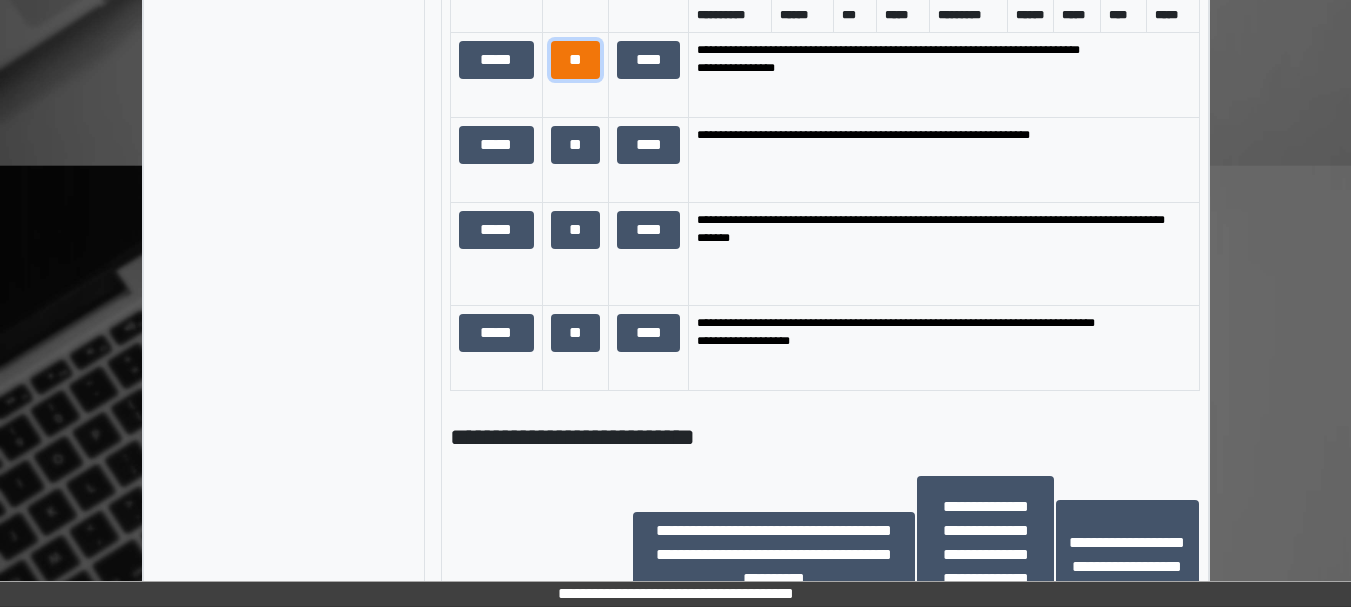 click on "**" at bounding box center (576, 60) 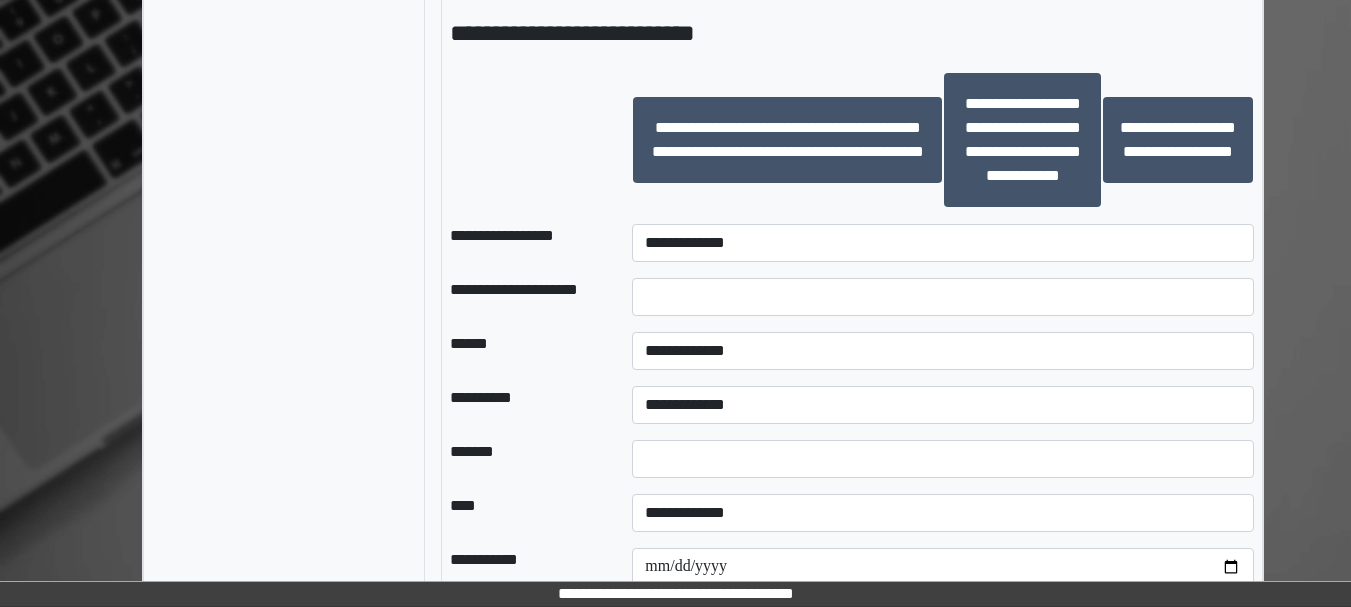 scroll, scrollTop: 1854, scrollLeft: 0, axis: vertical 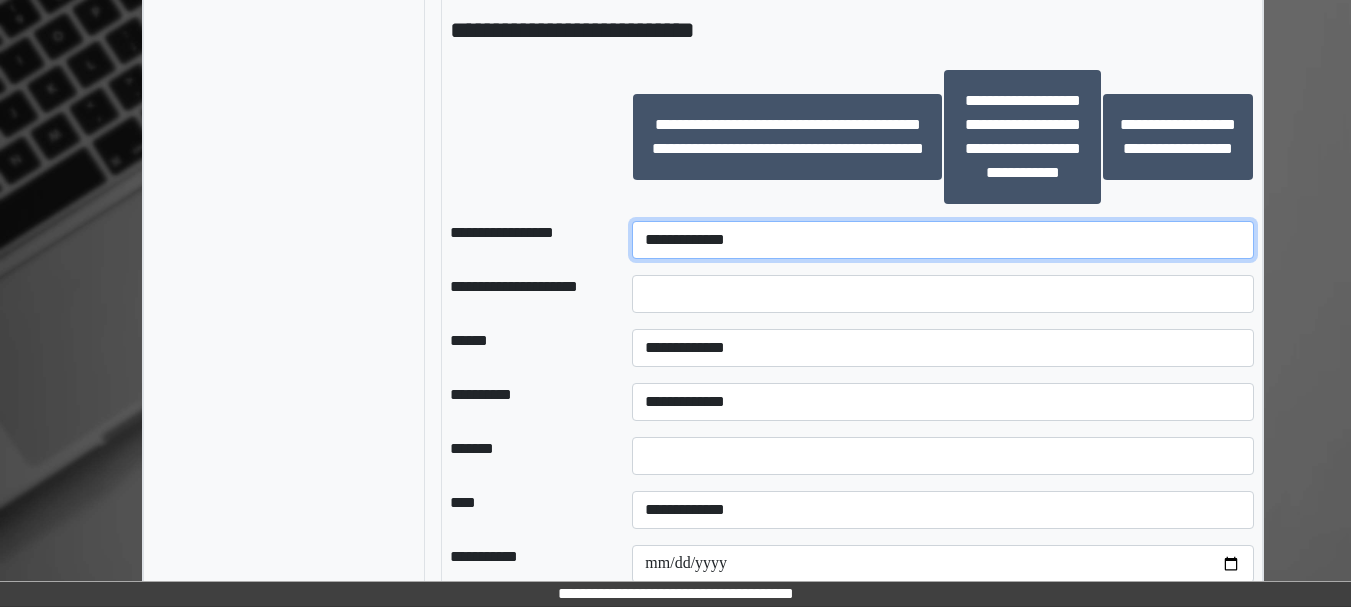click on "**********" at bounding box center (943, 240) 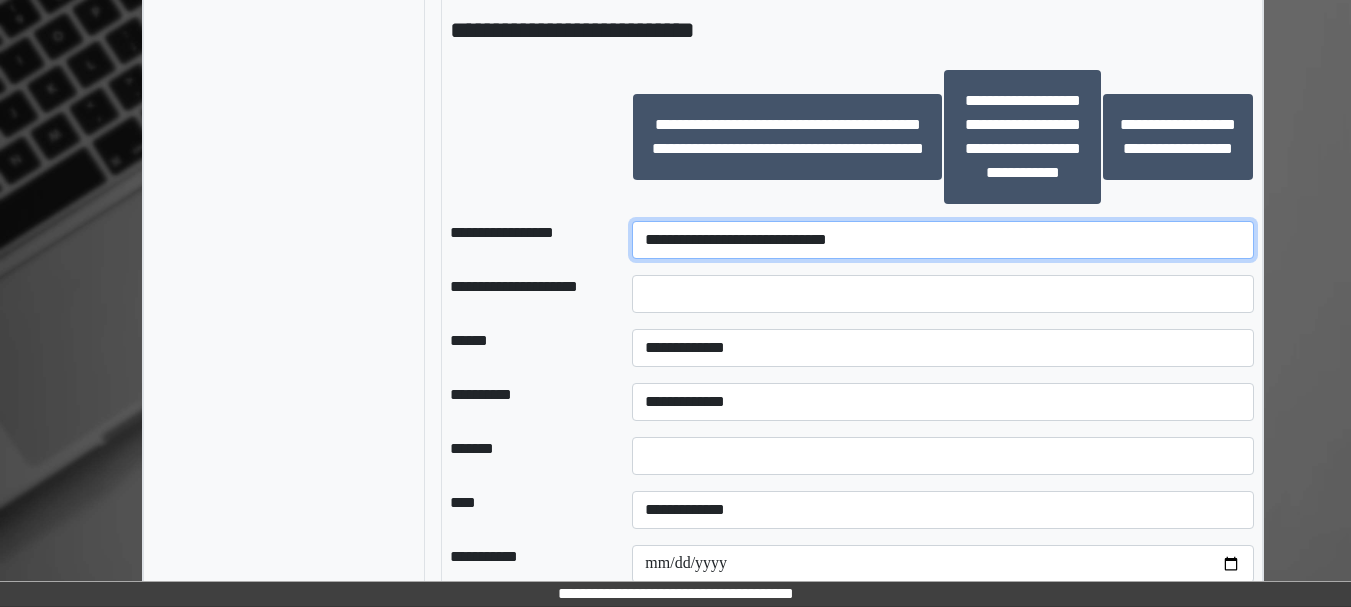 click on "**********" at bounding box center [943, 240] 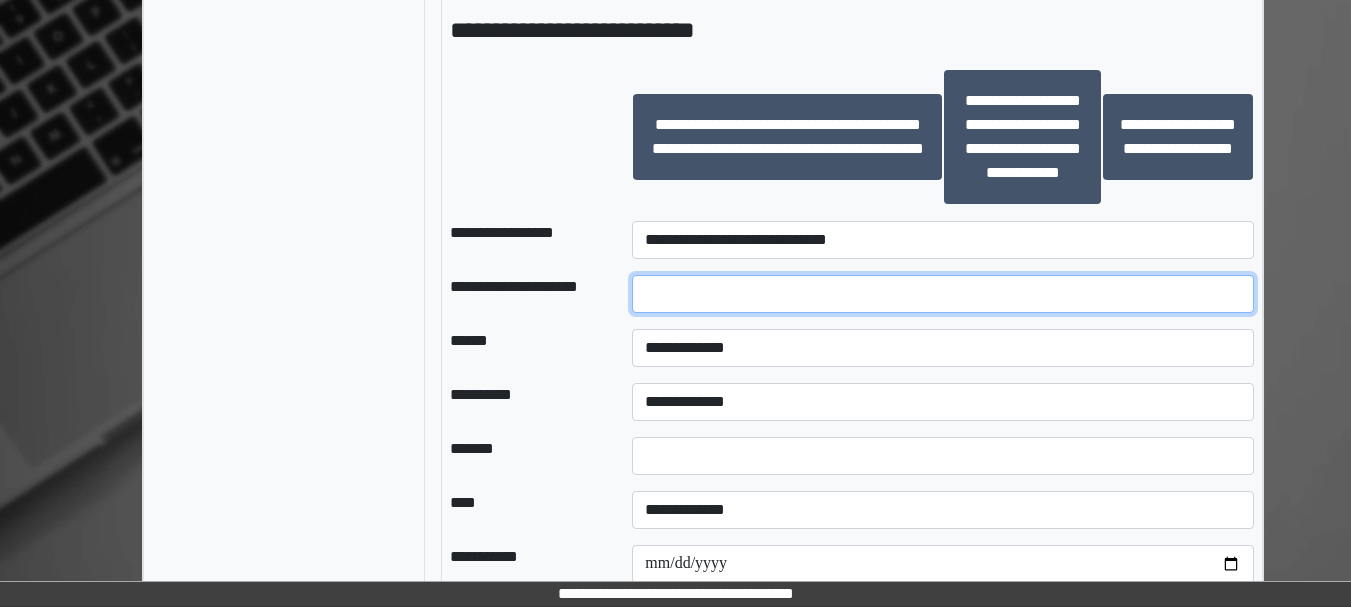 click at bounding box center [943, 294] 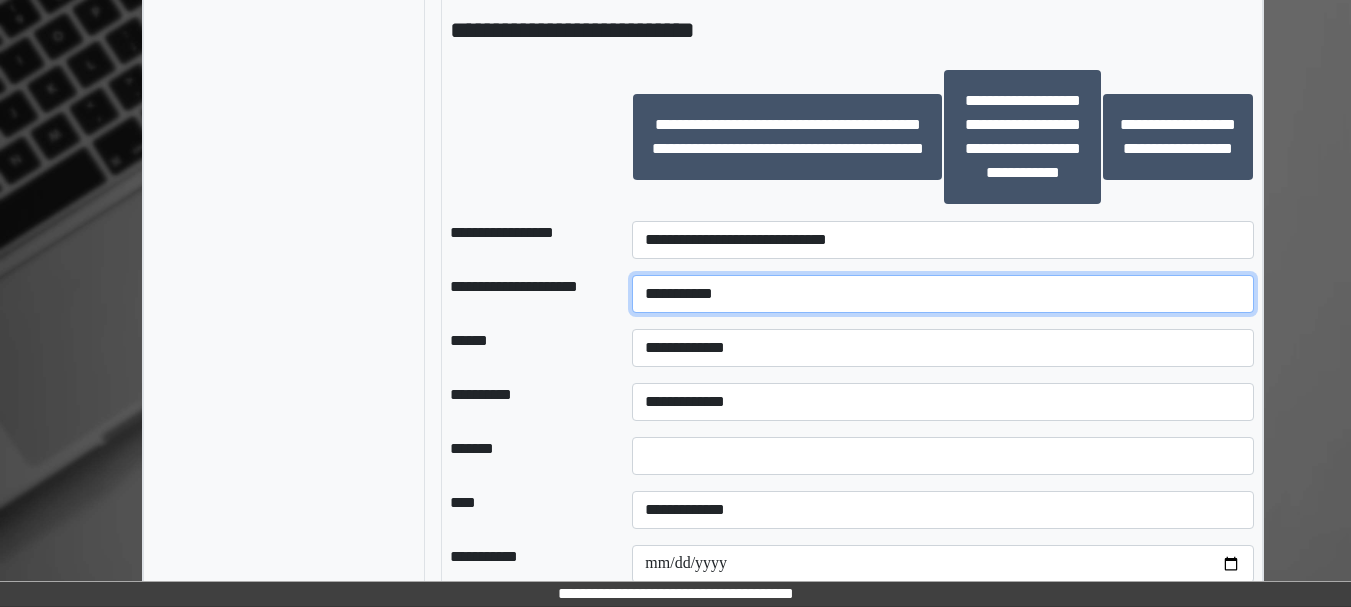type on "**********" 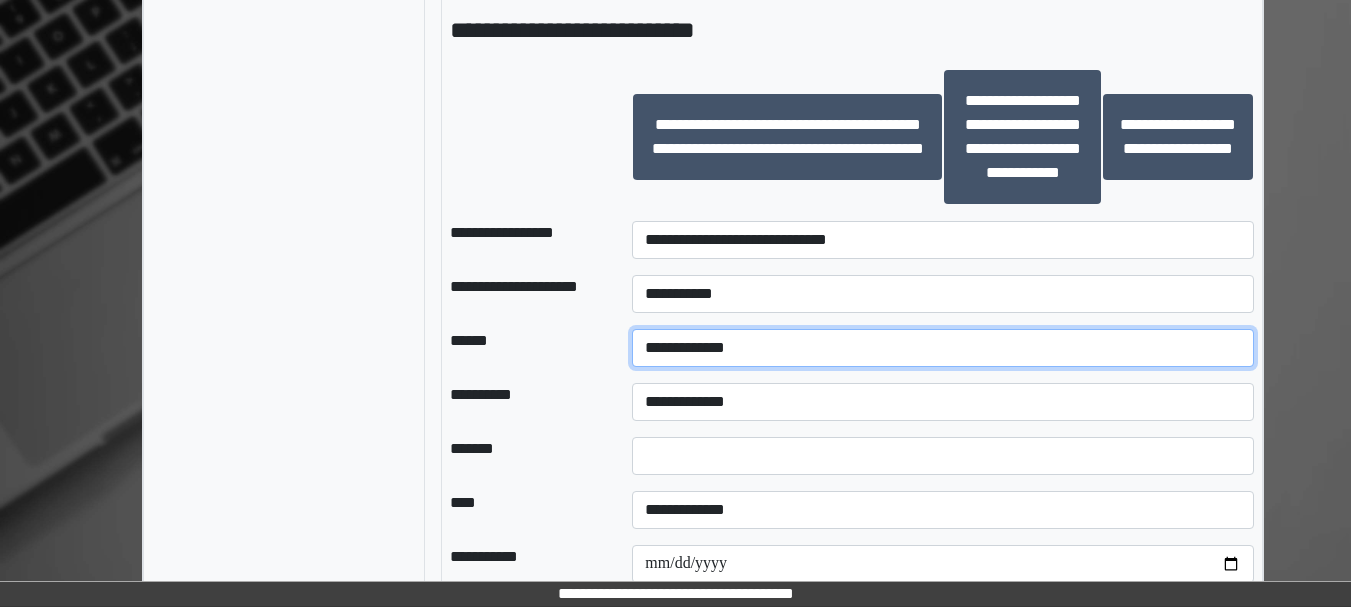 click on "**********" at bounding box center (943, 348) 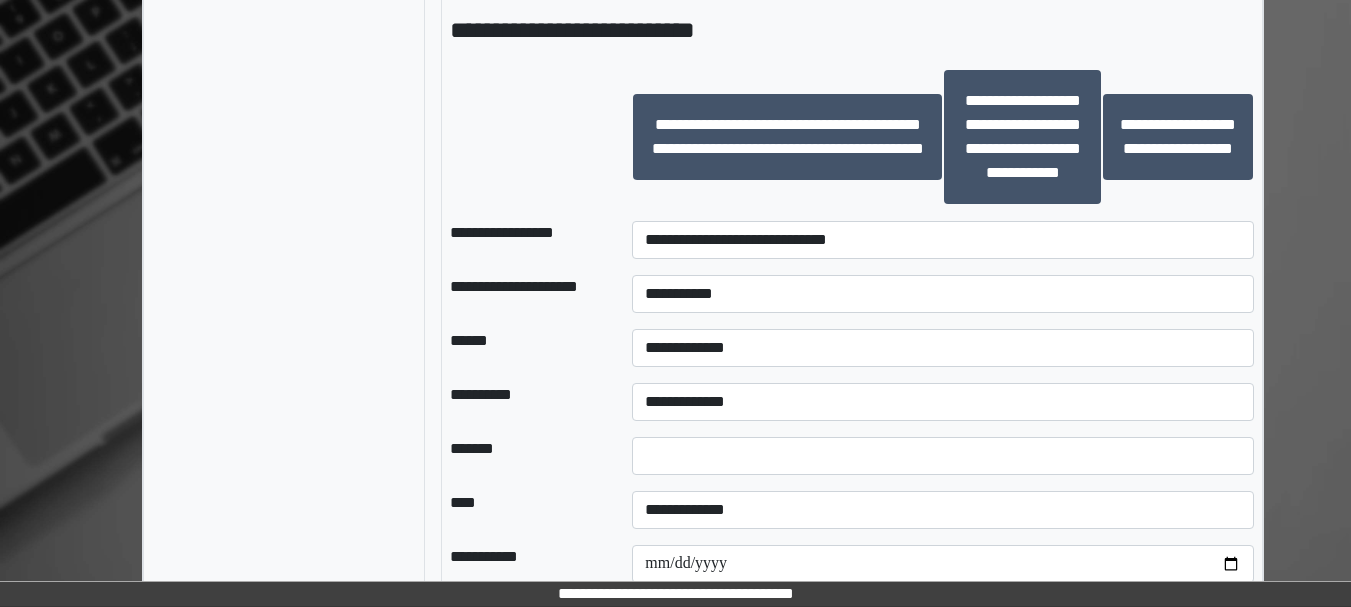 click on "**********" at bounding box center [943, 402] 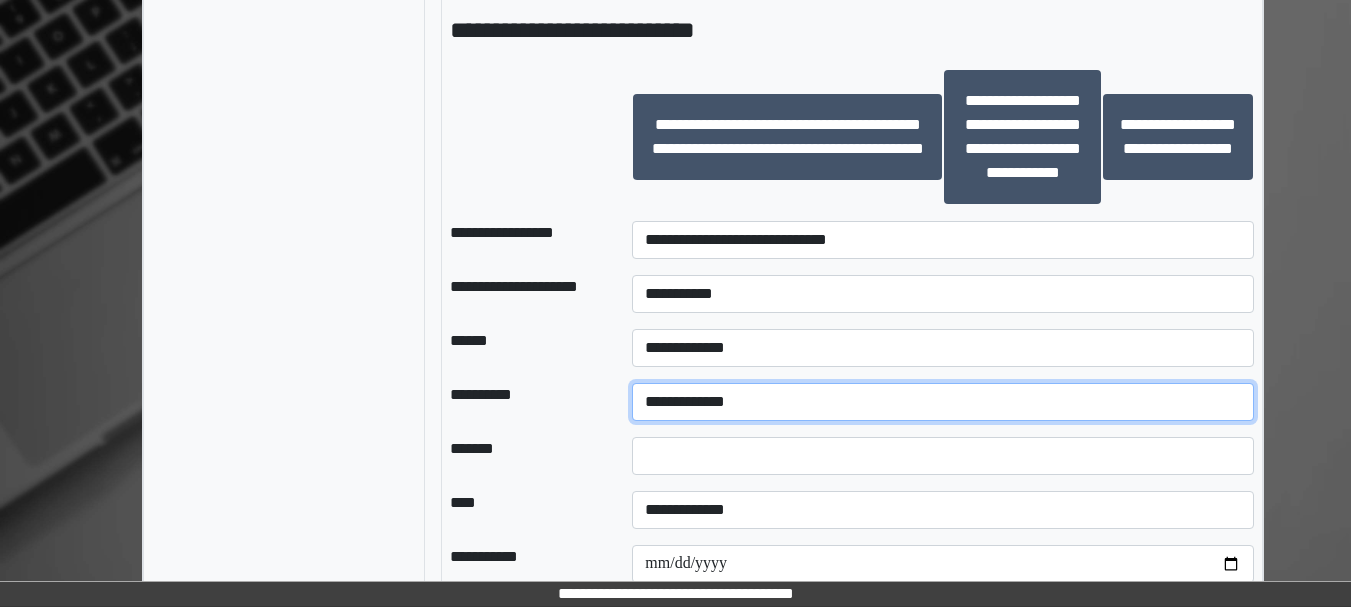click on "**********" at bounding box center [943, 402] 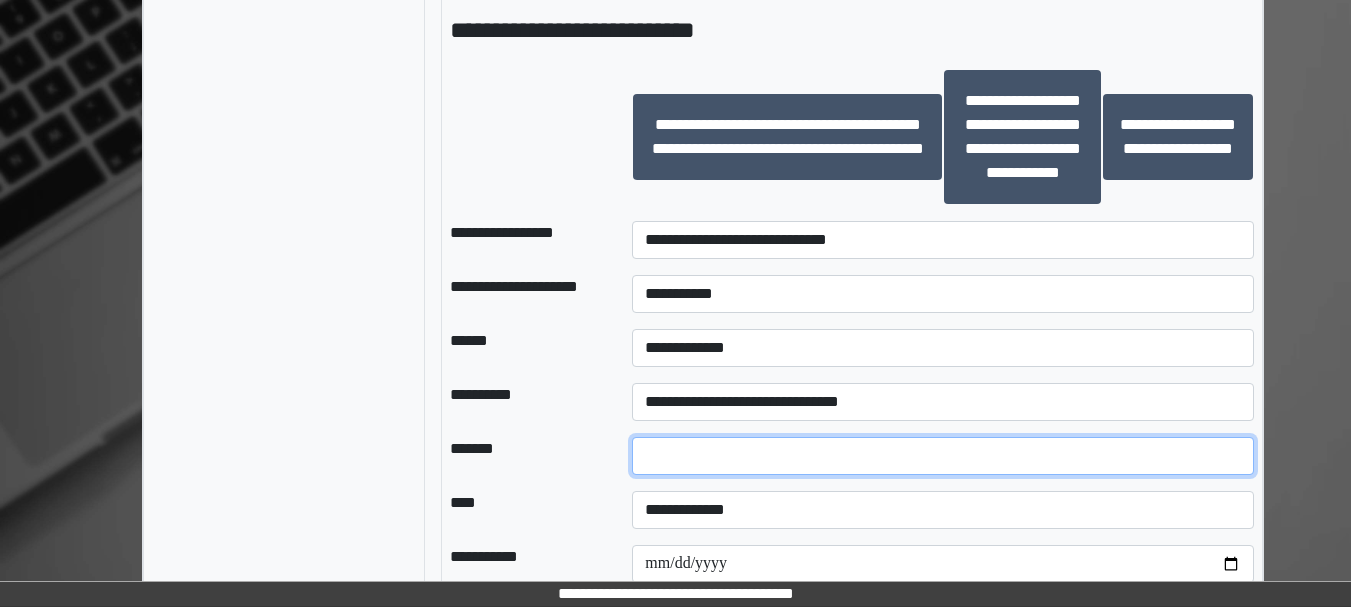 click at bounding box center [943, 456] 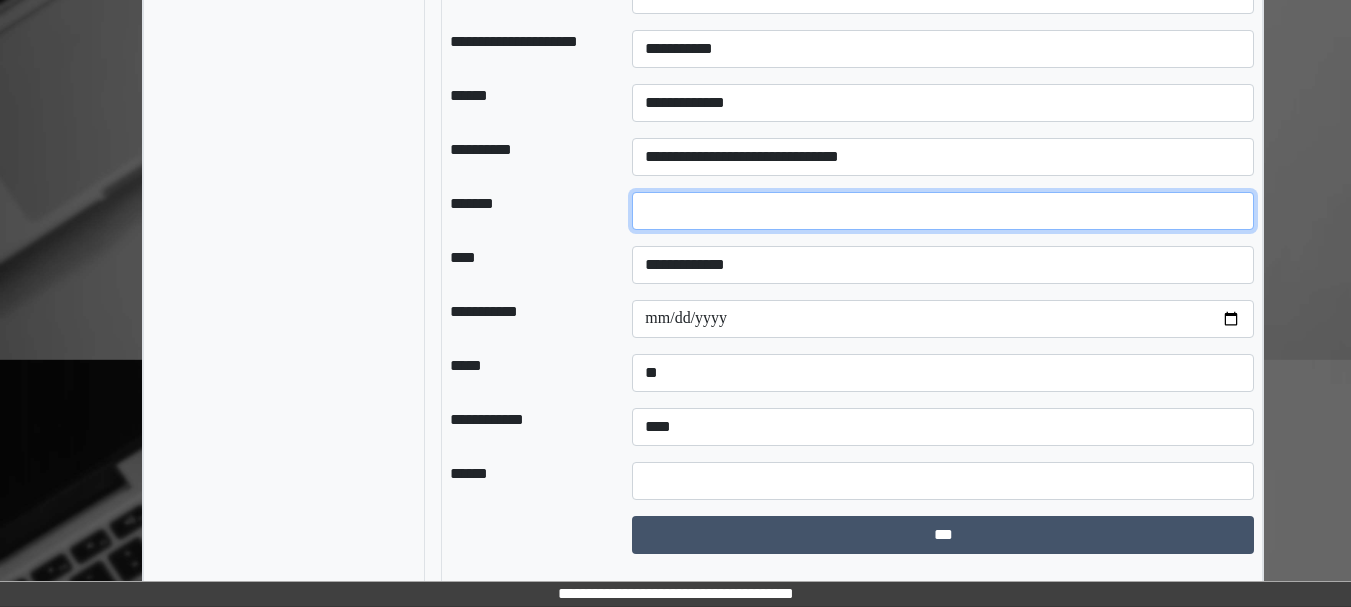 scroll, scrollTop: 2144, scrollLeft: 0, axis: vertical 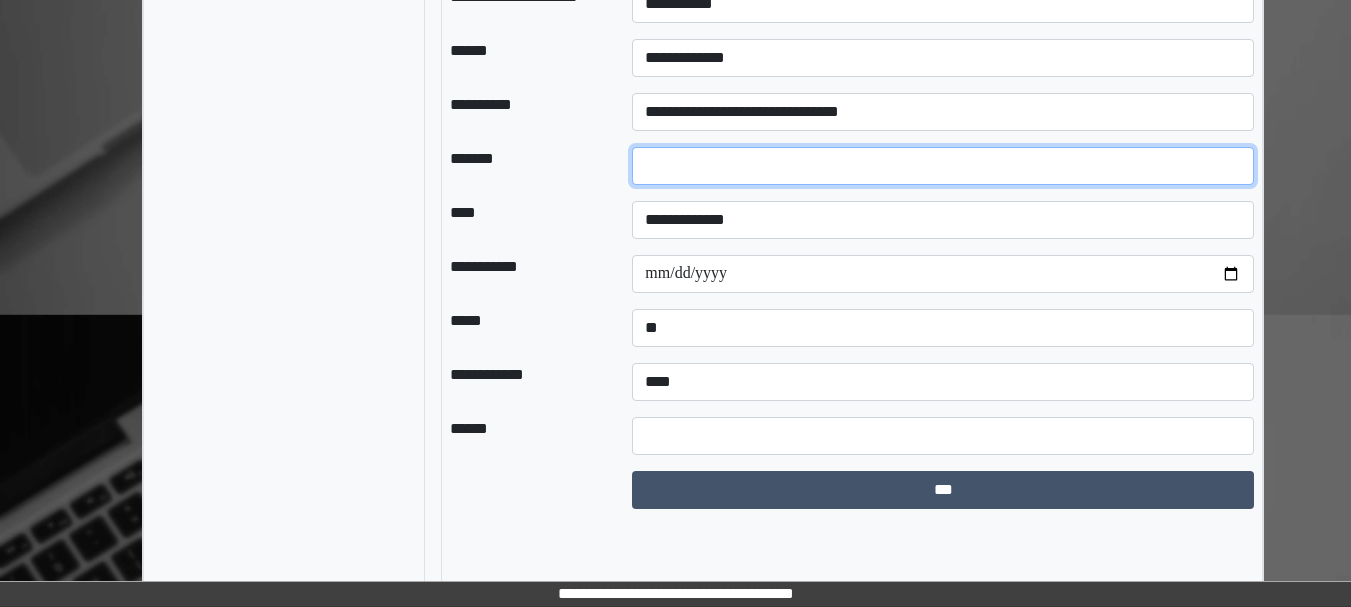 type on "**" 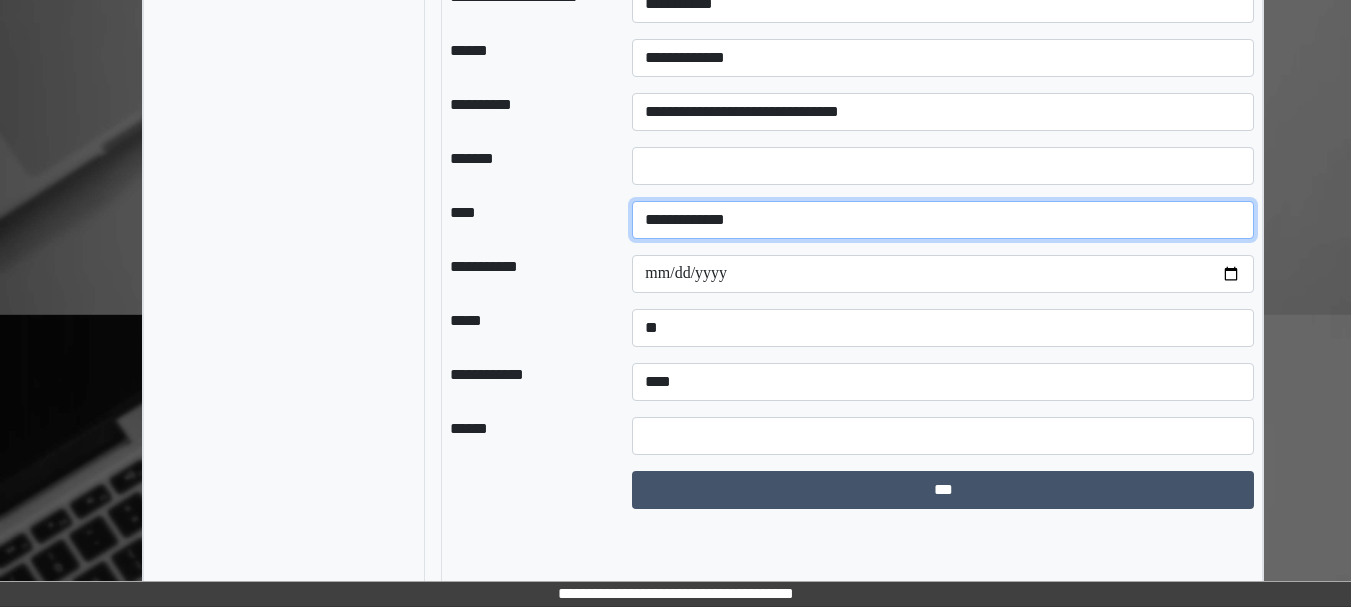 click on "**********" at bounding box center [943, 220] 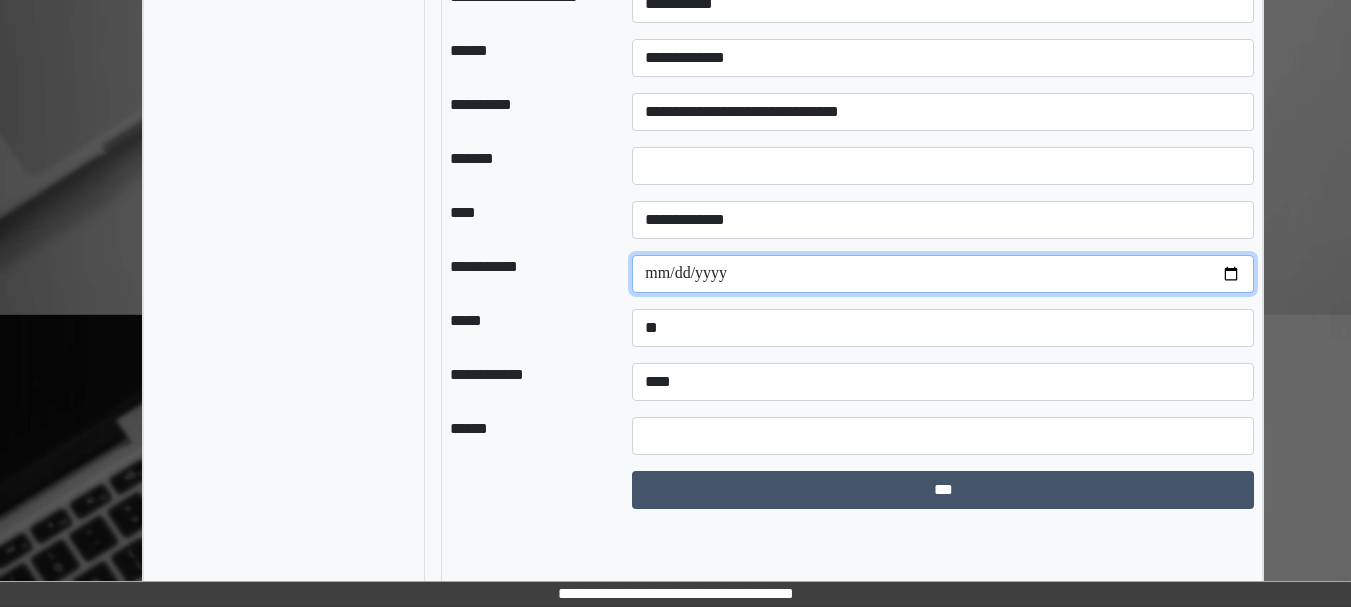 click at bounding box center [943, 274] 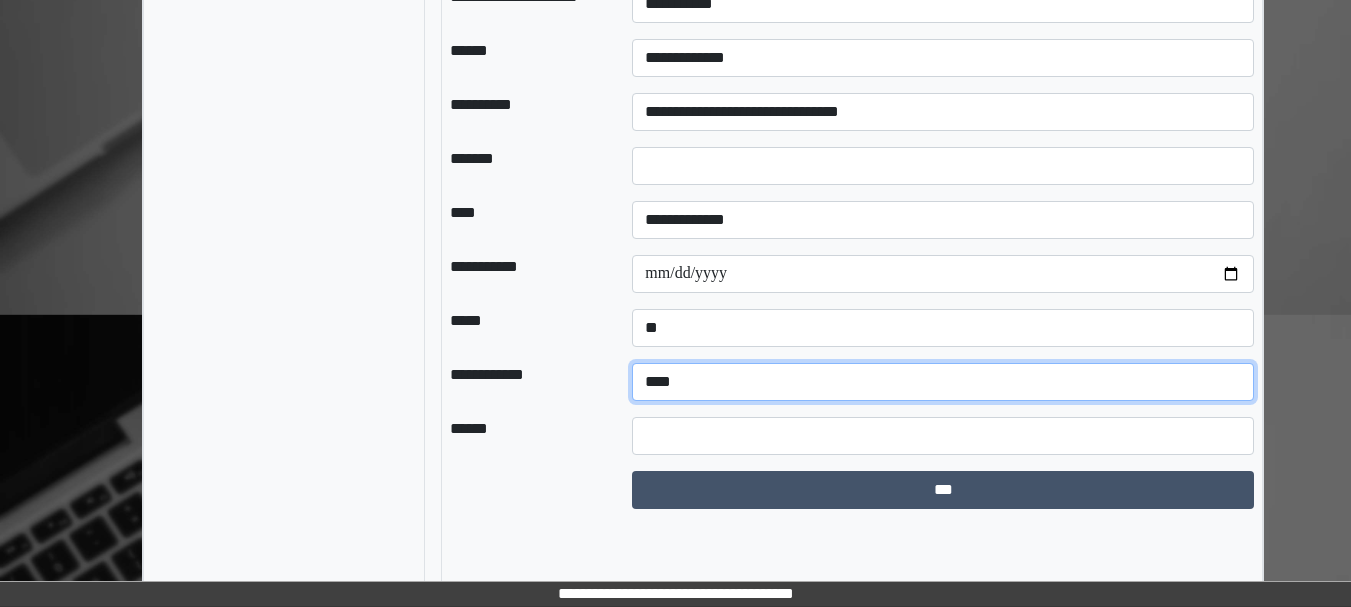 click on "**********" at bounding box center [943, 382] 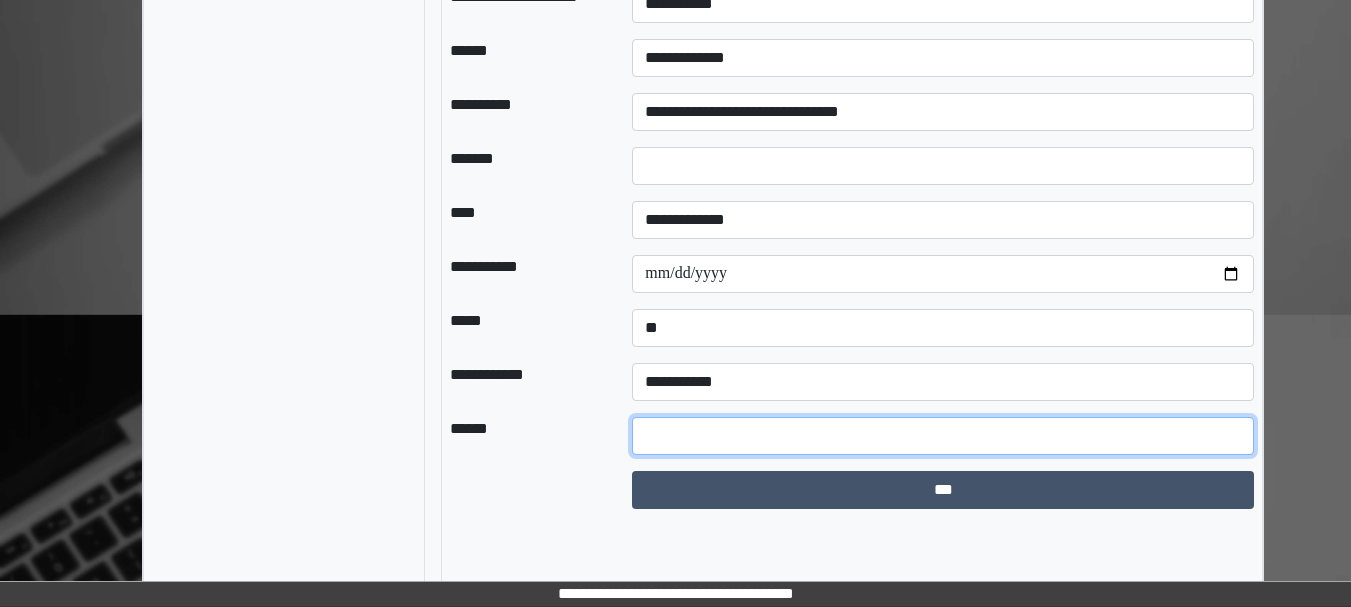 click at bounding box center (943, 436) 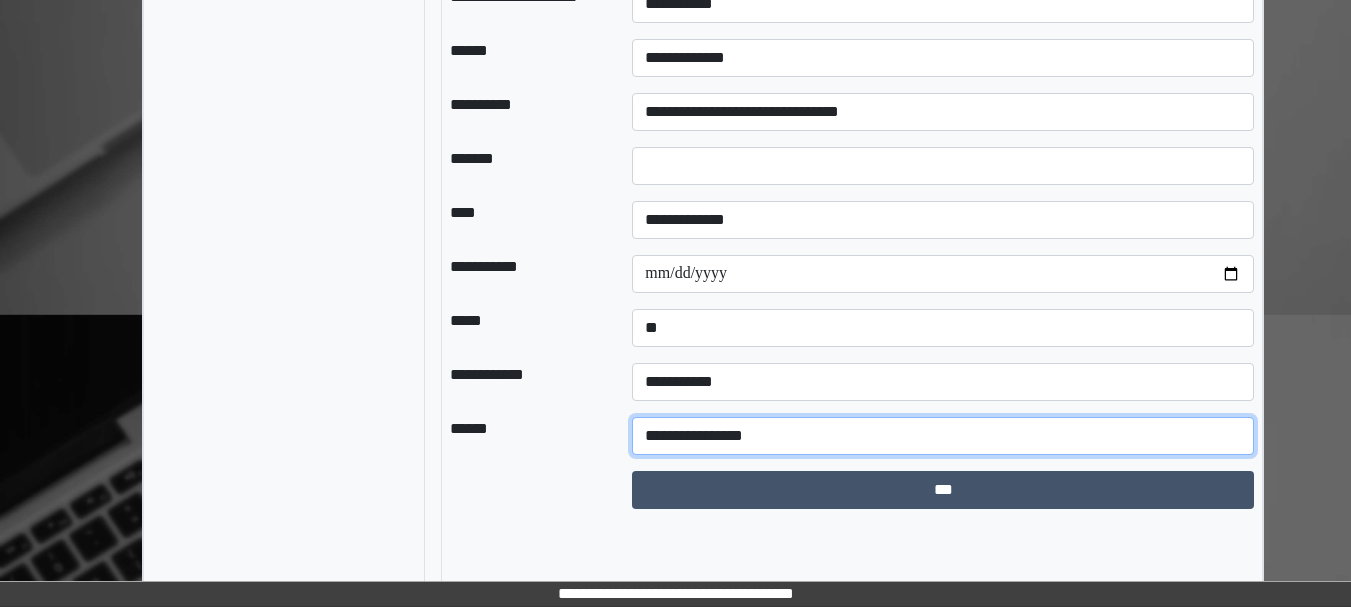 drag, startPoint x: 784, startPoint y: 497, endPoint x: 642, endPoint y: 496, distance: 142.00352 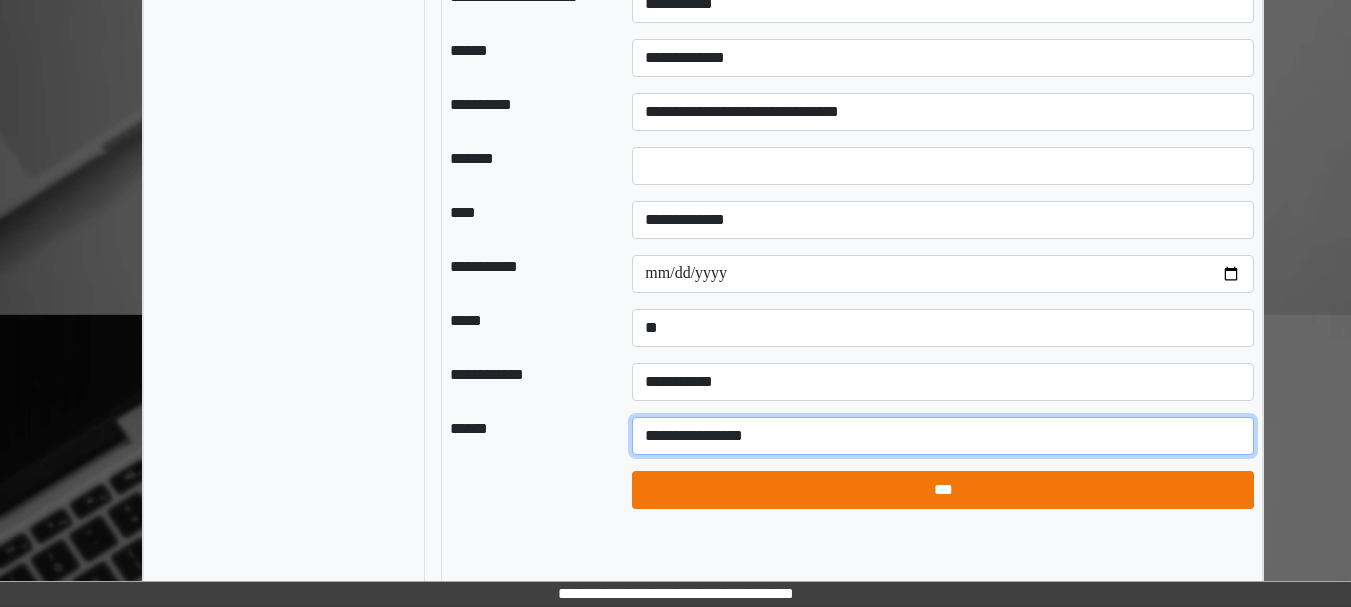 type on "**********" 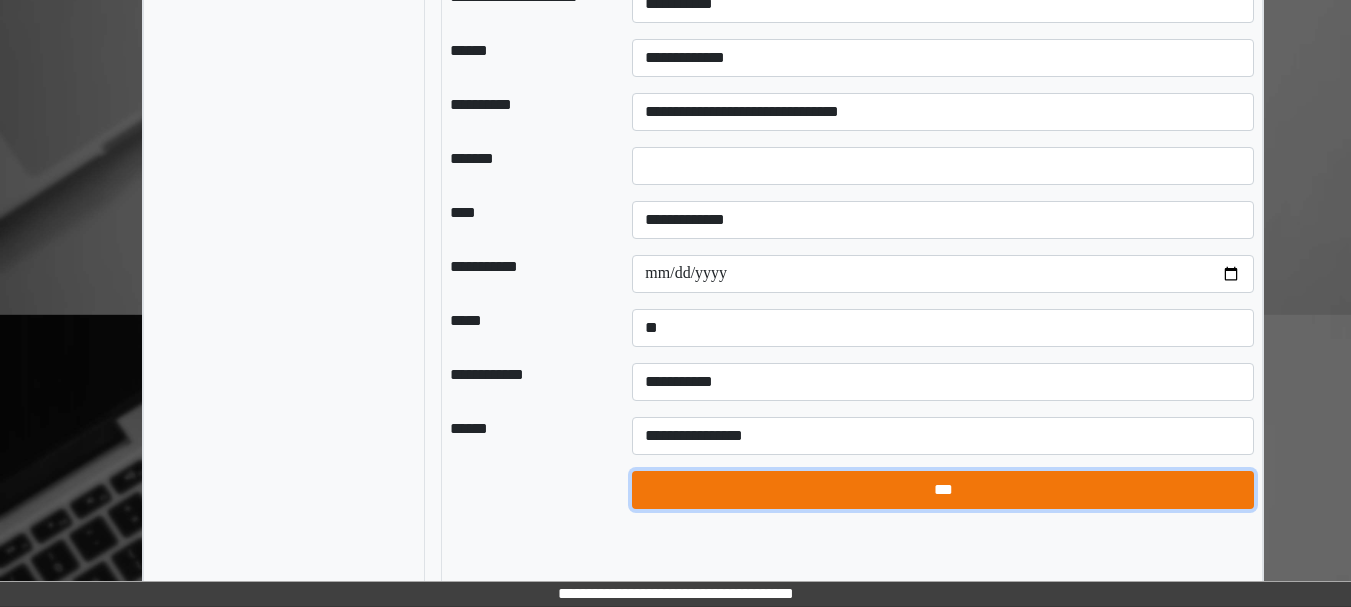 click on "***" at bounding box center (943, 490) 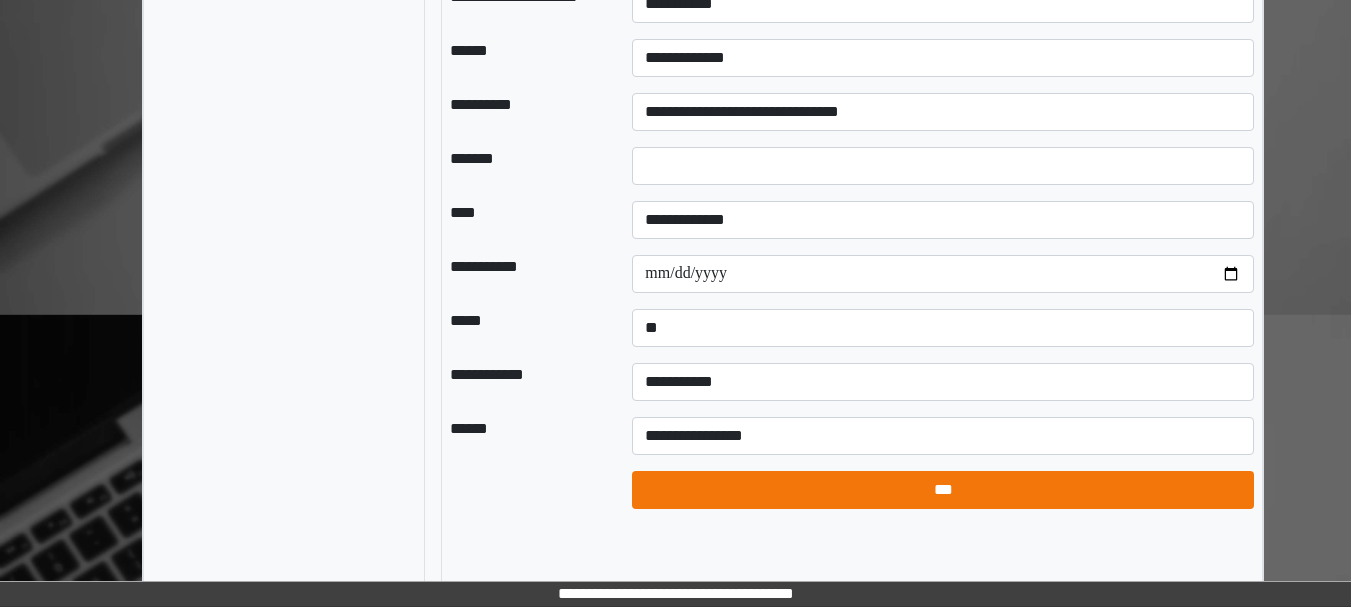 select on "*" 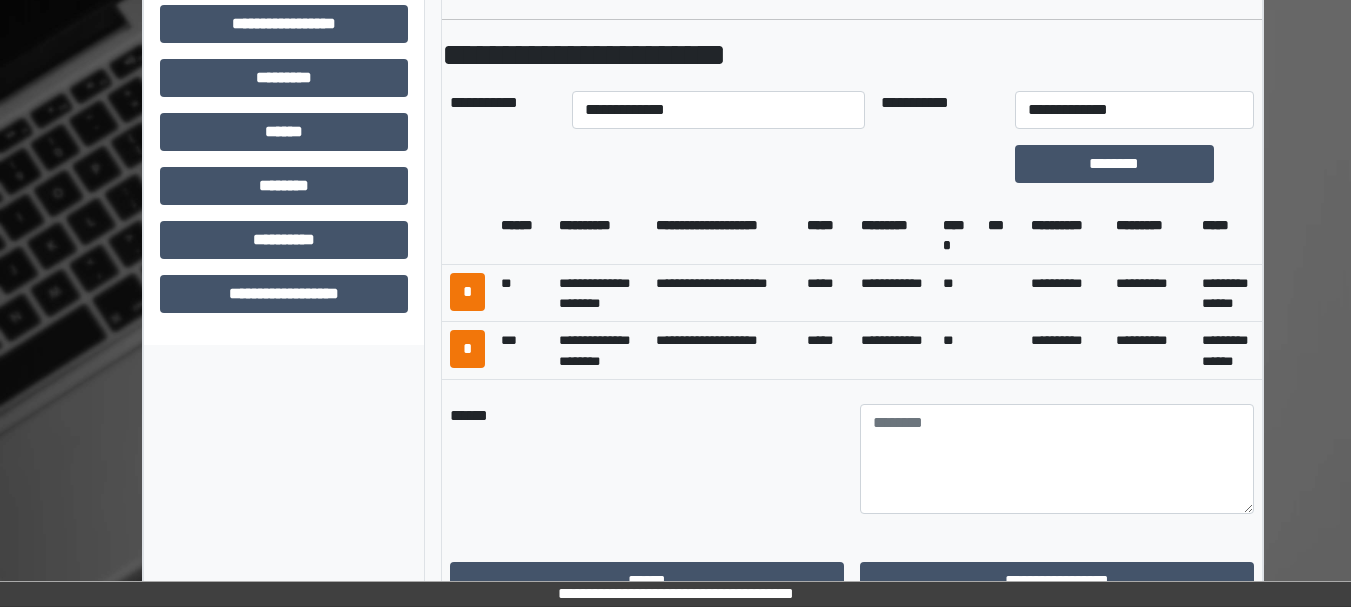 scroll, scrollTop: 719, scrollLeft: 0, axis: vertical 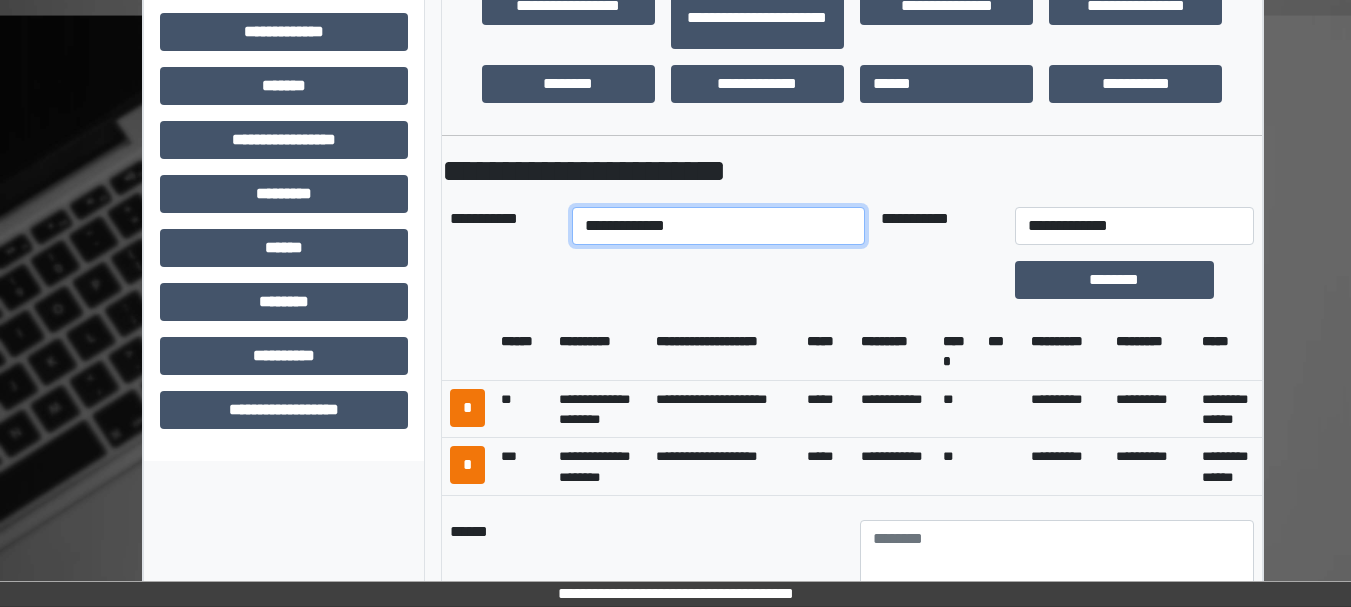 click on "**********" at bounding box center [718, 226] 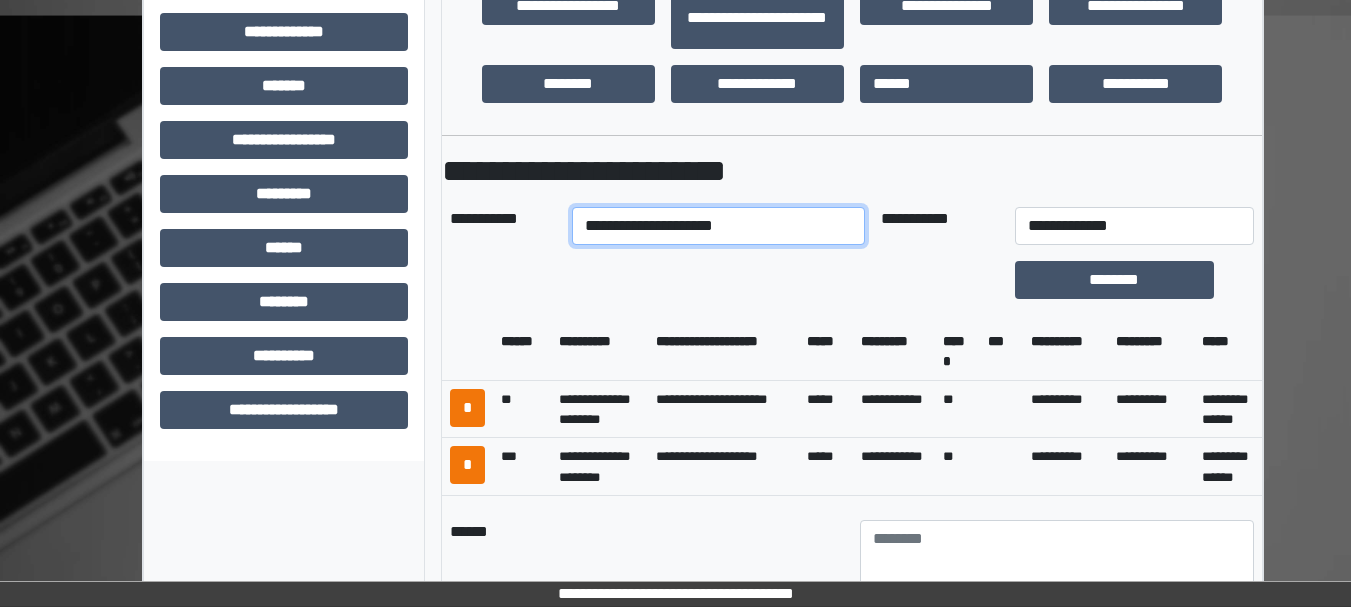 click on "**********" at bounding box center (718, 226) 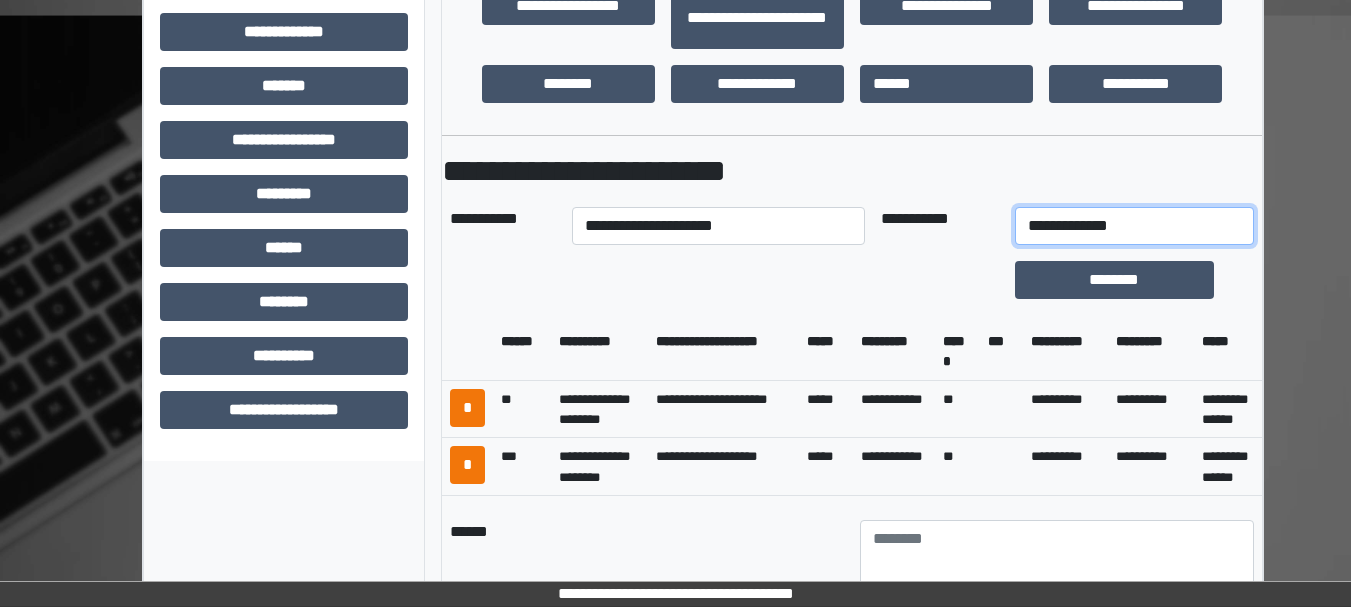 click on "**********" at bounding box center [1134, 226] 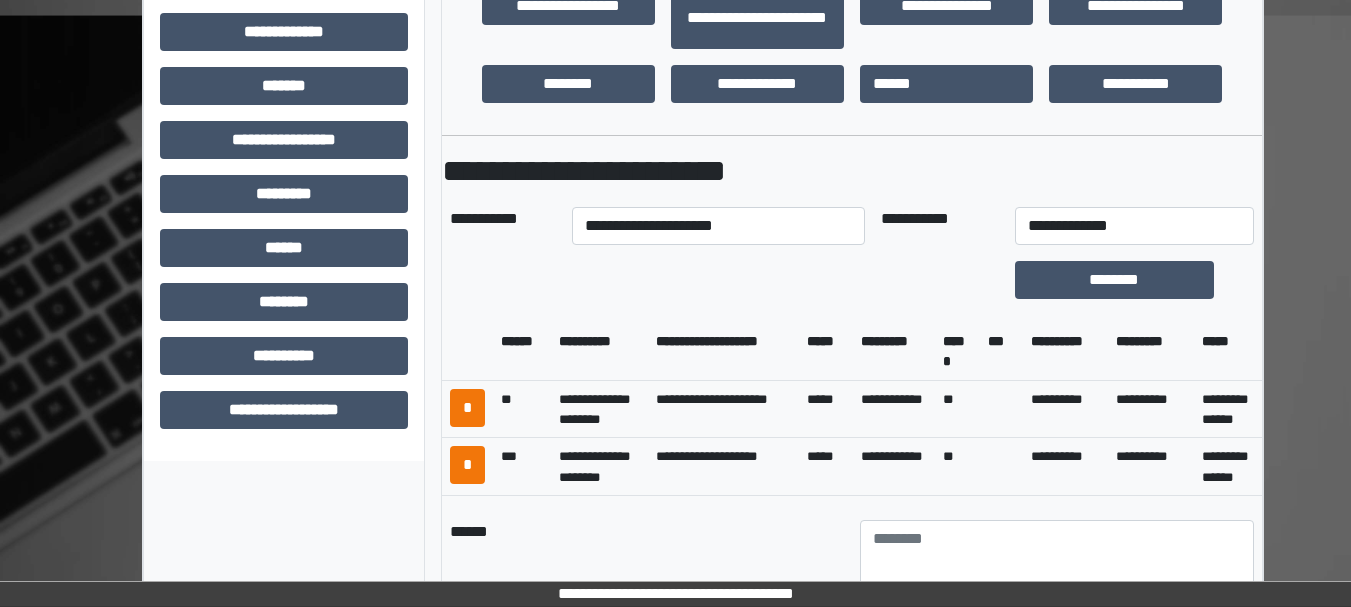 click at bounding box center (940, 280) 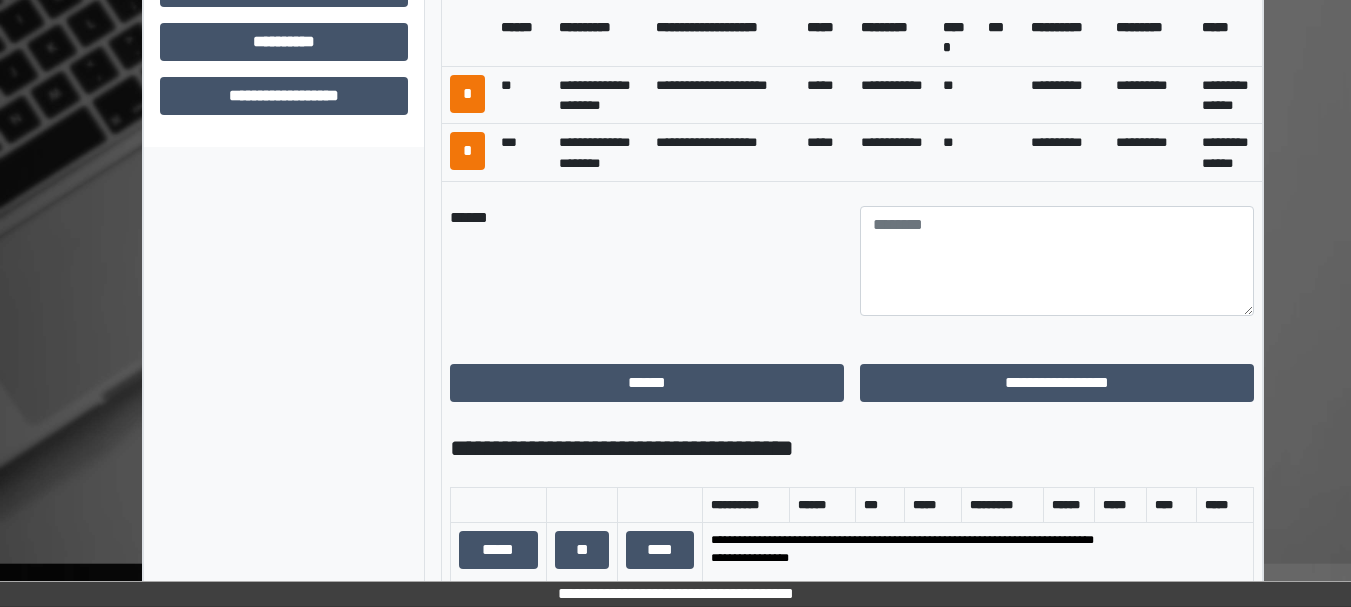 scroll, scrollTop: 1035, scrollLeft: 0, axis: vertical 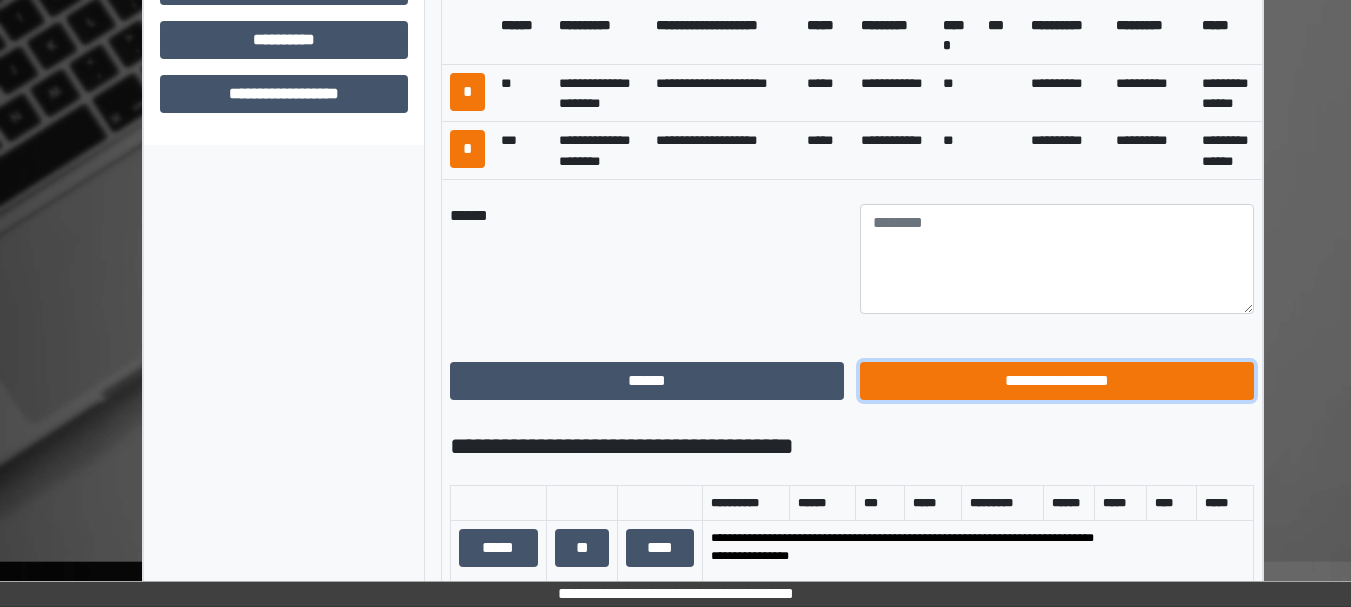 click on "**********" at bounding box center [1057, 381] 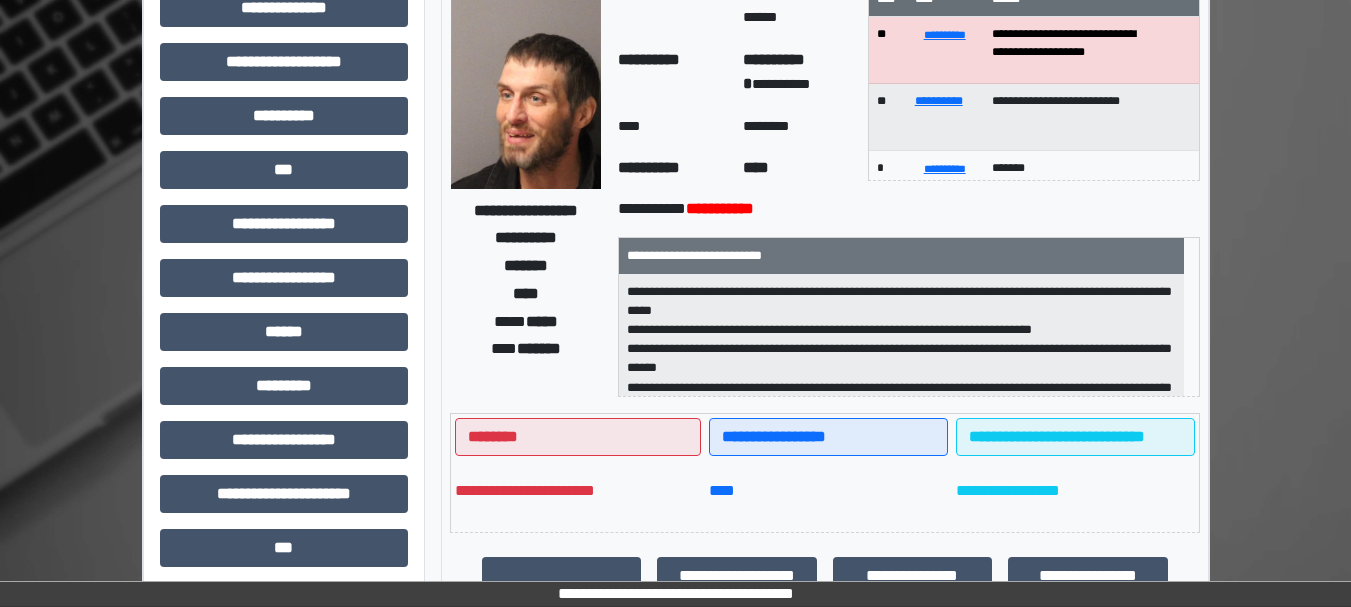 scroll, scrollTop: 0, scrollLeft: 0, axis: both 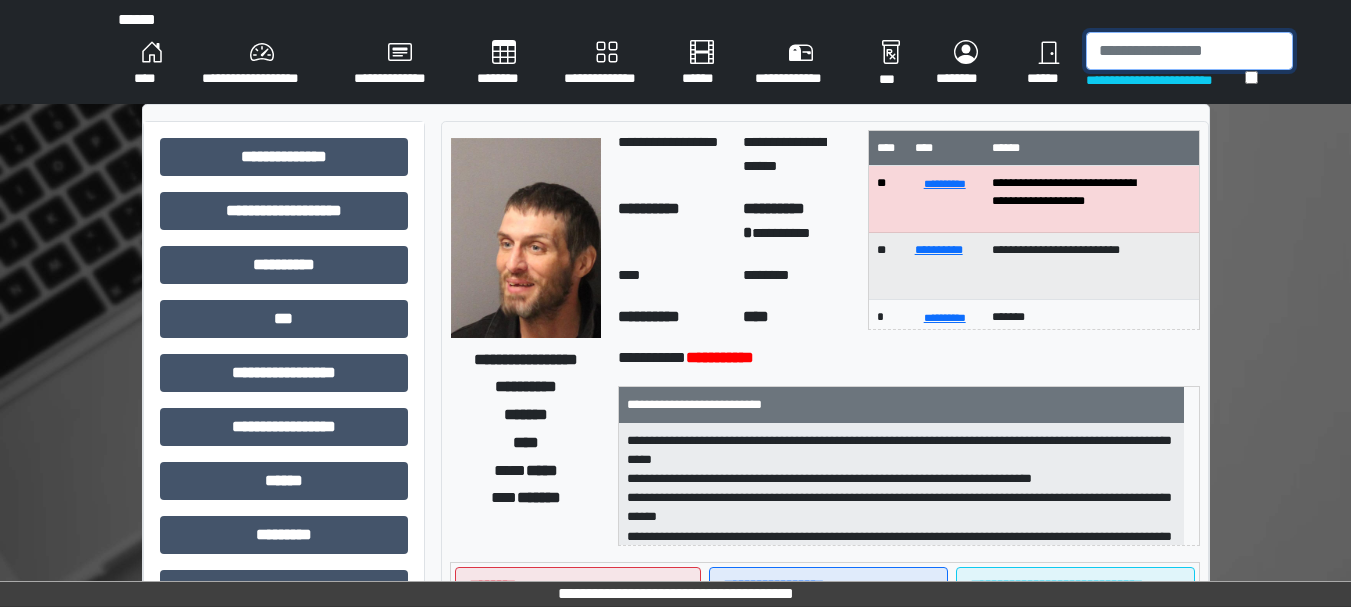 click at bounding box center [1189, 51] 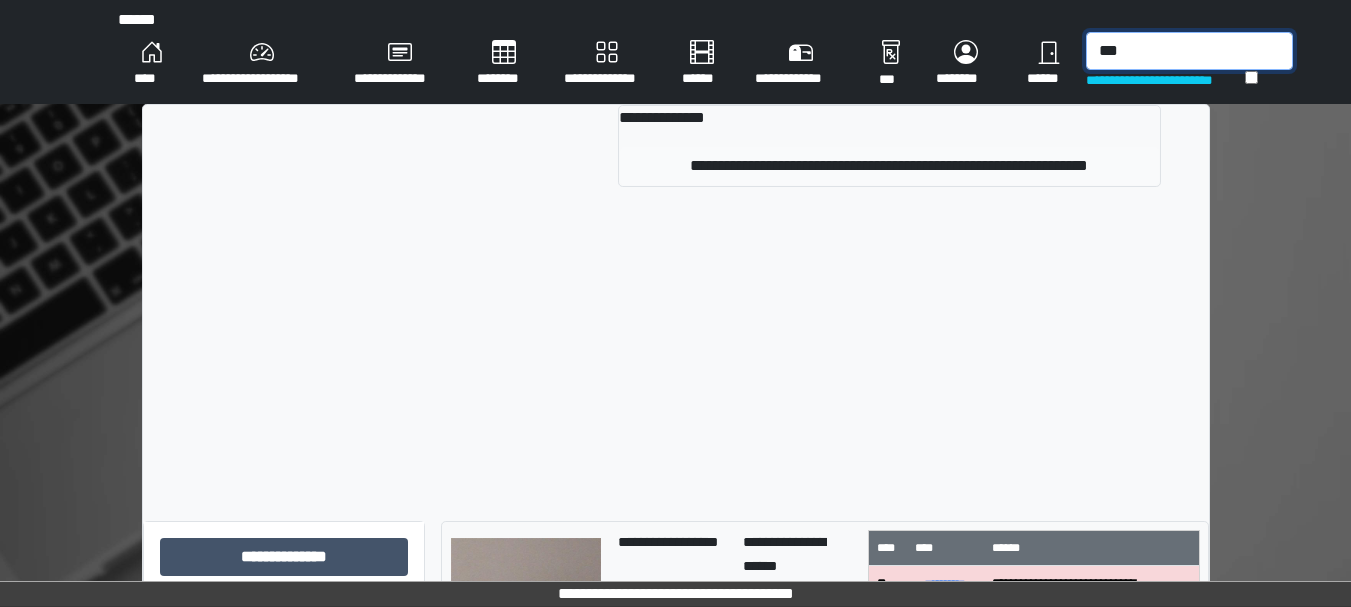 type on "***" 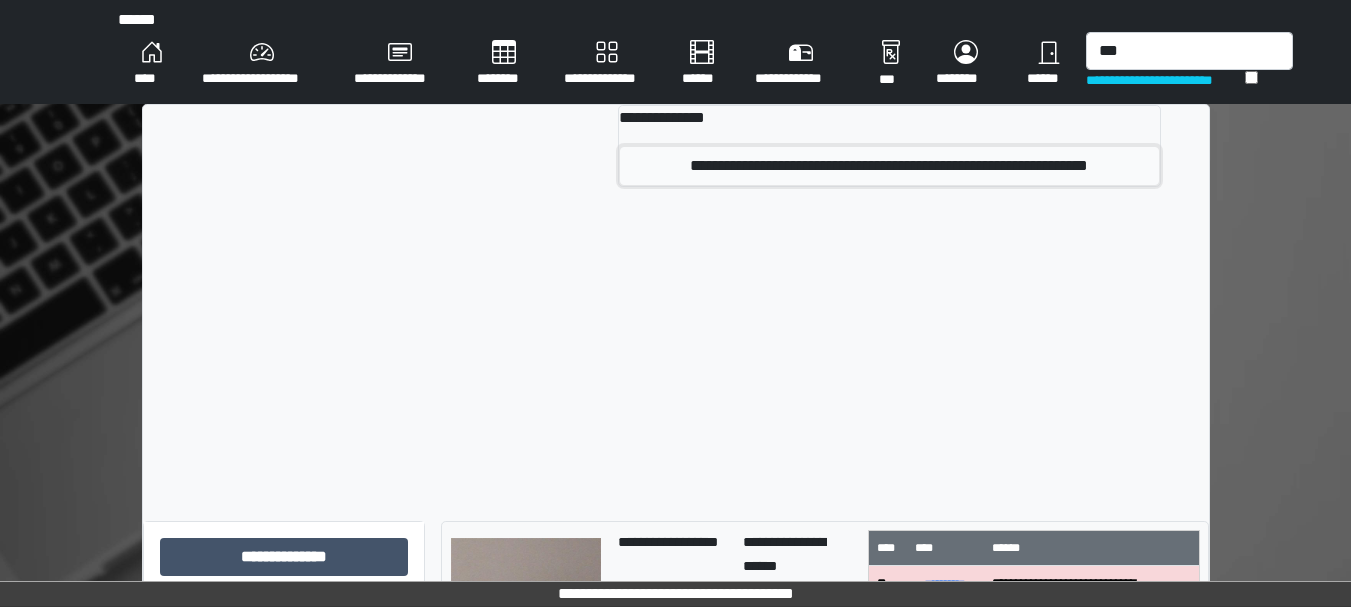 click on "**********" at bounding box center [889, 166] 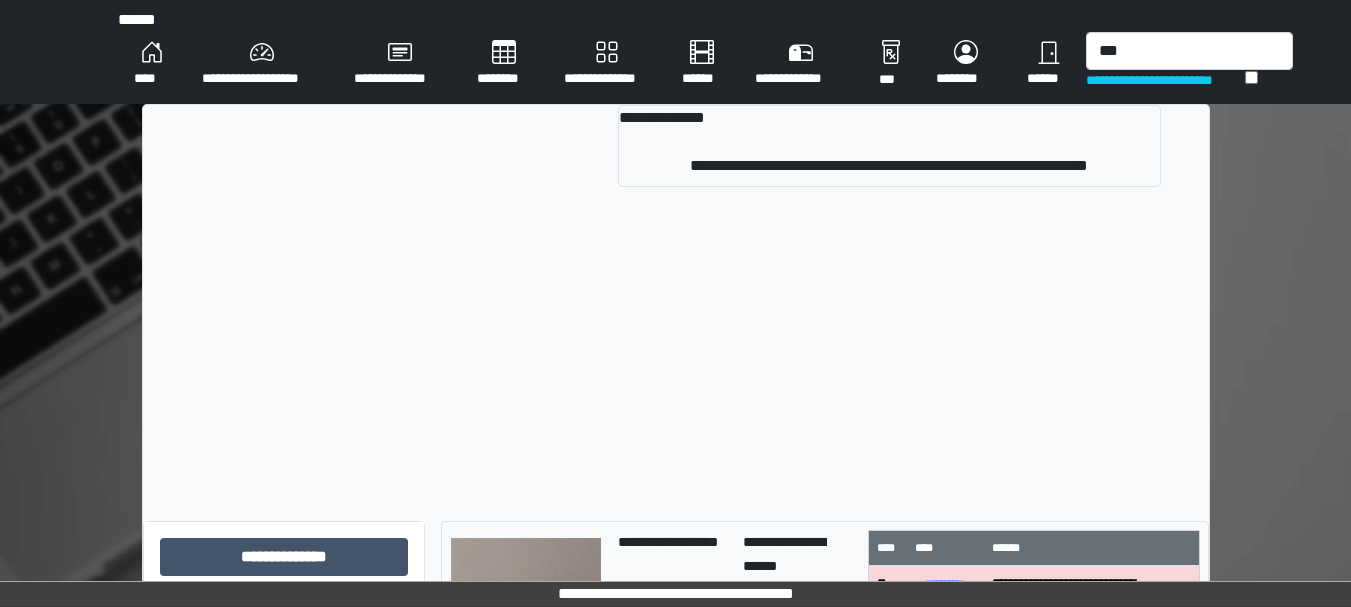 type 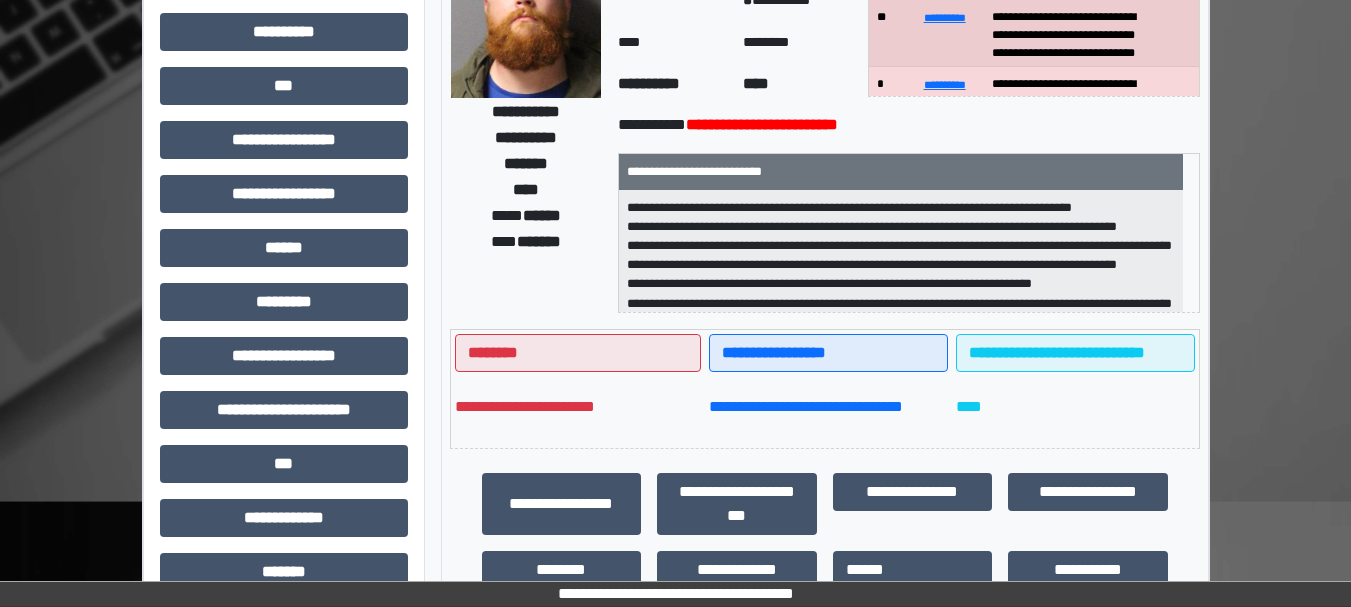 scroll, scrollTop: 234, scrollLeft: 0, axis: vertical 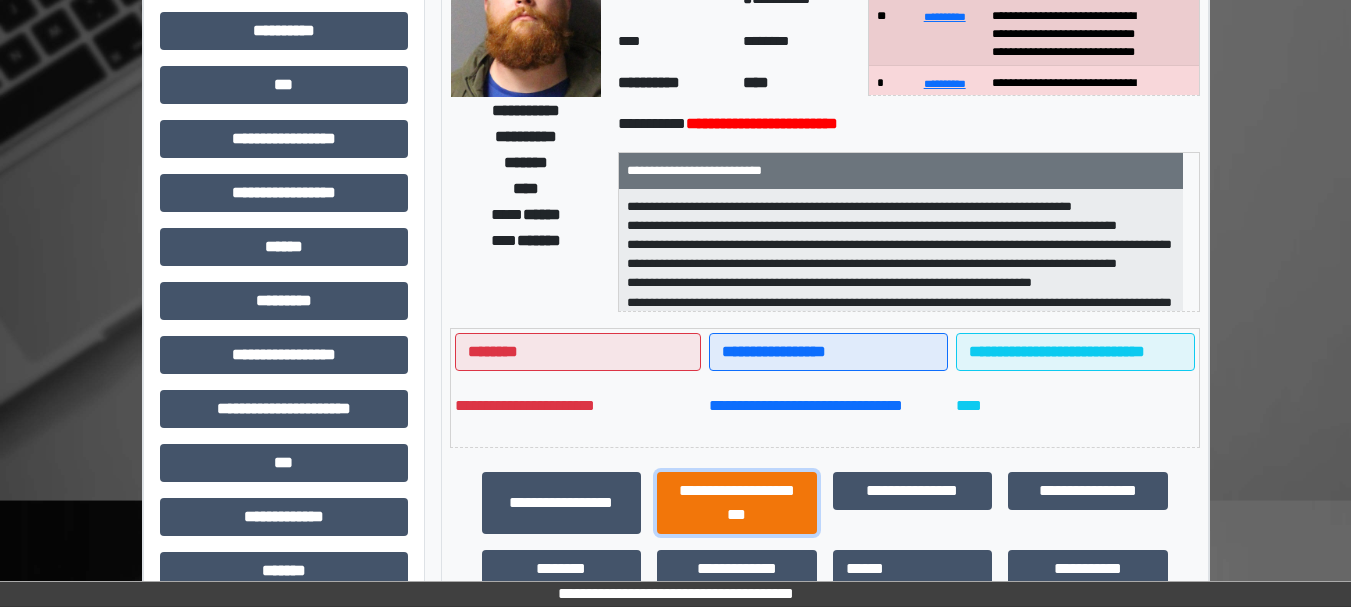 click on "**********" at bounding box center (737, 503) 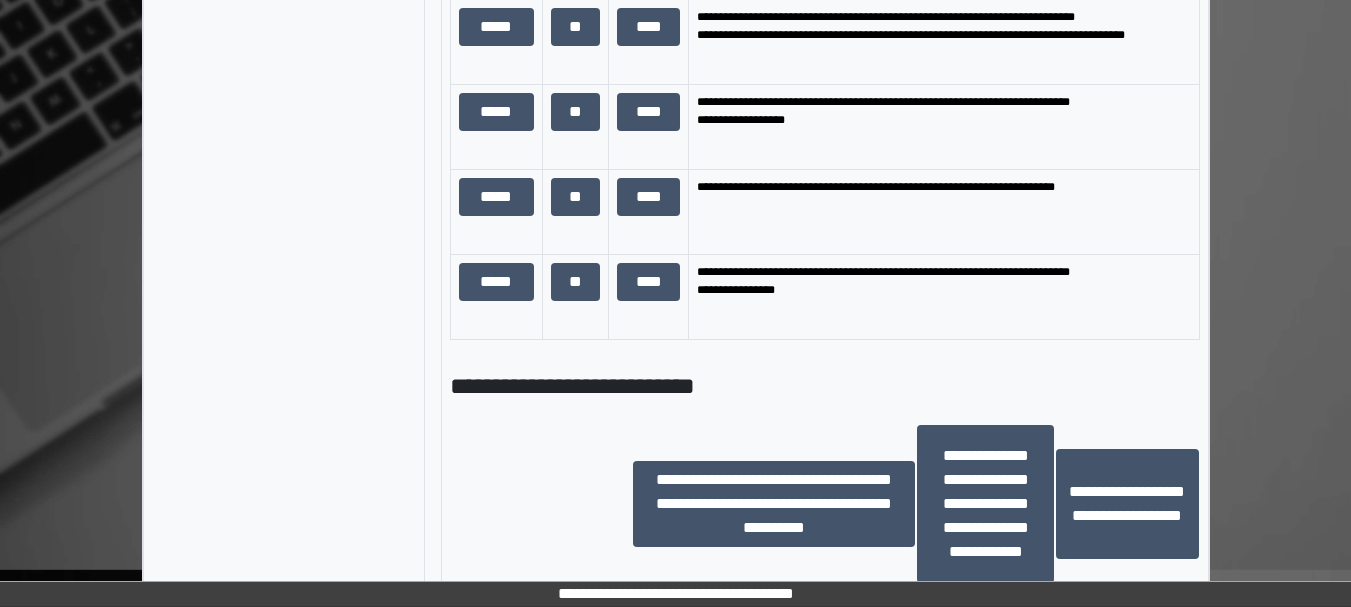 scroll, scrollTop: 1890, scrollLeft: 0, axis: vertical 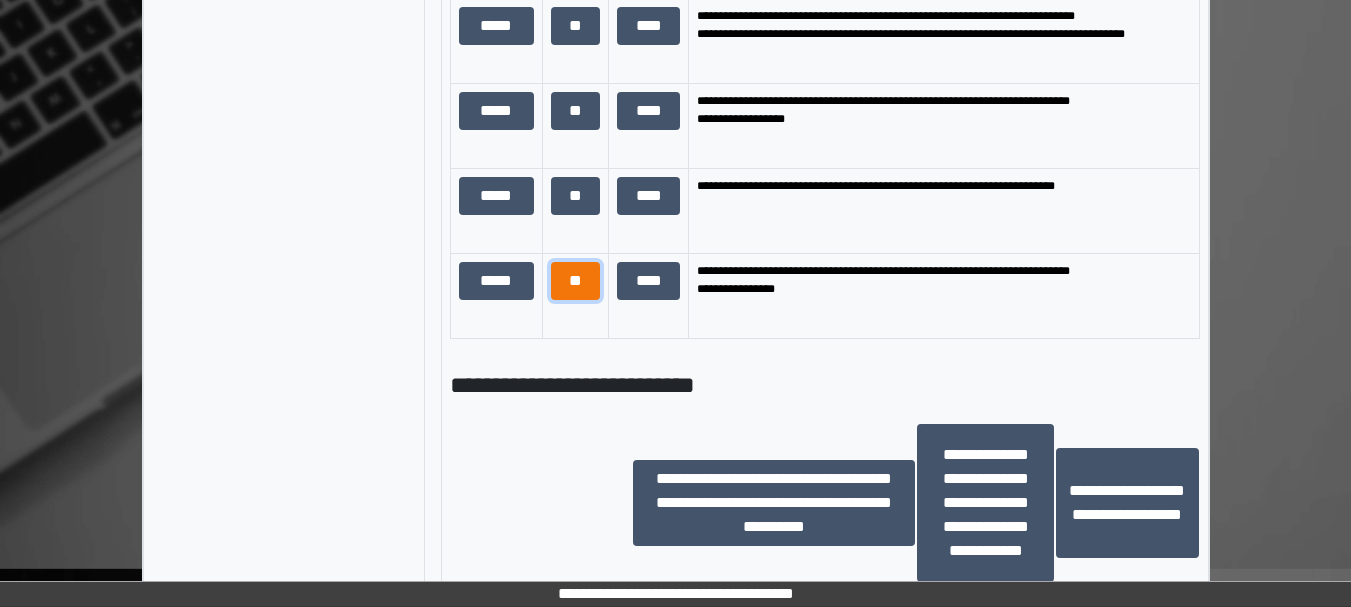 click on "**" at bounding box center [576, 281] 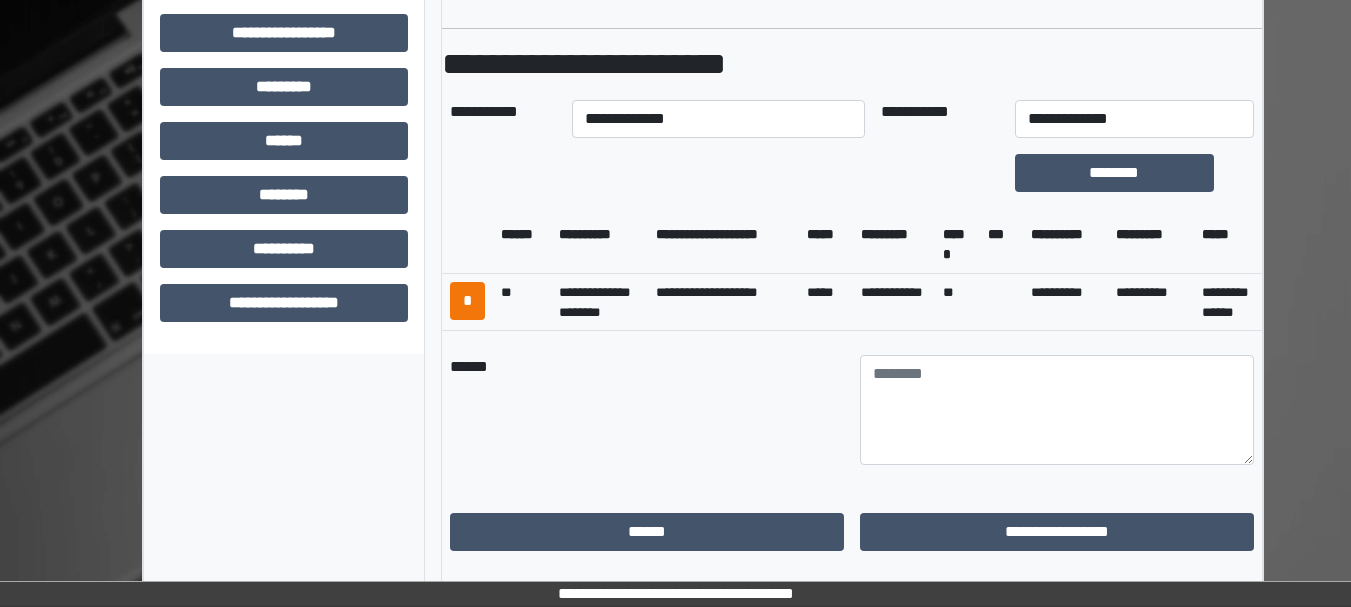 scroll, scrollTop: 825, scrollLeft: 0, axis: vertical 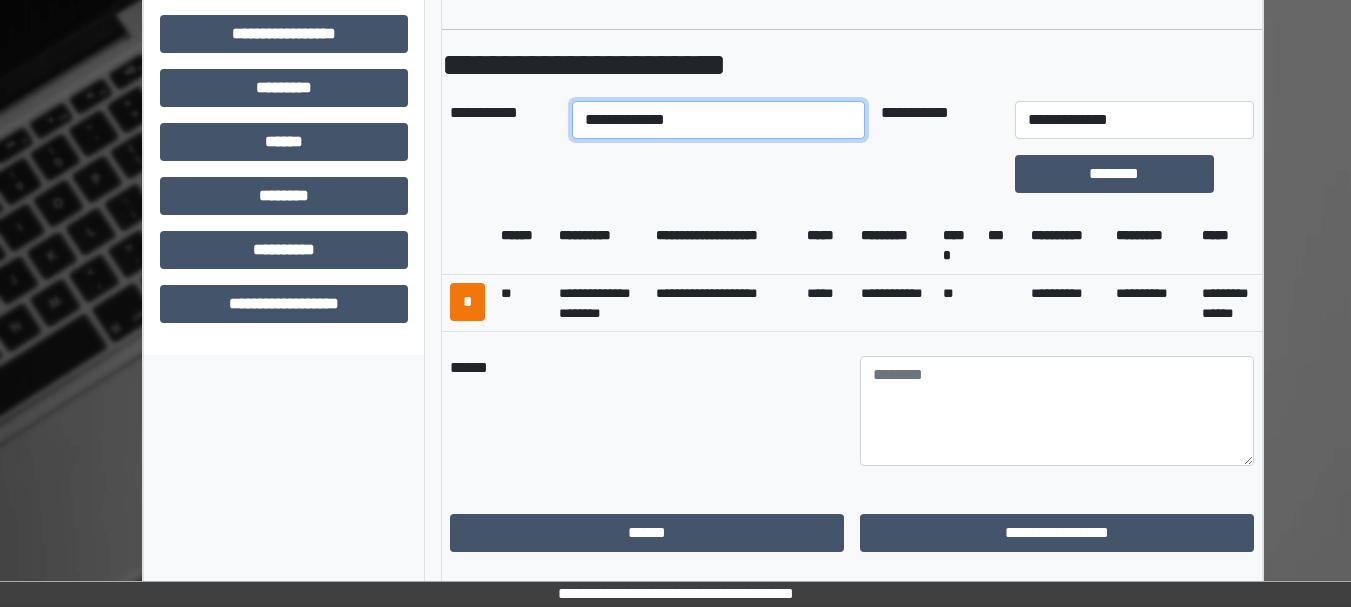 click on "**********" at bounding box center [718, 120] 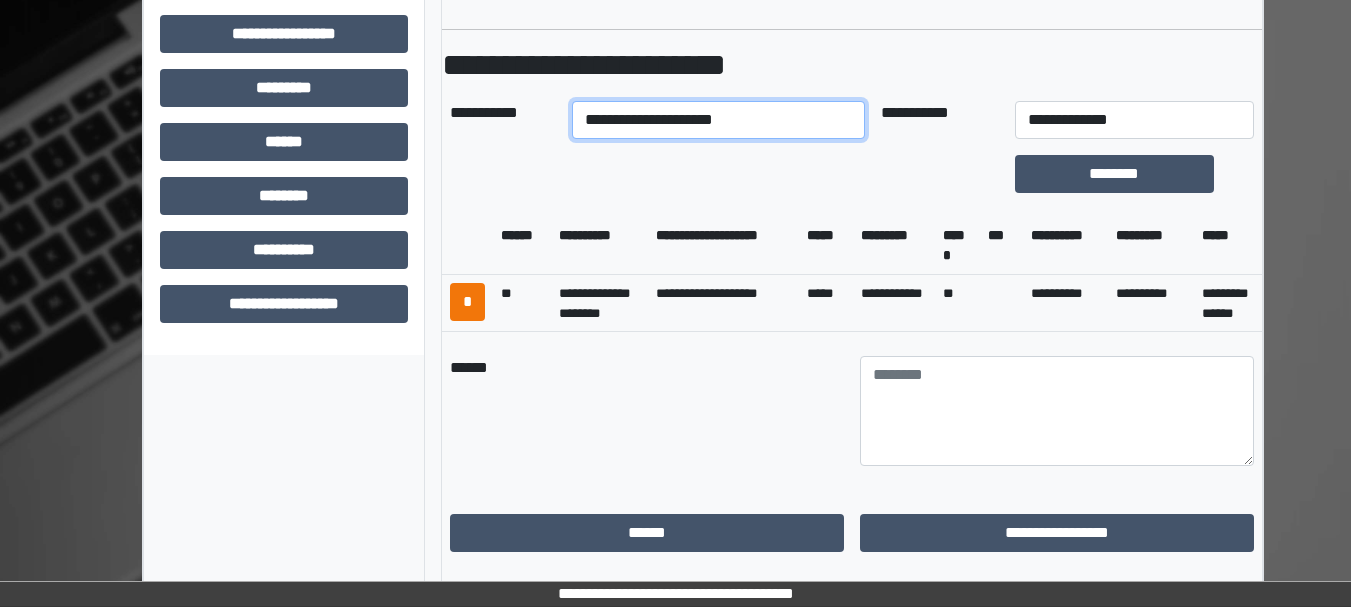 click on "**********" at bounding box center [718, 120] 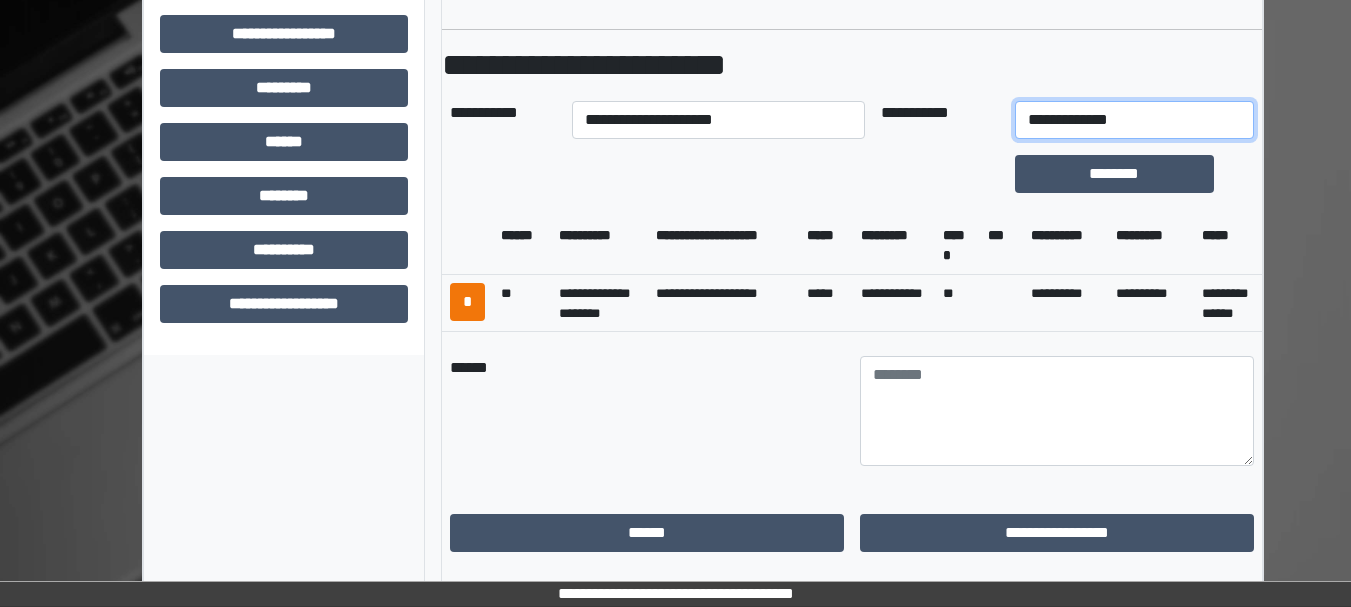 click on "**********" at bounding box center [1134, 120] 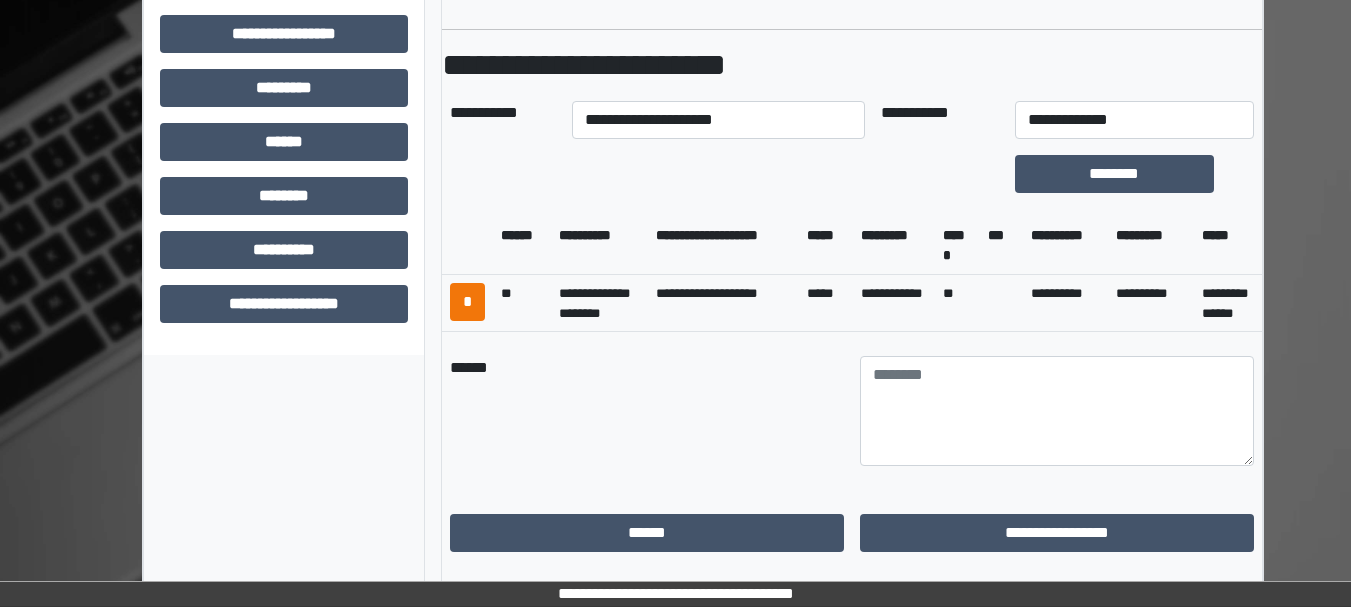 click on "**********" at bounding box center [894, 303] 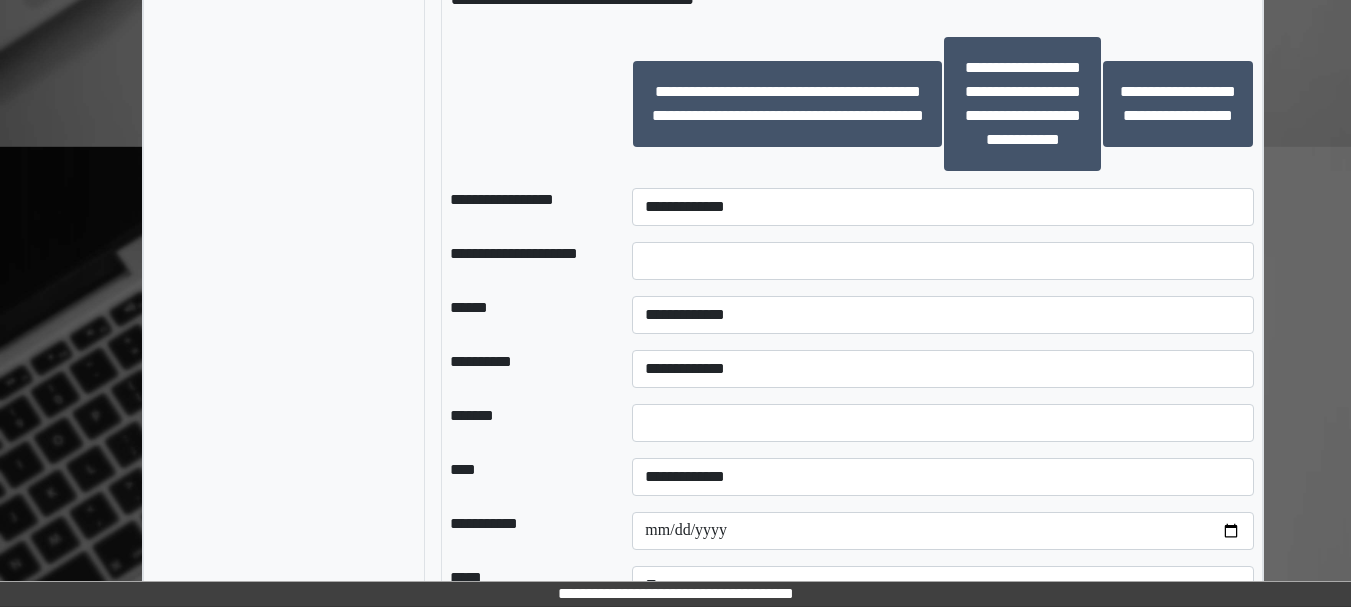 scroll, scrollTop: 2313, scrollLeft: 0, axis: vertical 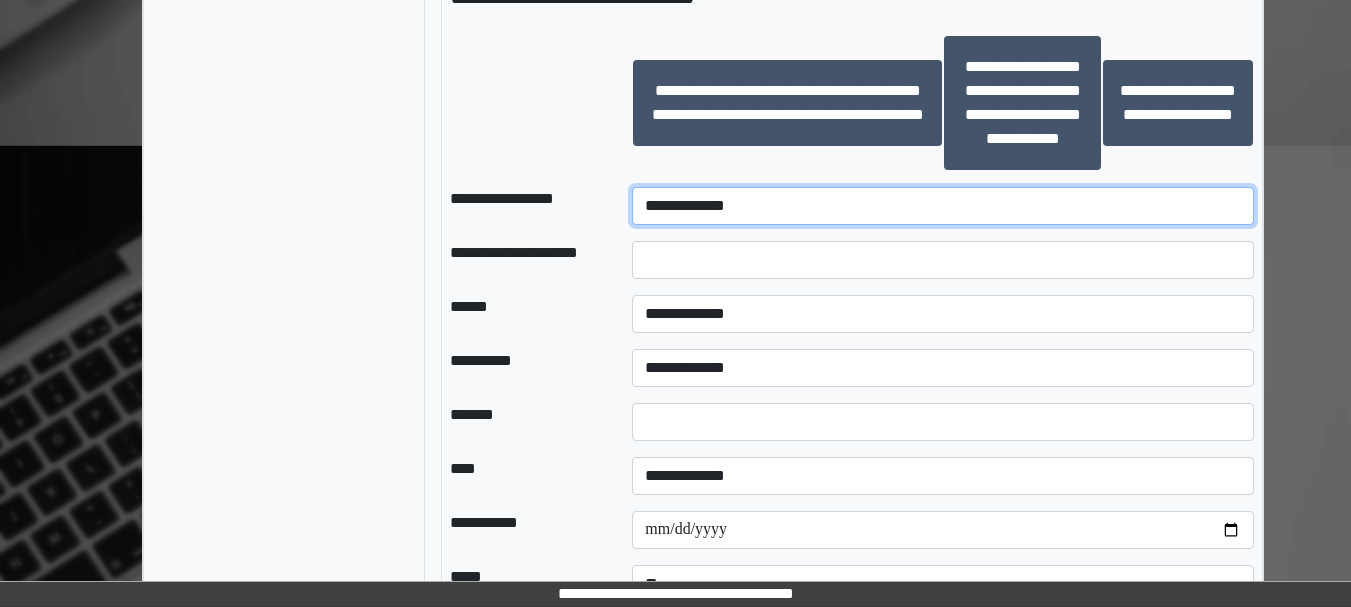 click on "**********" at bounding box center [943, 206] 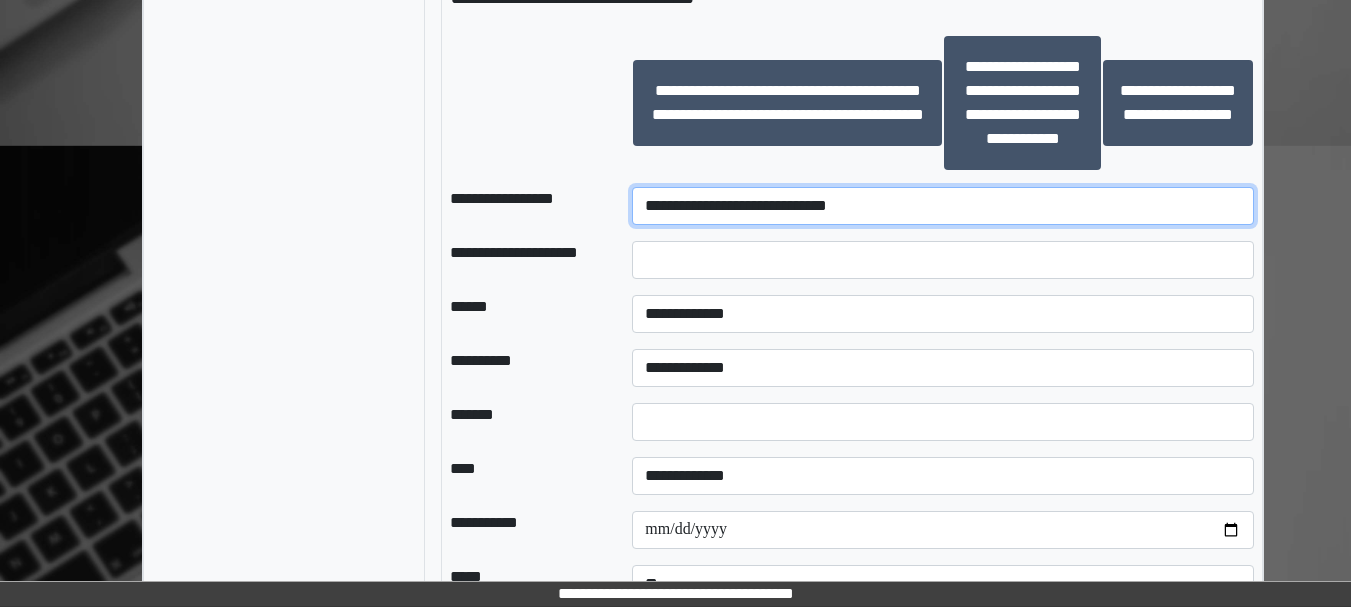 click on "**********" at bounding box center [943, 206] 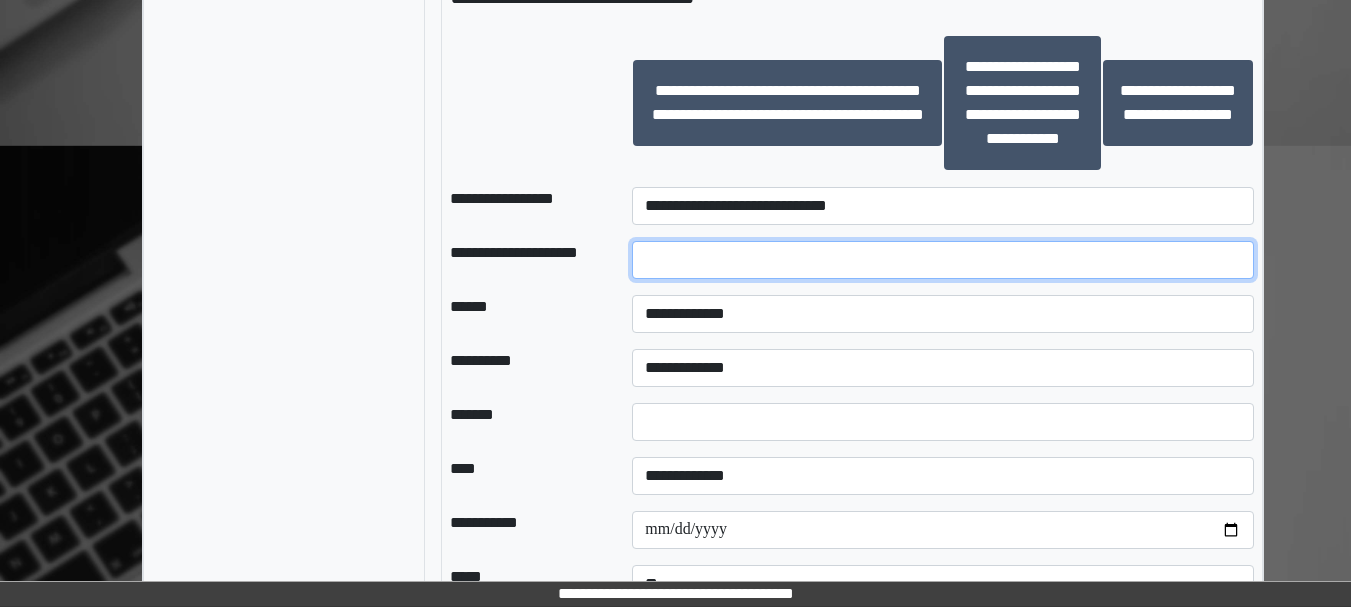 click at bounding box center [943, 260] 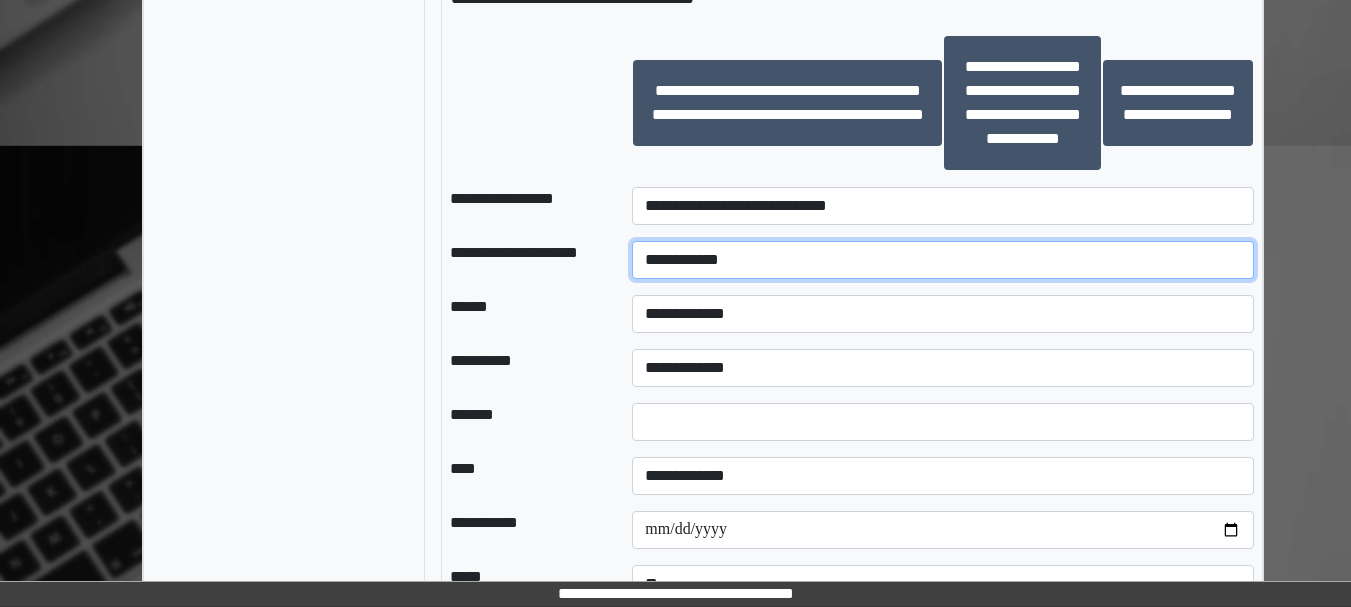 type on "**********" 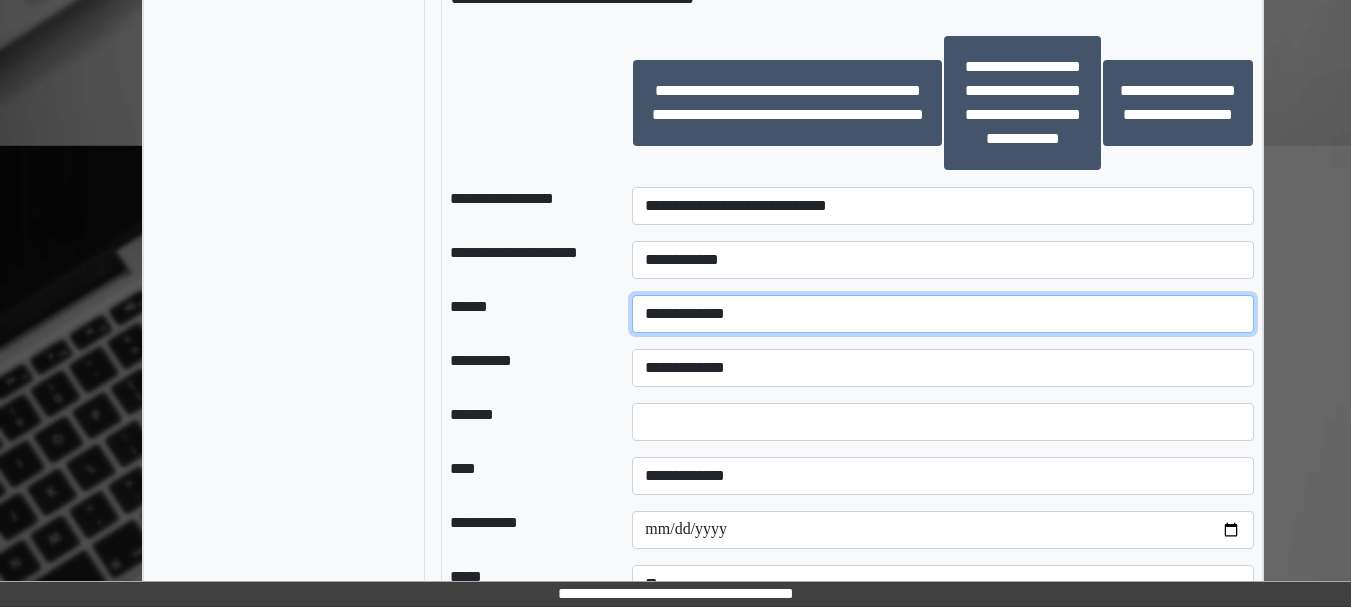 click on "**********" at bounding box center [943, 314] 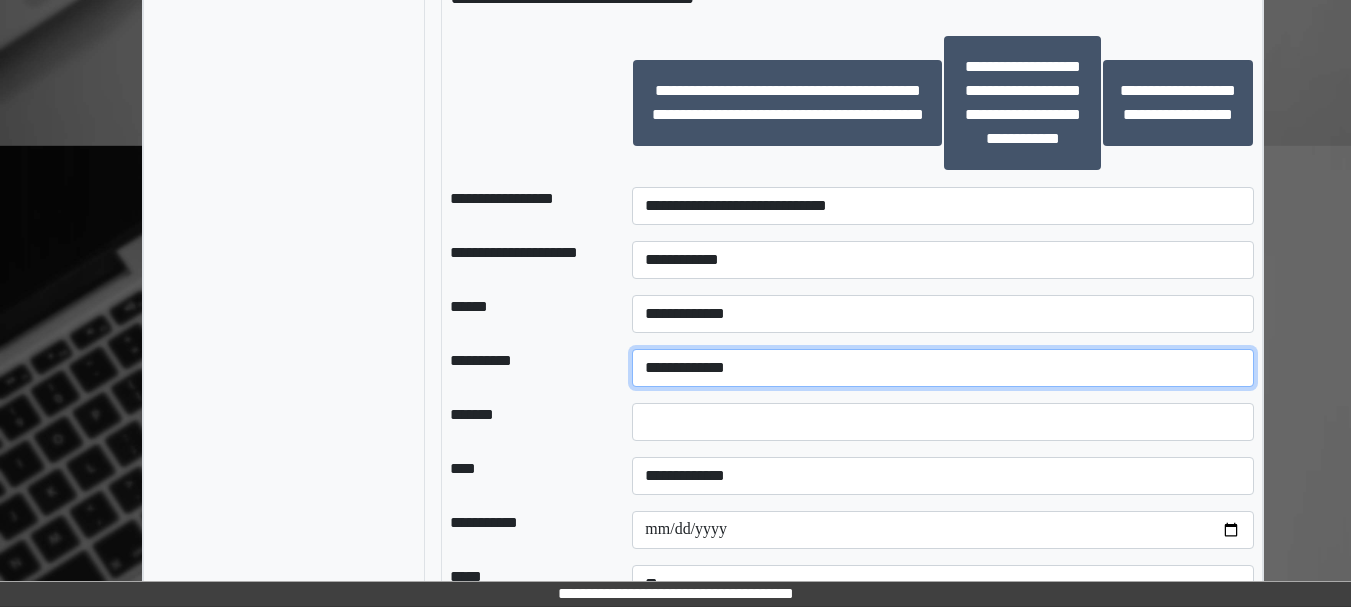 click on "**********" at bounding box center (943, 368) 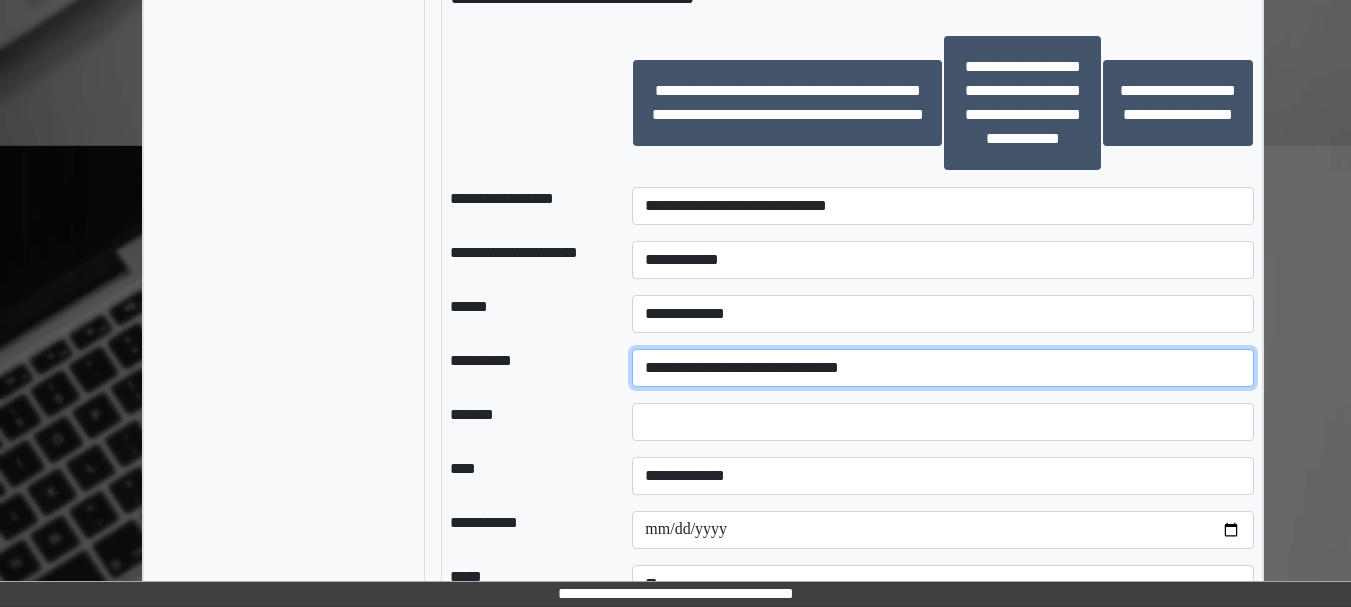 click on "**********" at bounding box center (943, 368) 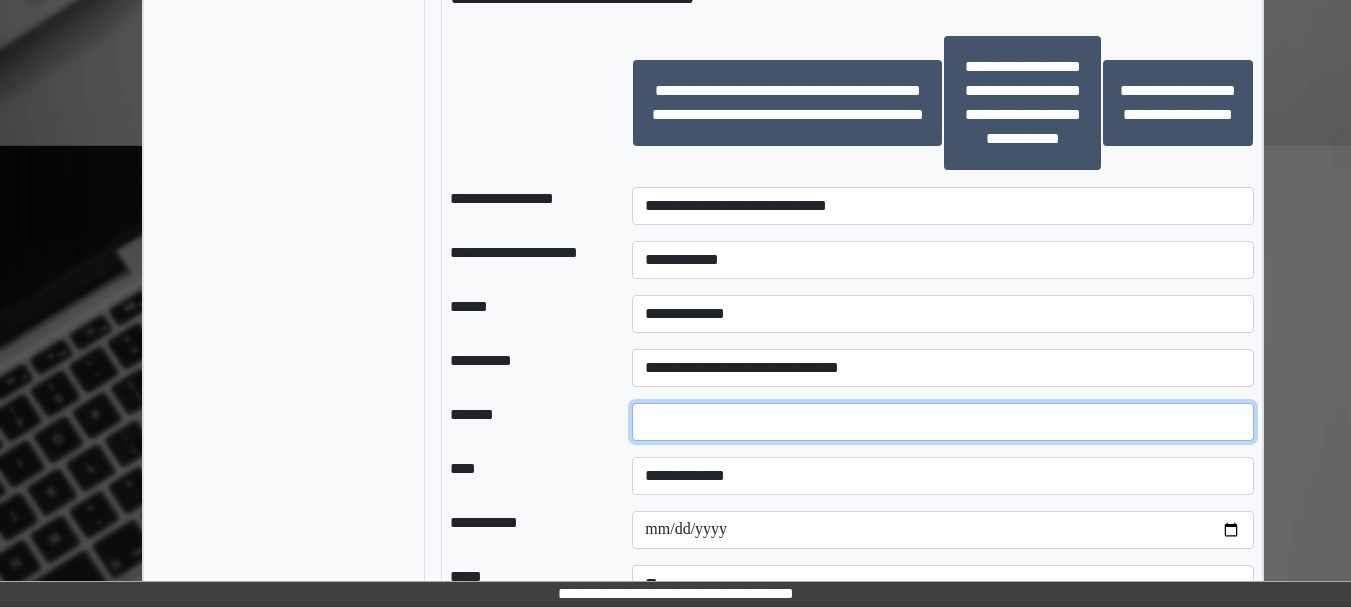 click at bounding box center [943, 422] 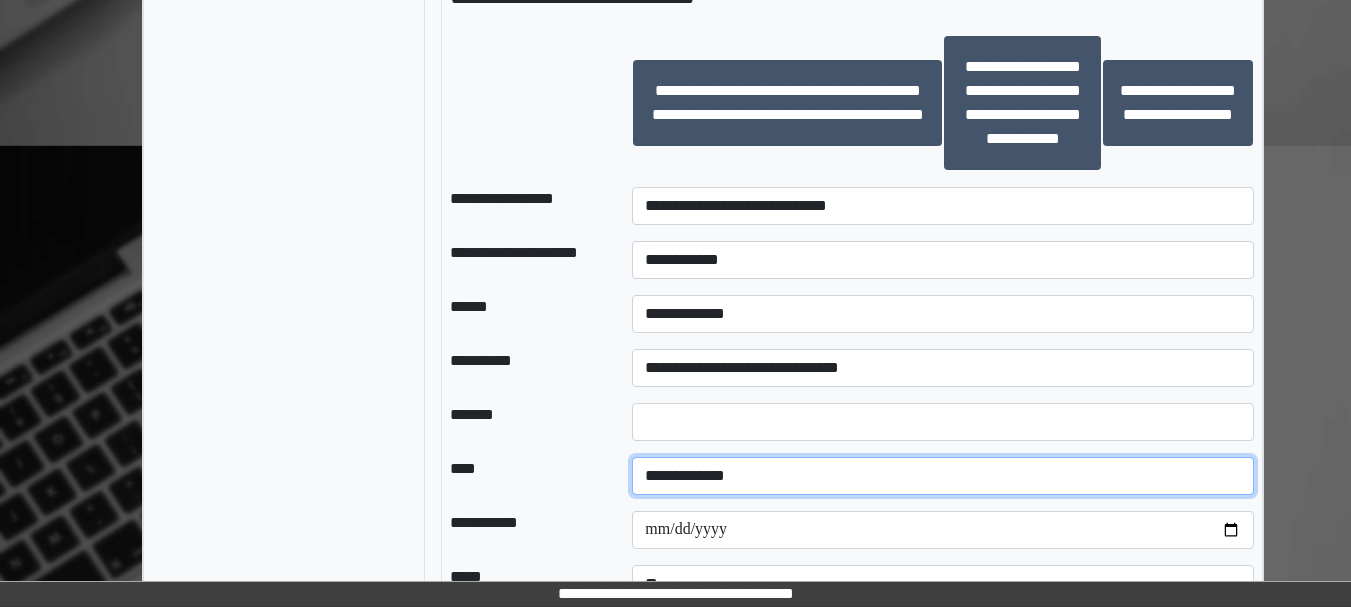 click on "**********" at bounding box center (943, 476) 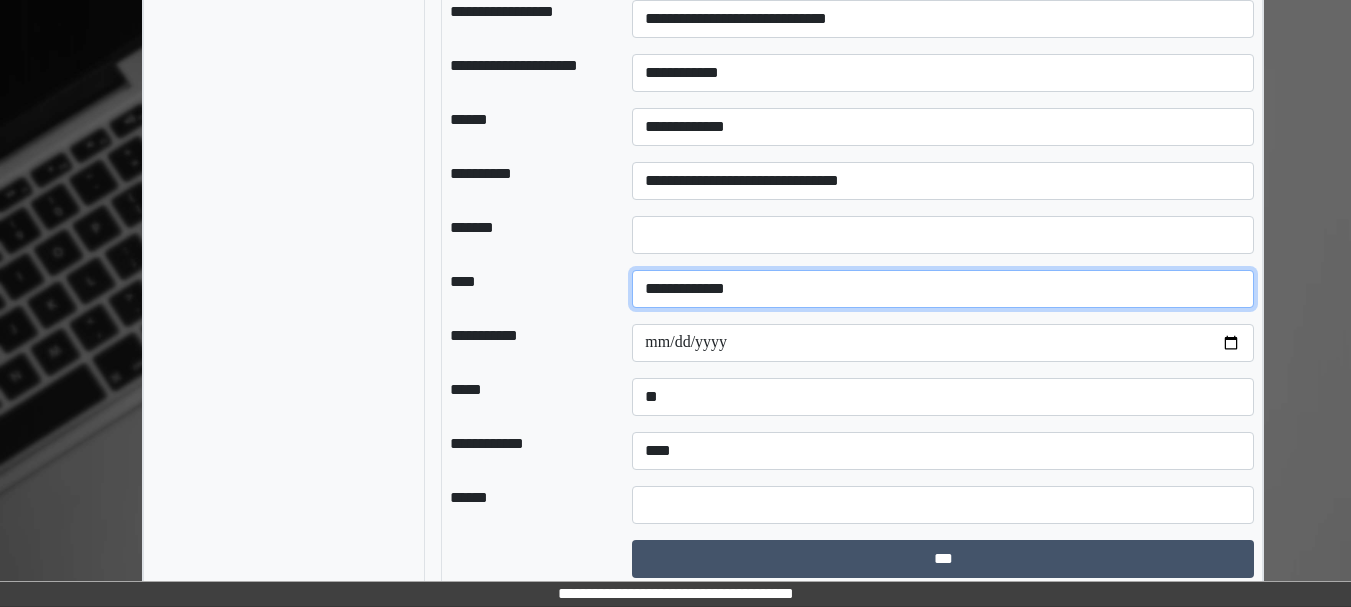 scroll, scrollTop: 2569, scrollLeft: 0, axis: vertical 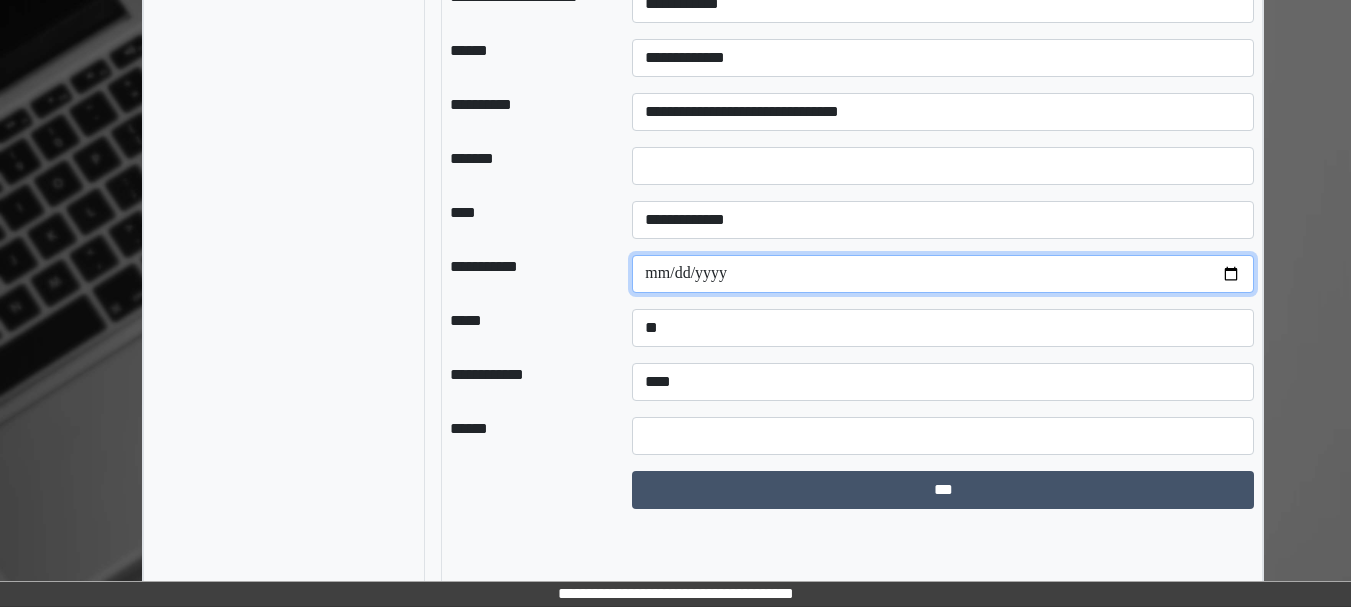 click at bounding box center (943, 274) 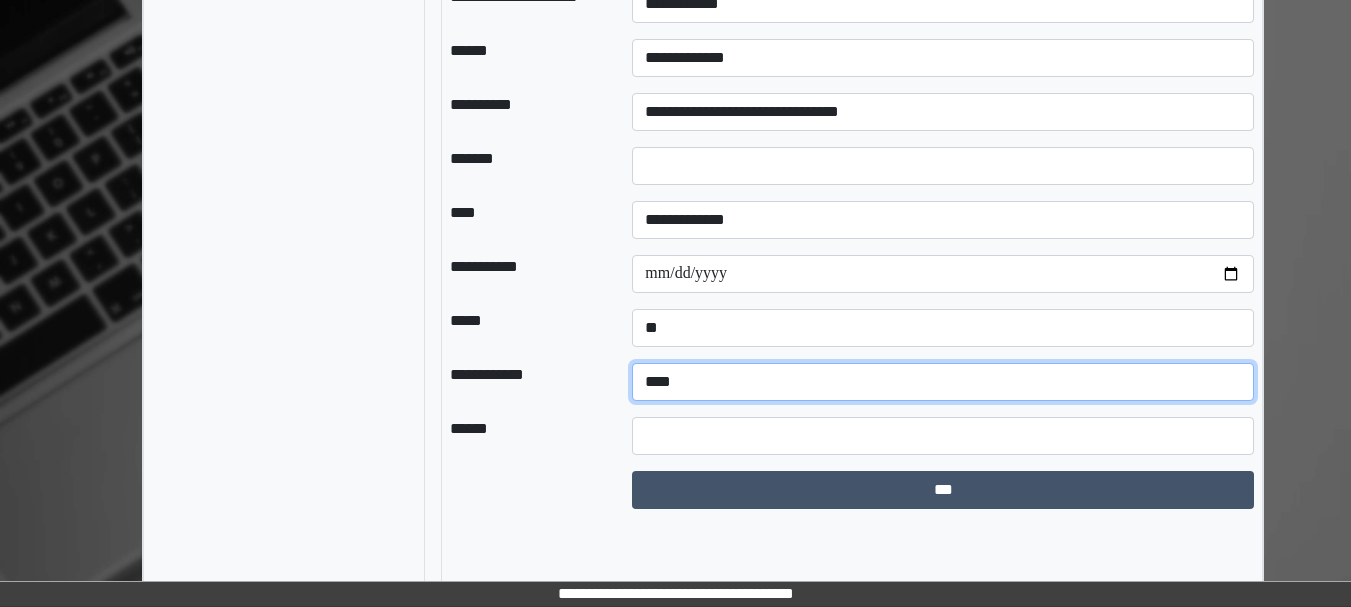 click on "**********" at bounding box center [943, 382] 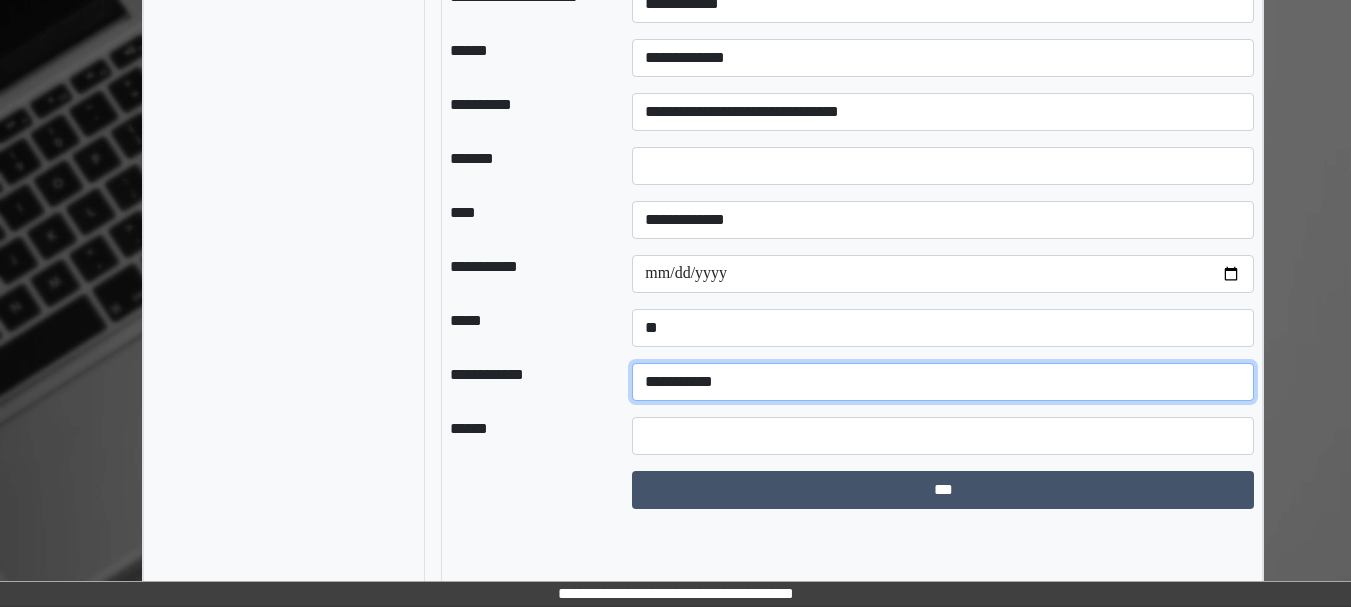 click on "**********" at bounding box center [943, 382] 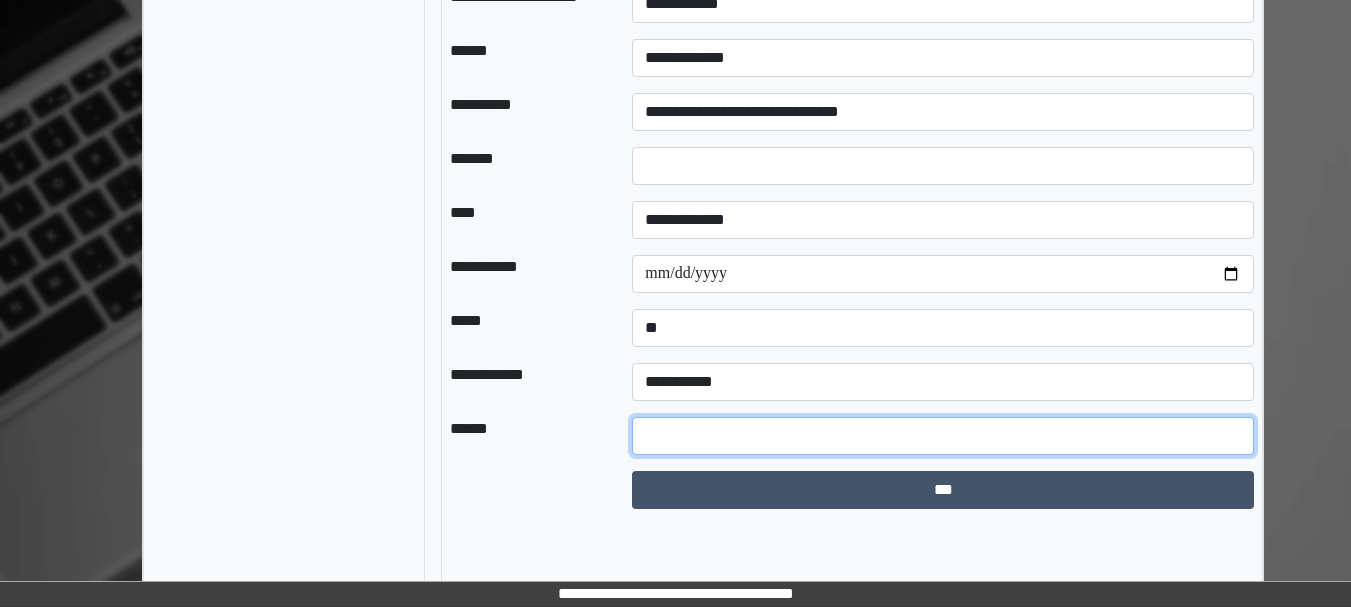 click at bounding box center (943, 436) 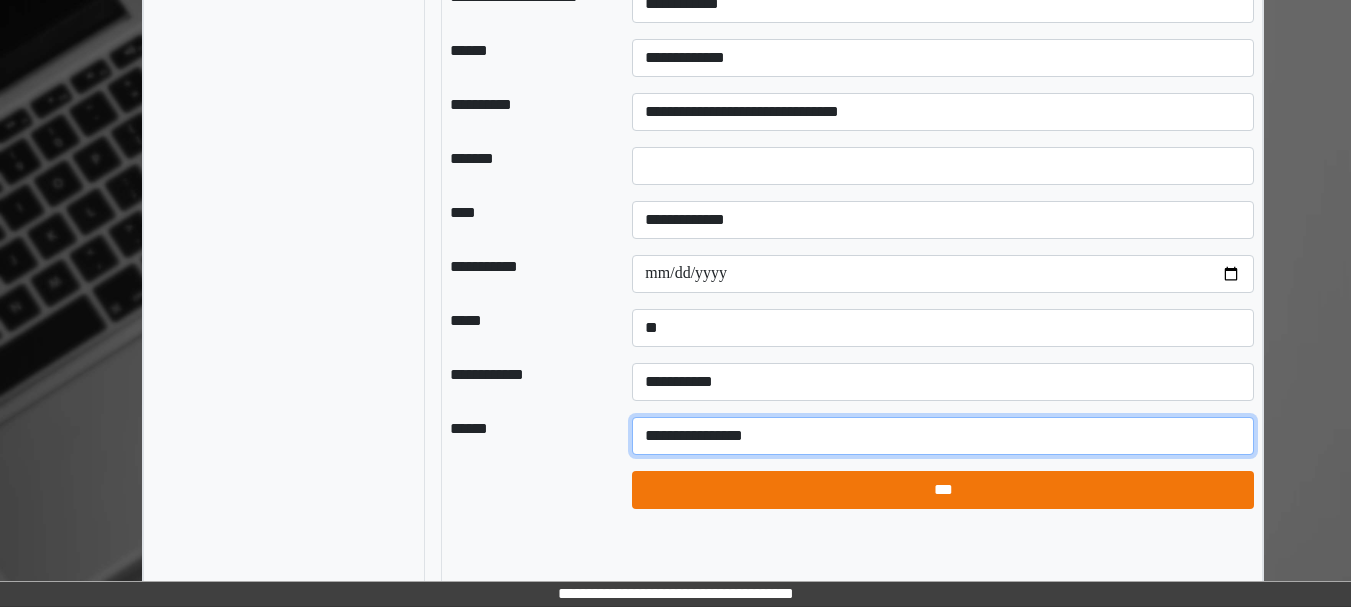 type on "**********" 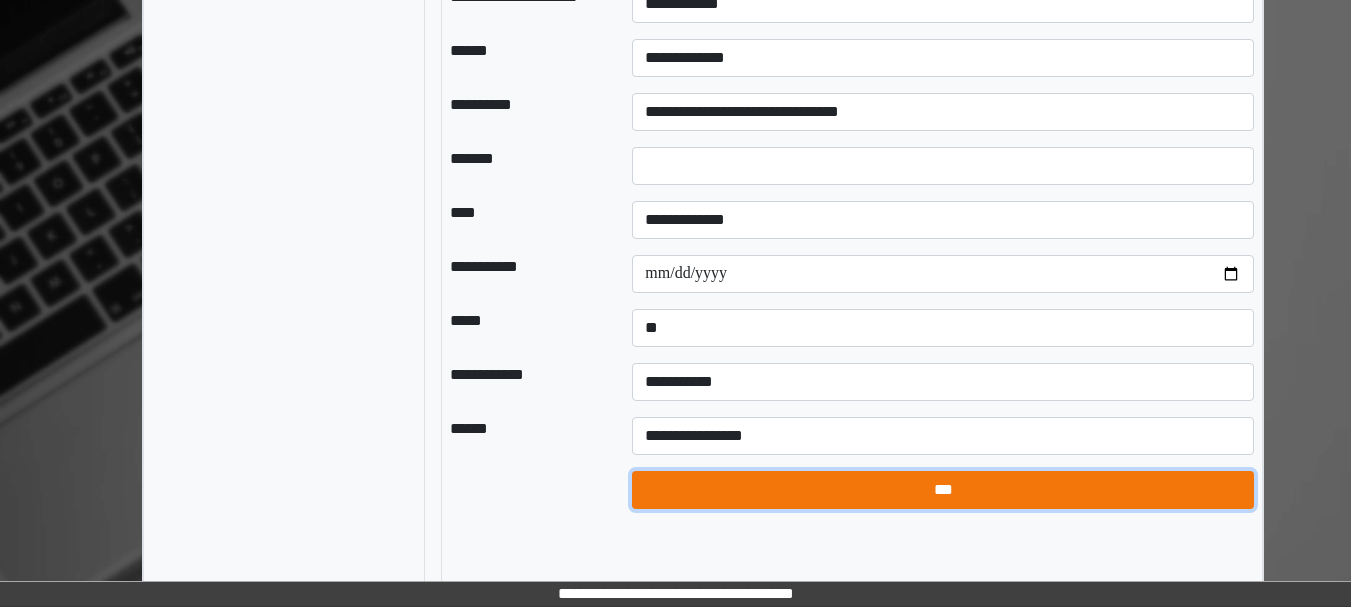 click on "***" at bounding box center (943, 490) 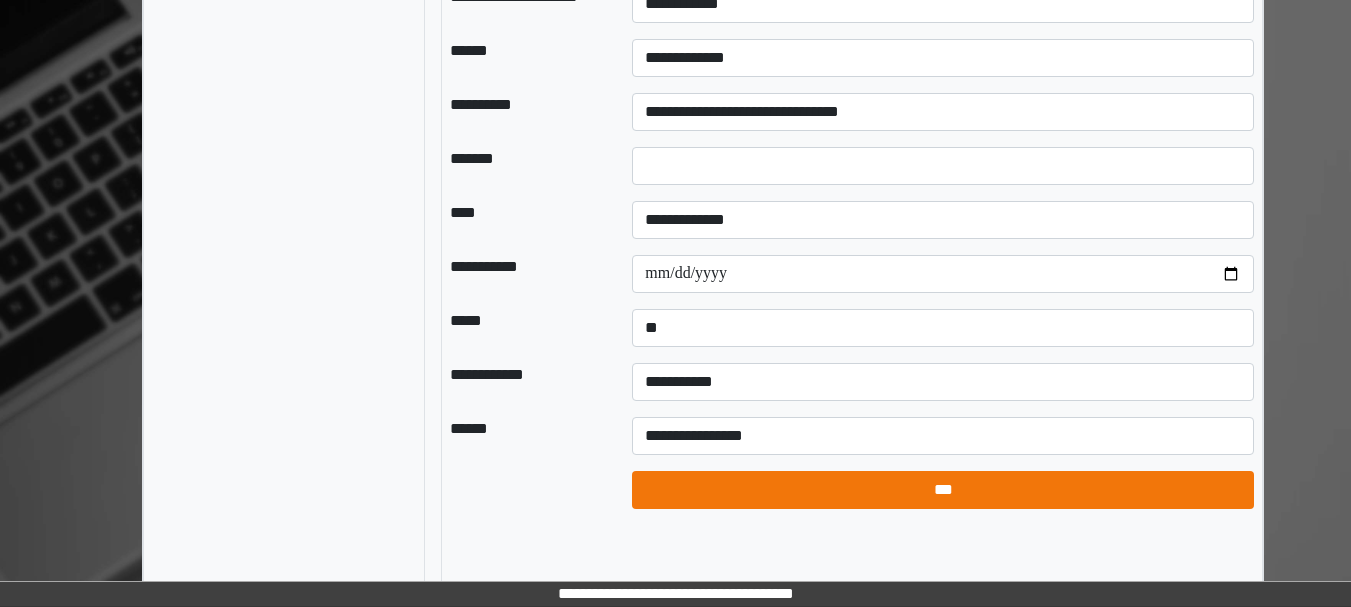 select on "*" 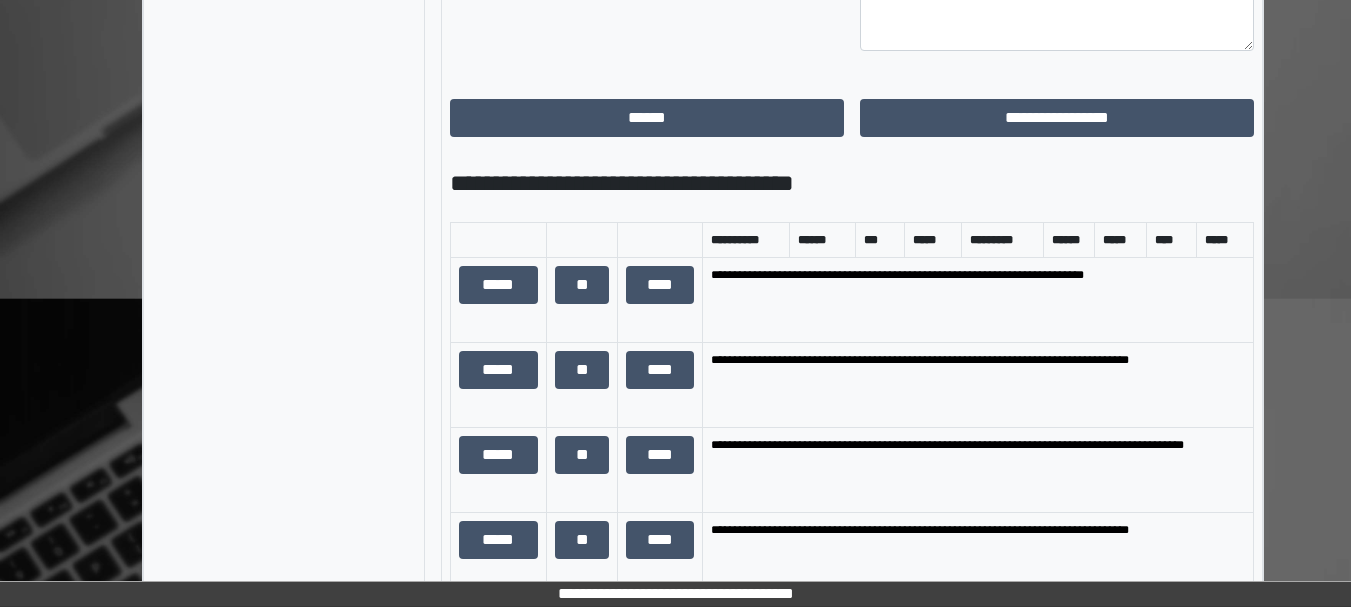 scroll, scrollTop: 1299, scrollLeft: 0, axis: vertical 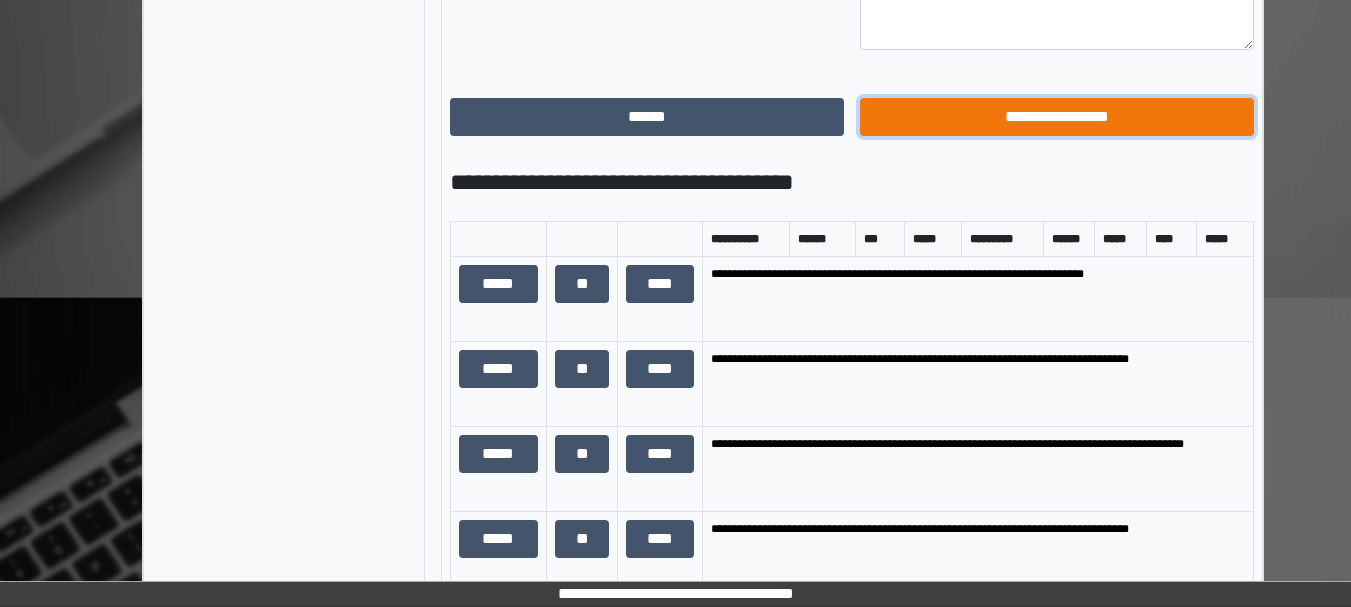 click on "**********" at bounding box center (1057, 117) 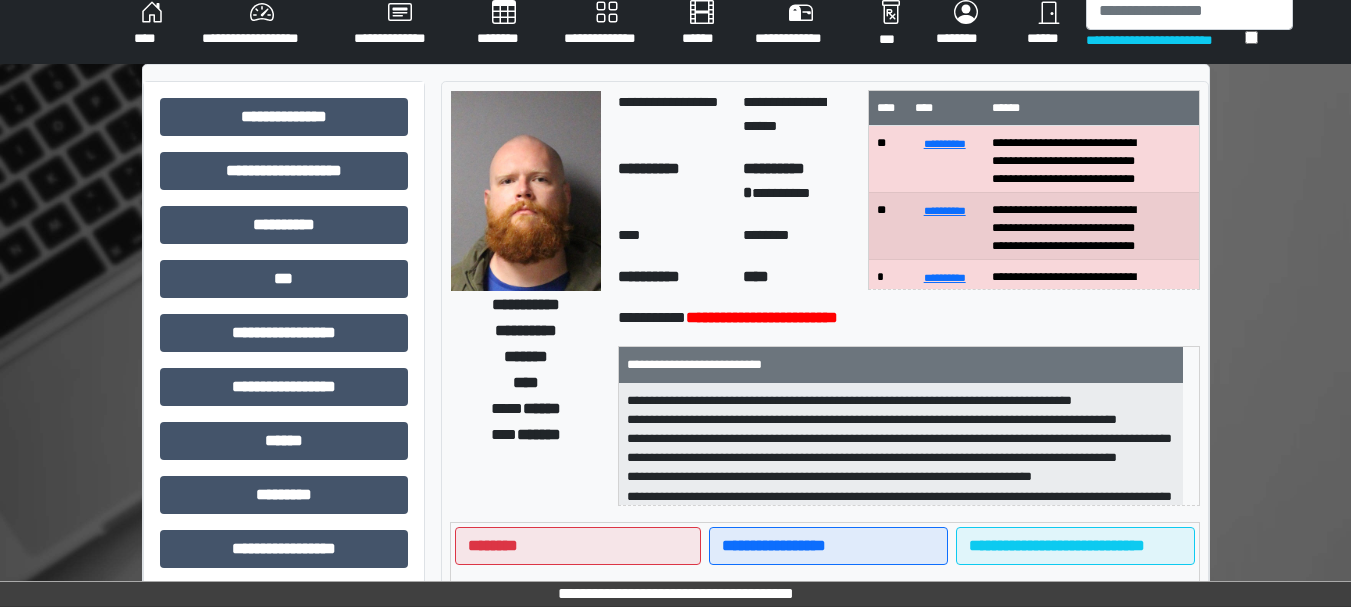 scroll, scrollTop: 0, scrollLeft: 0, axis: both 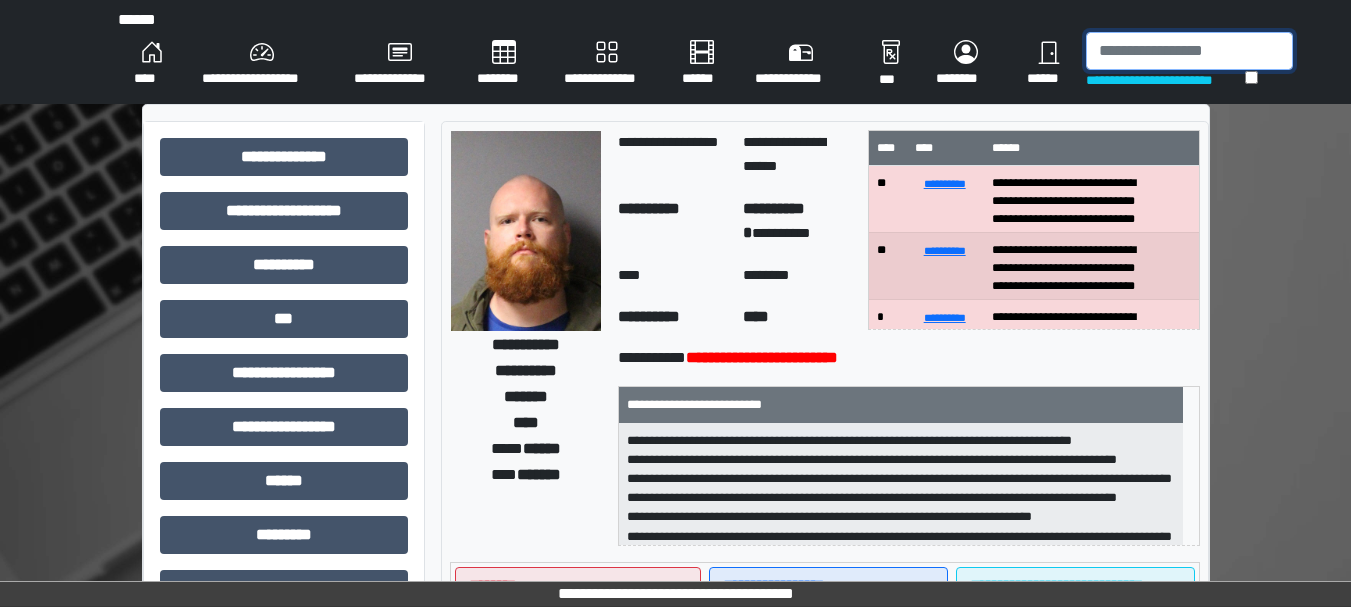 click at bounding box center [1189, 51] 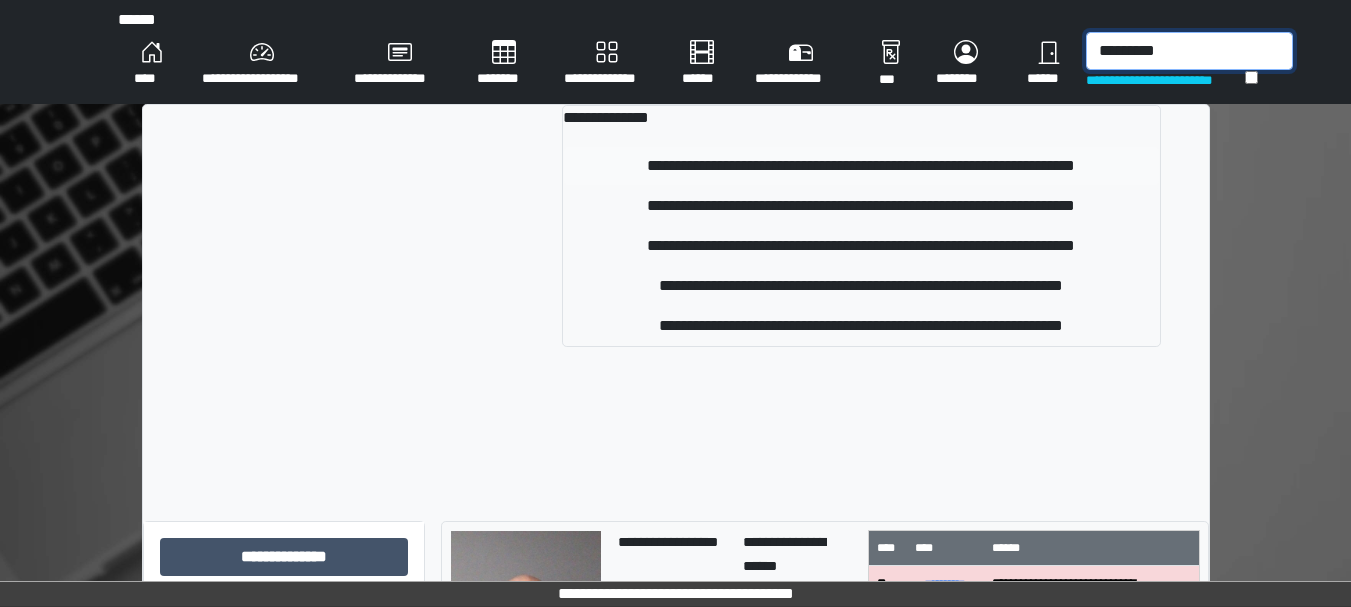 type on "*********" 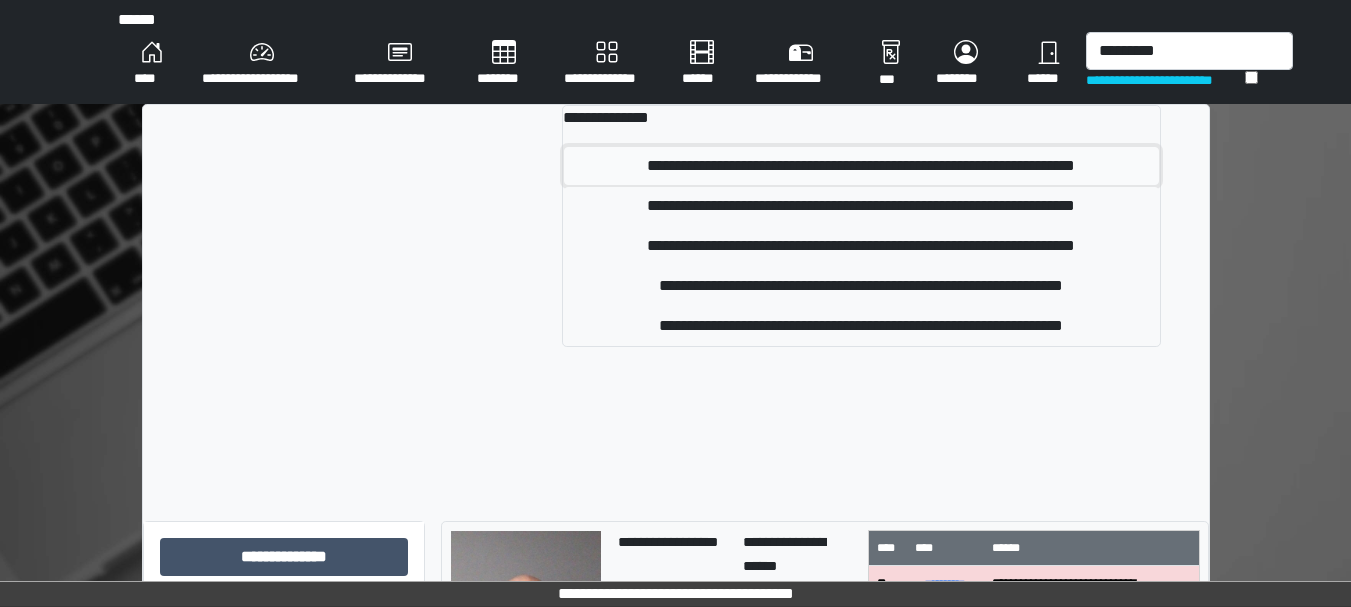 click on "**********" at bounding box center [861, 166] 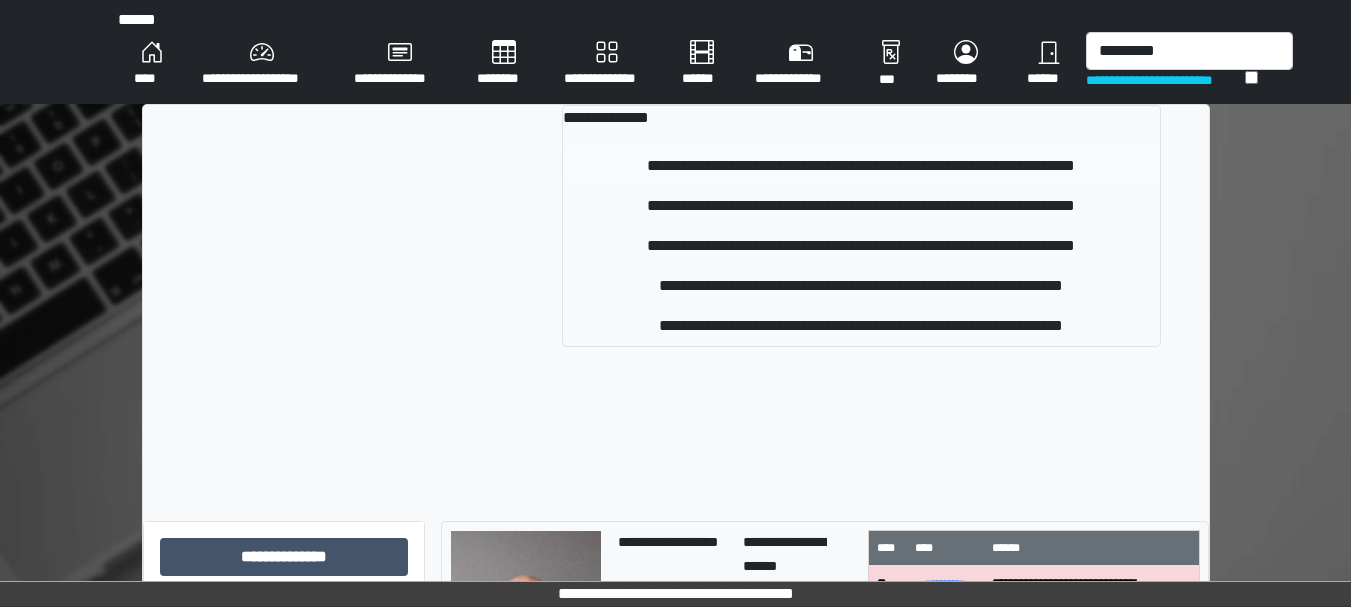 type 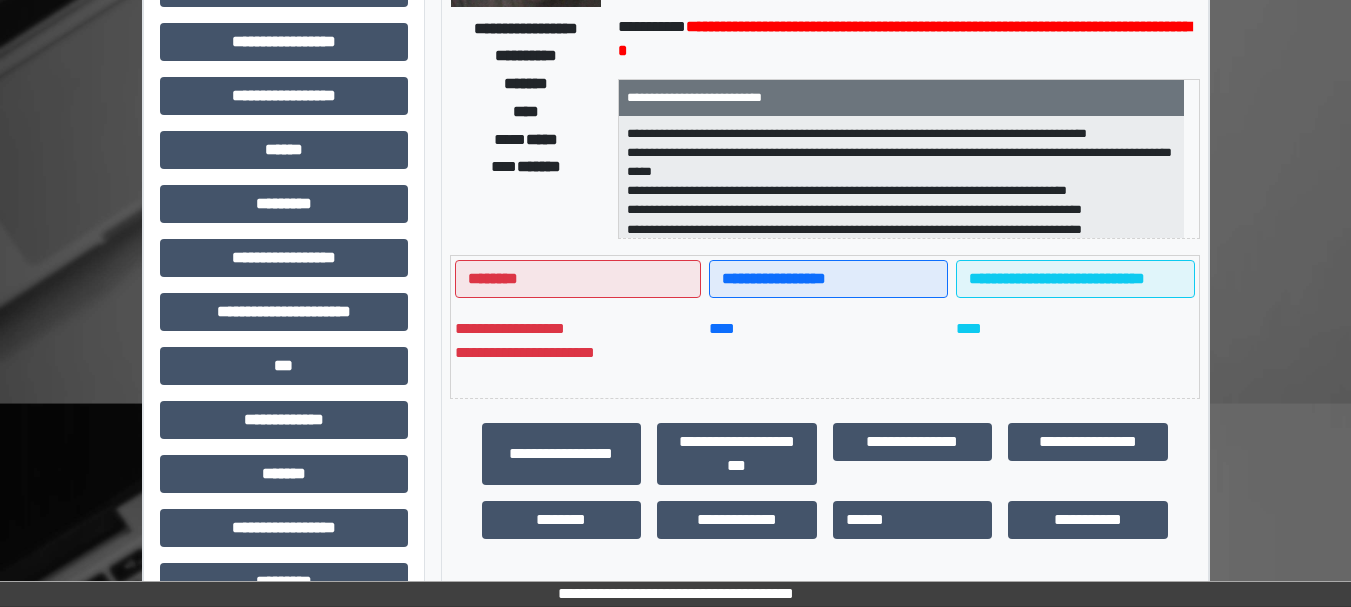 scroll, scrollTop: 332, scrollLeft: 0, axis: vertical 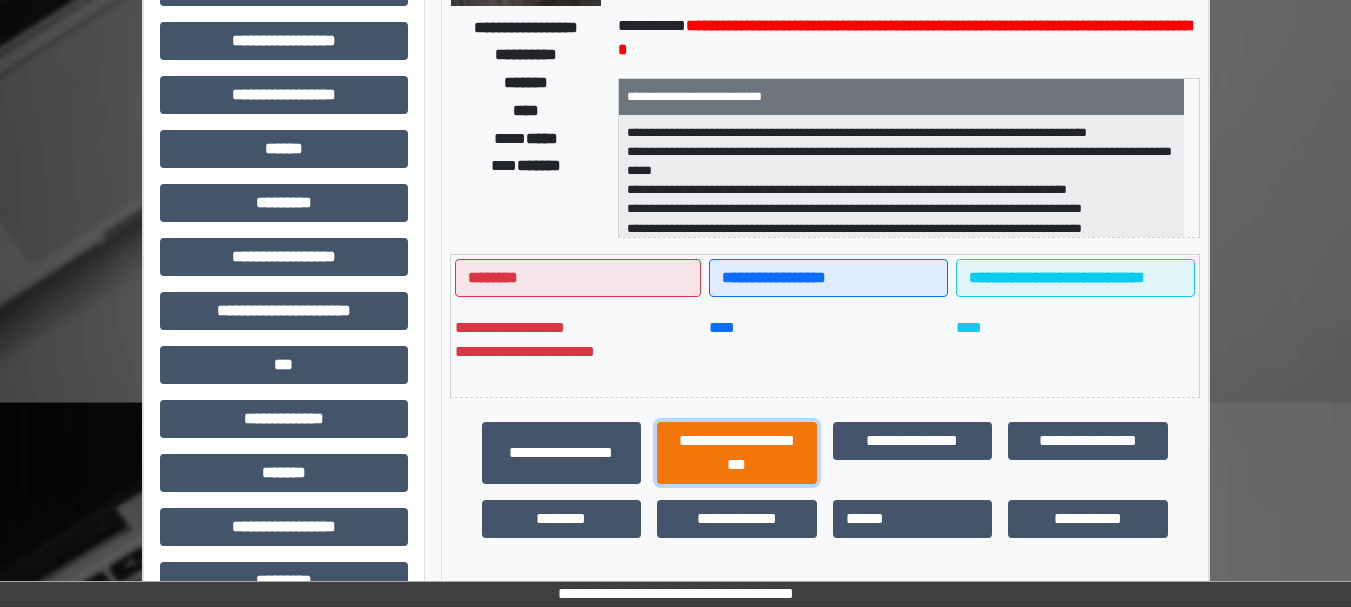 click on "**********" at bounding box center [737, 453] 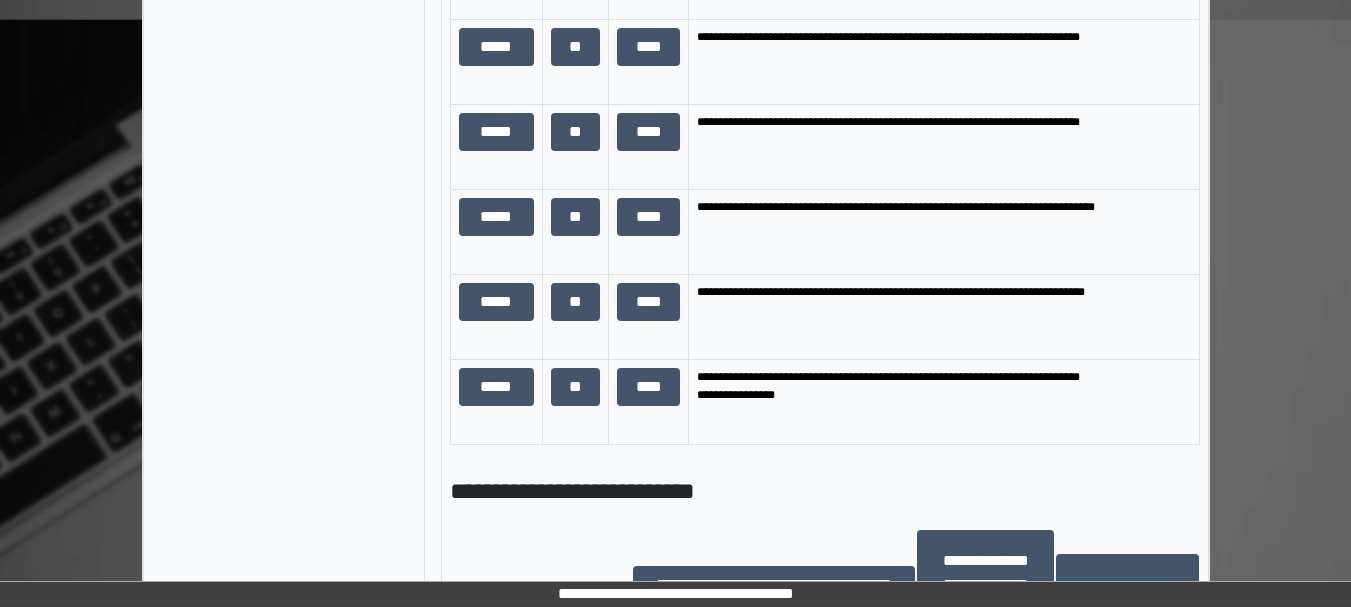 scroll, scrollTop: 1578, scrollLeft: 0, axis: vertical 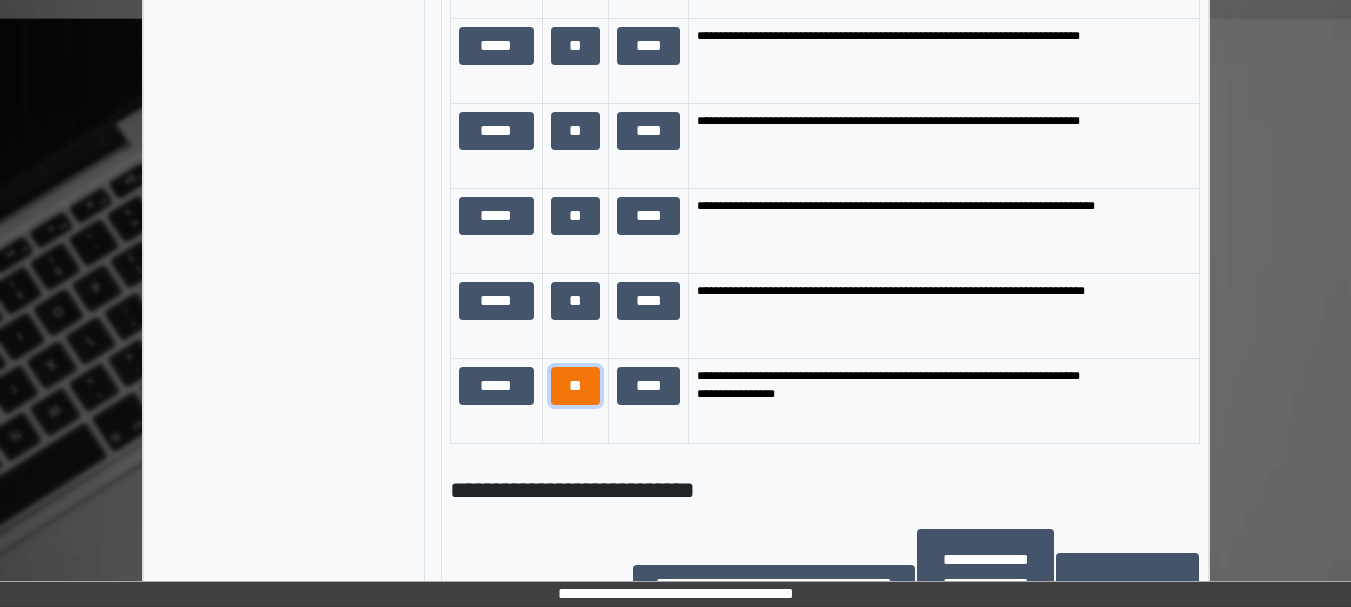 click on "**" at bounding box center [576, 386] 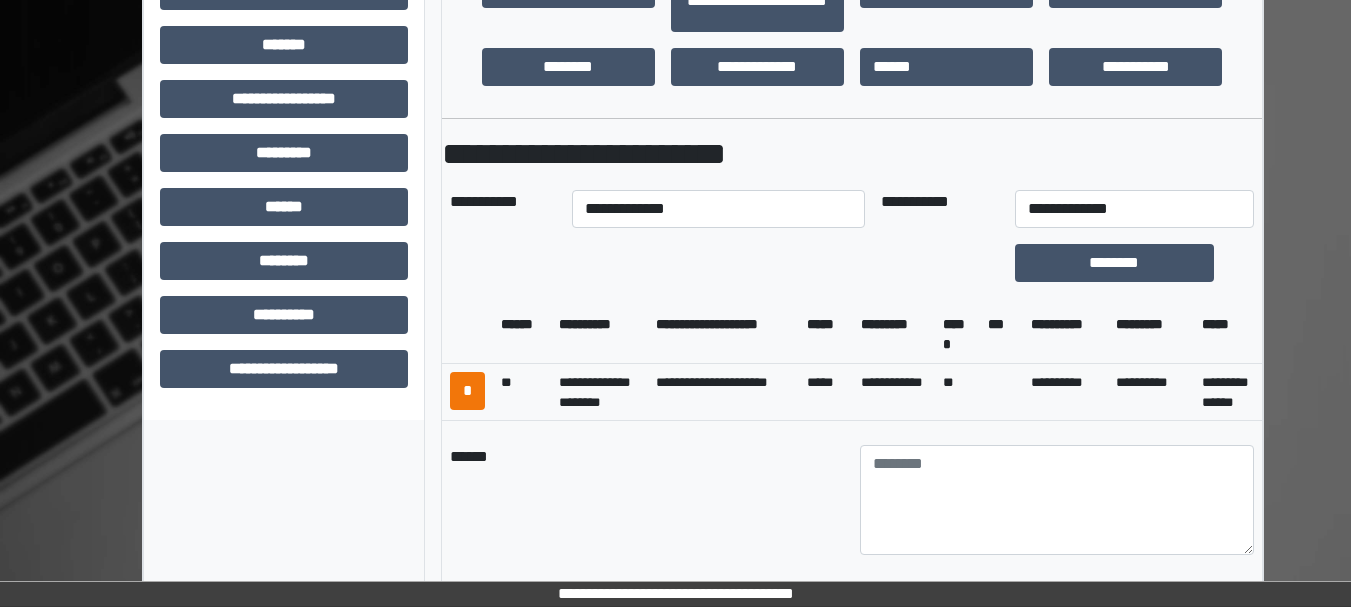 scroll, scrollTop: 759, scrollLeft: 0, axis: vertical 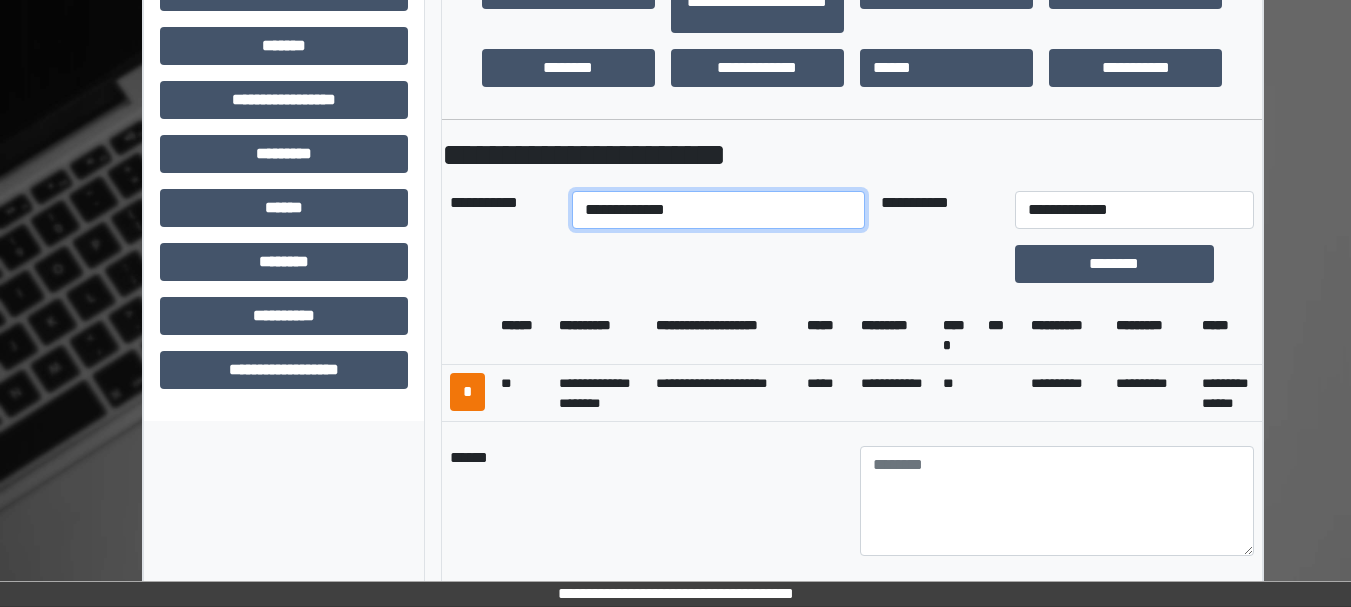 click on "**********" at bounding box center [718, 210] 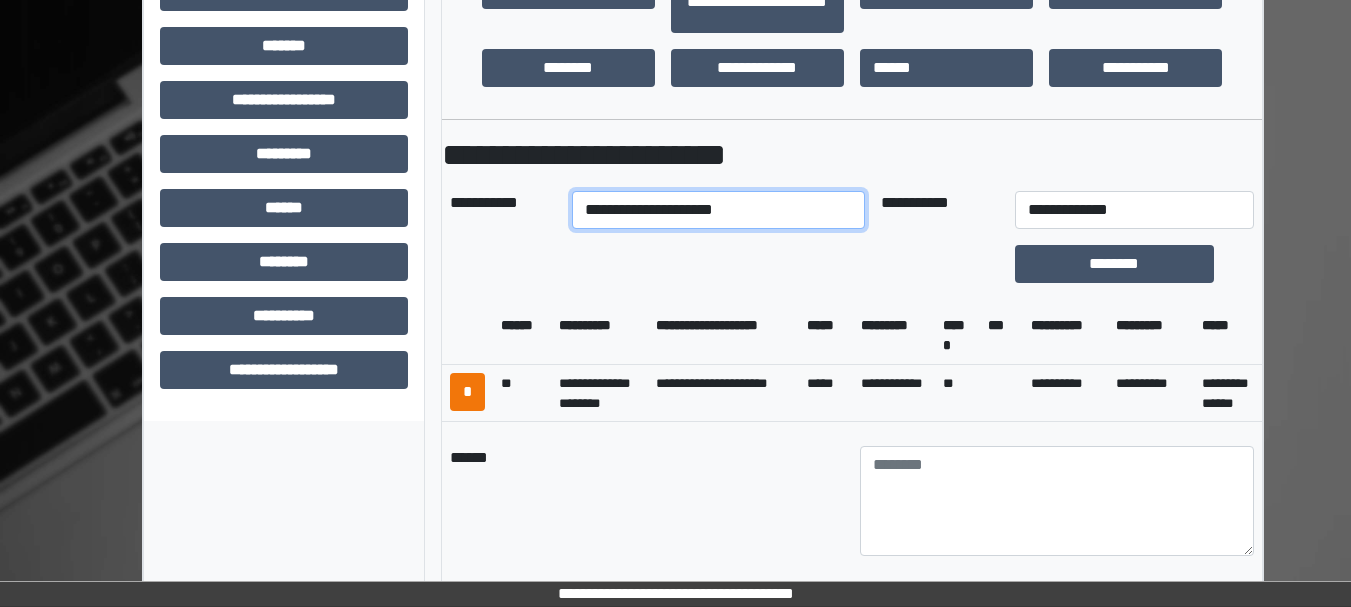 click on "**********" at bounding box center [718, 210] 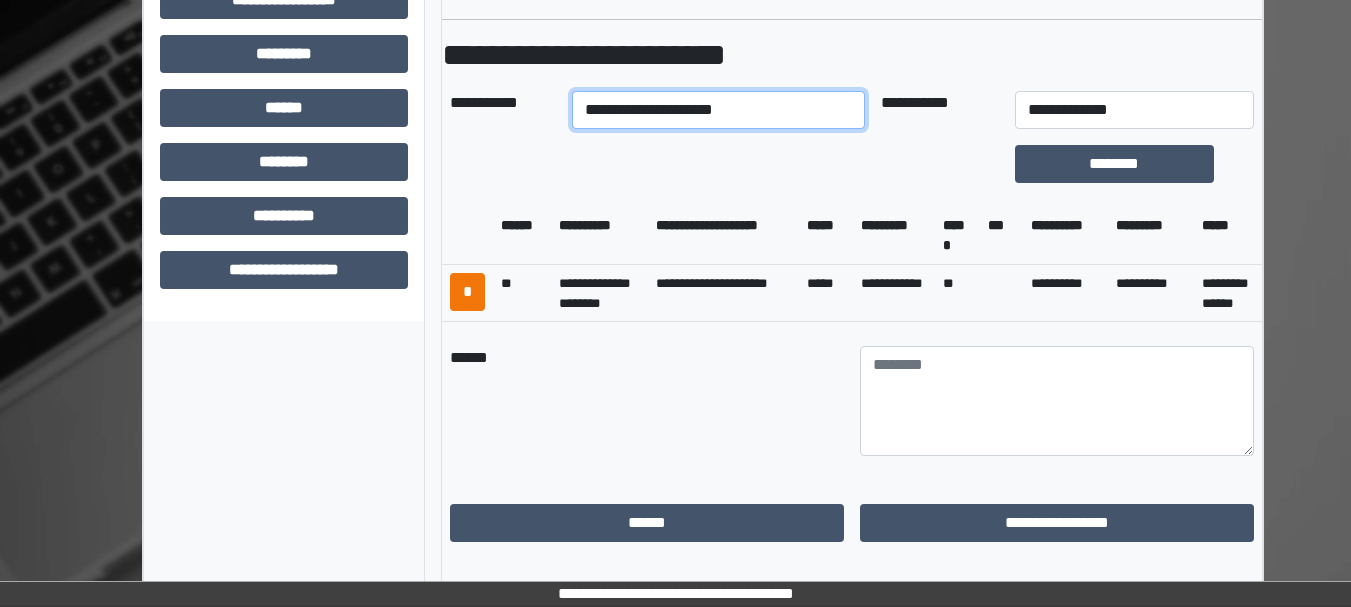 scroll, scrollTop: 843, scrollLeft: 0, axis: vertical 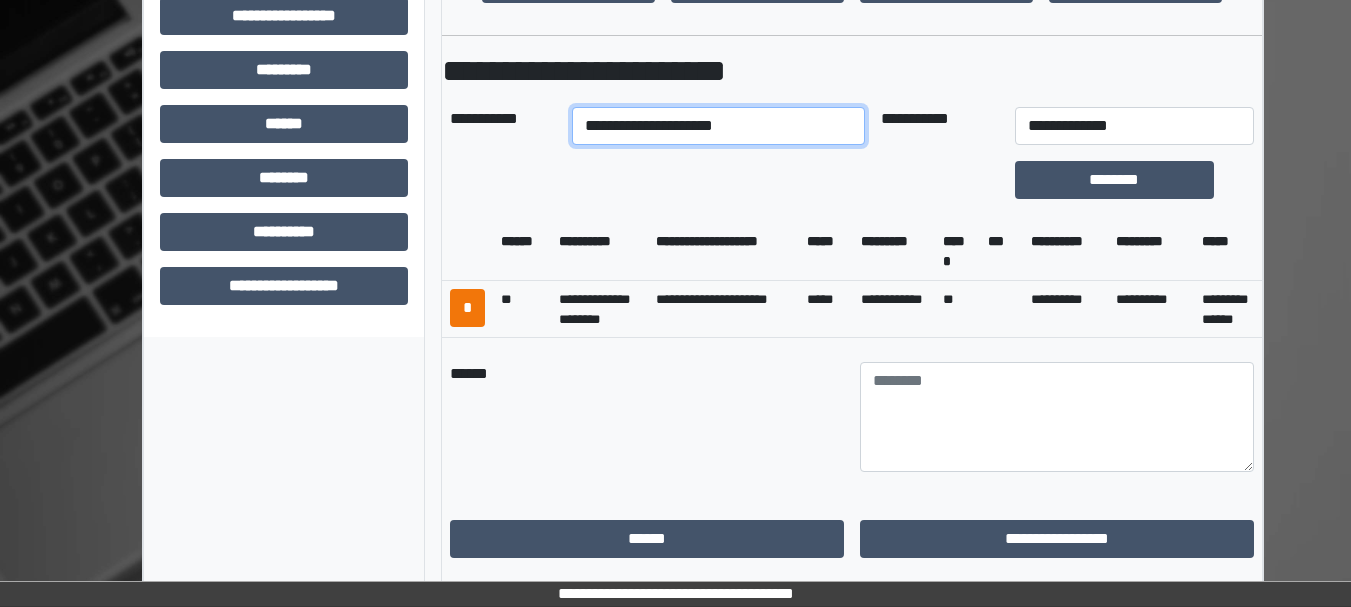 click on "**********" at bounding box center [718, 126] 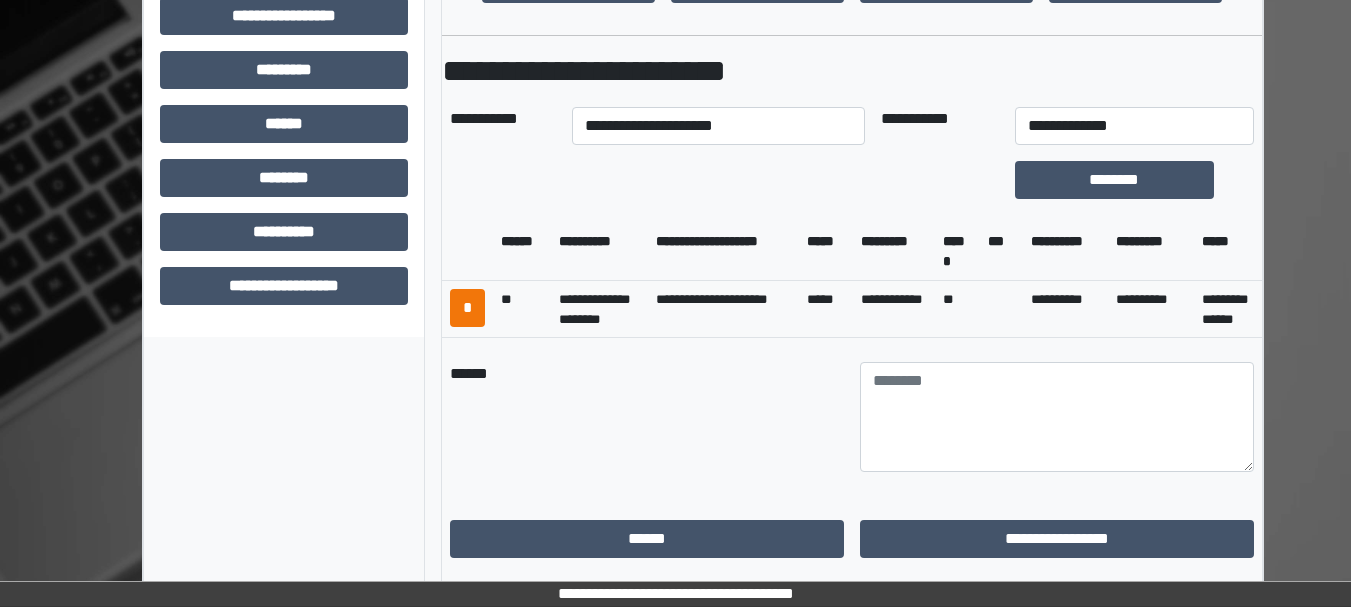 click on "**********" at bounding box center [852, 1023] 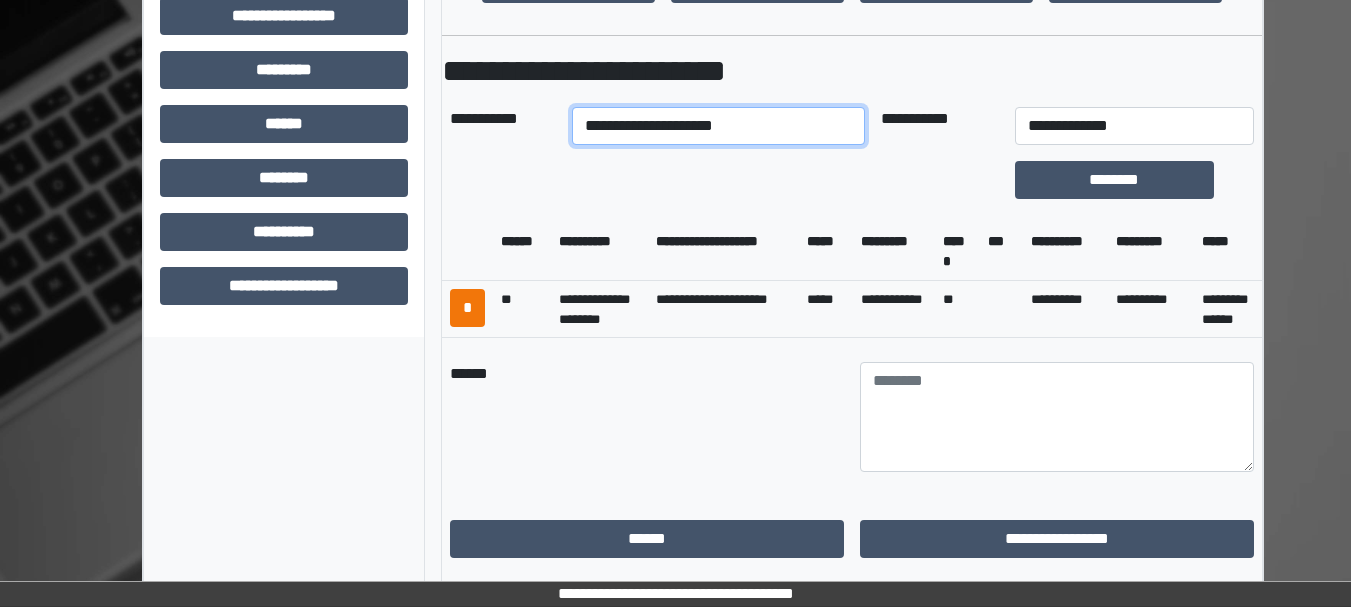 click on "**********" at bounding box center (718, 126) 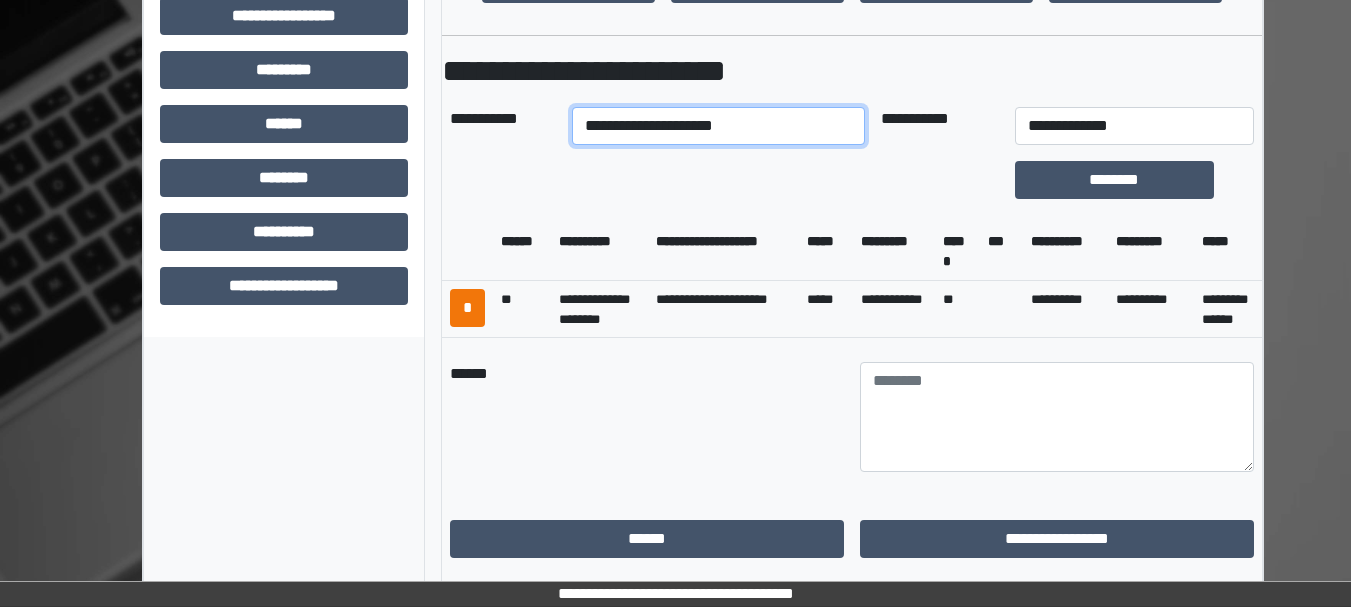 select on "****" 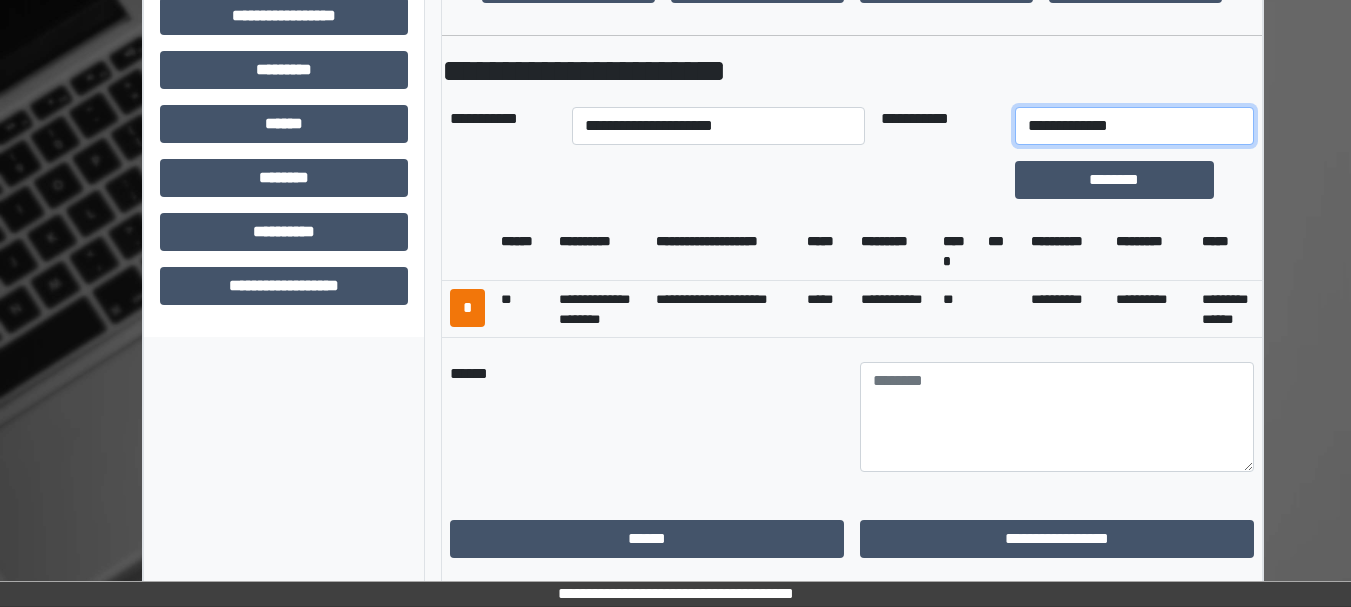 click on "**********" at bounding box center [1134, 126] 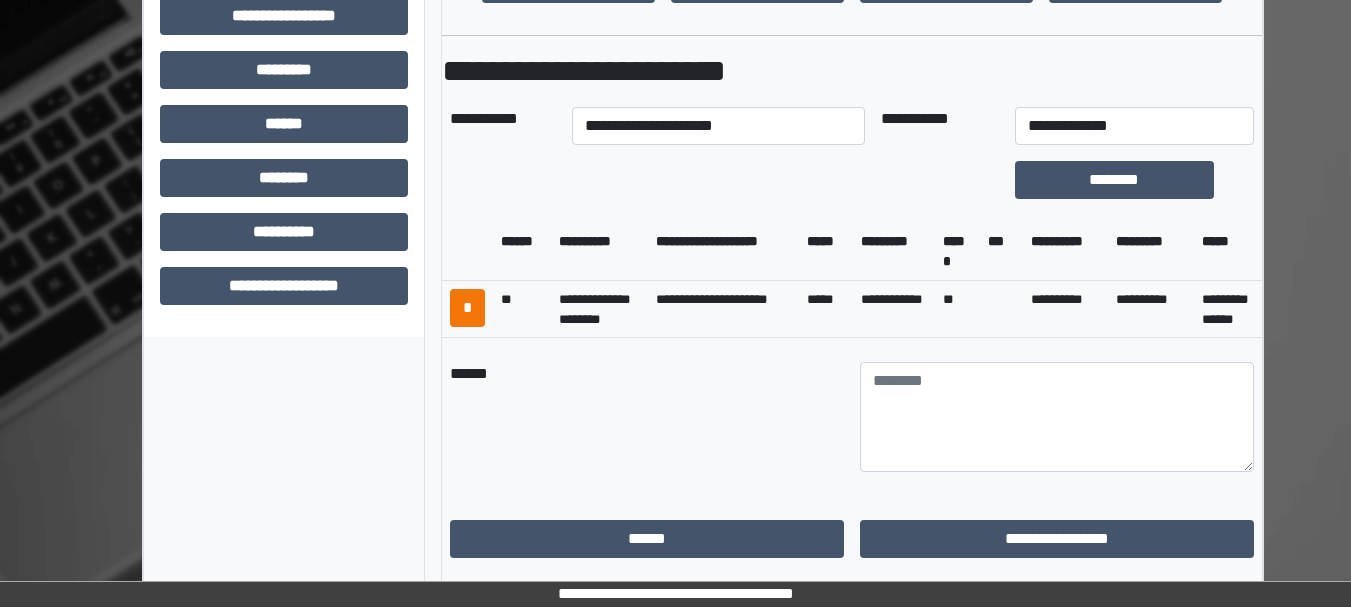 click on "**********" at bounding box center [894, 309] 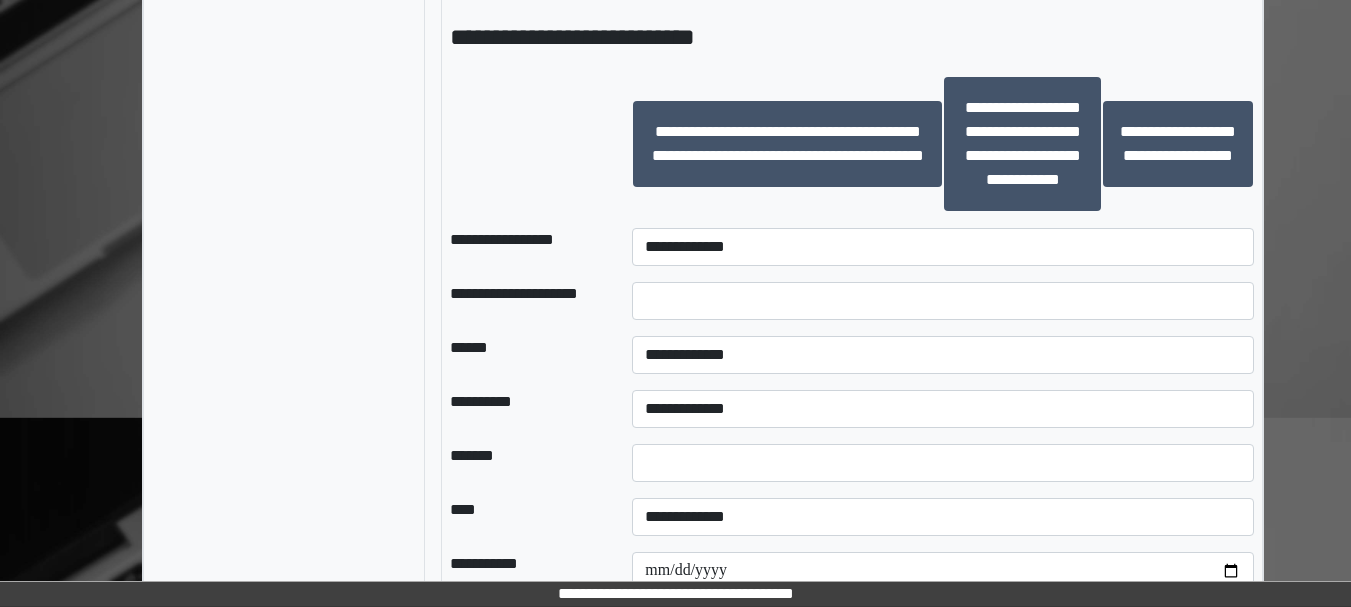 scroll, scrollTop: 2042, scrollLeft: 0, axis: vertical 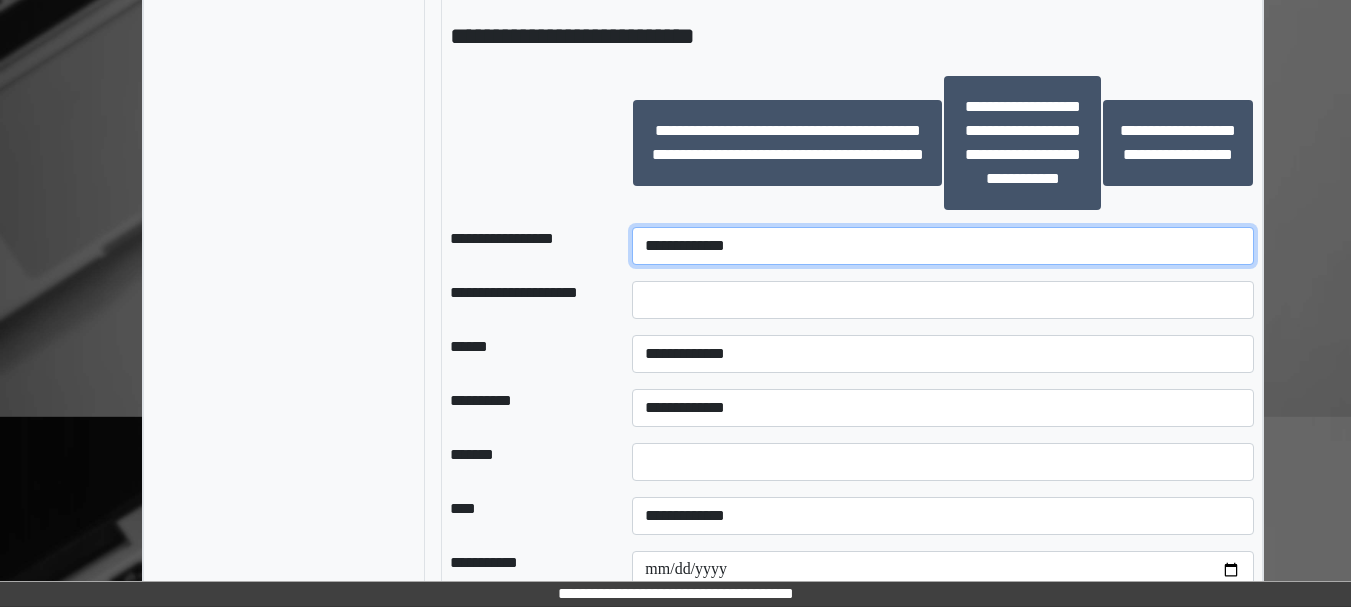 click on "**********" at bounding box center (943, 246) 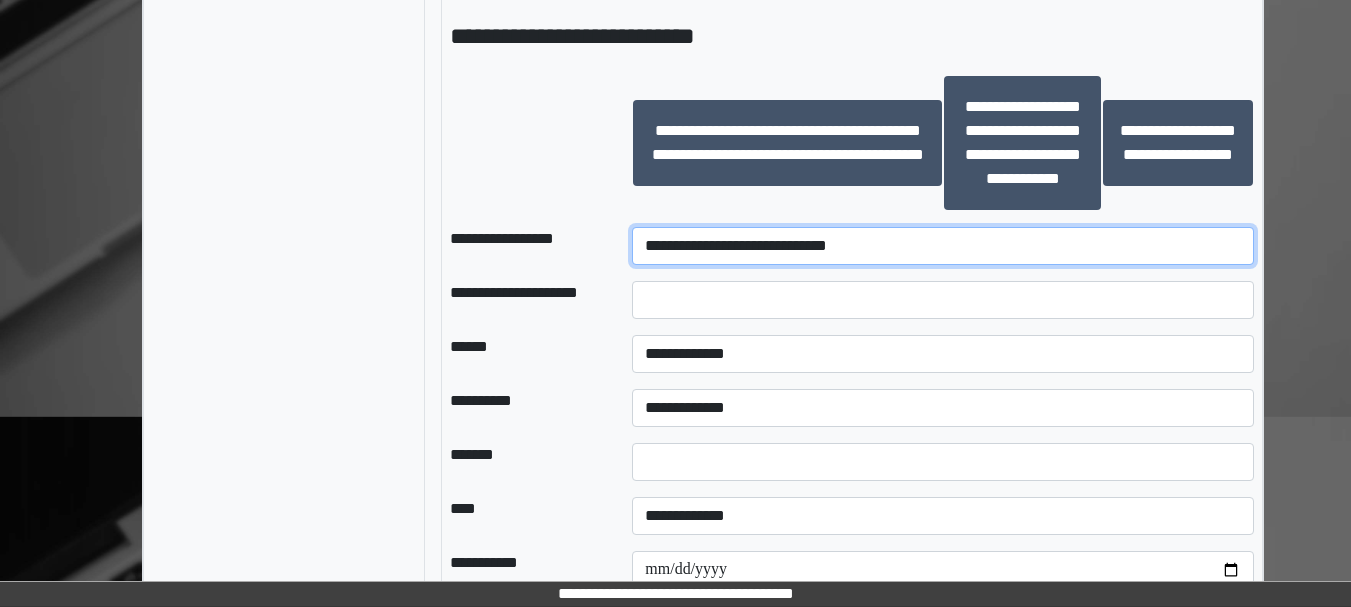 click on "**********" at bounding box center (943, 246) 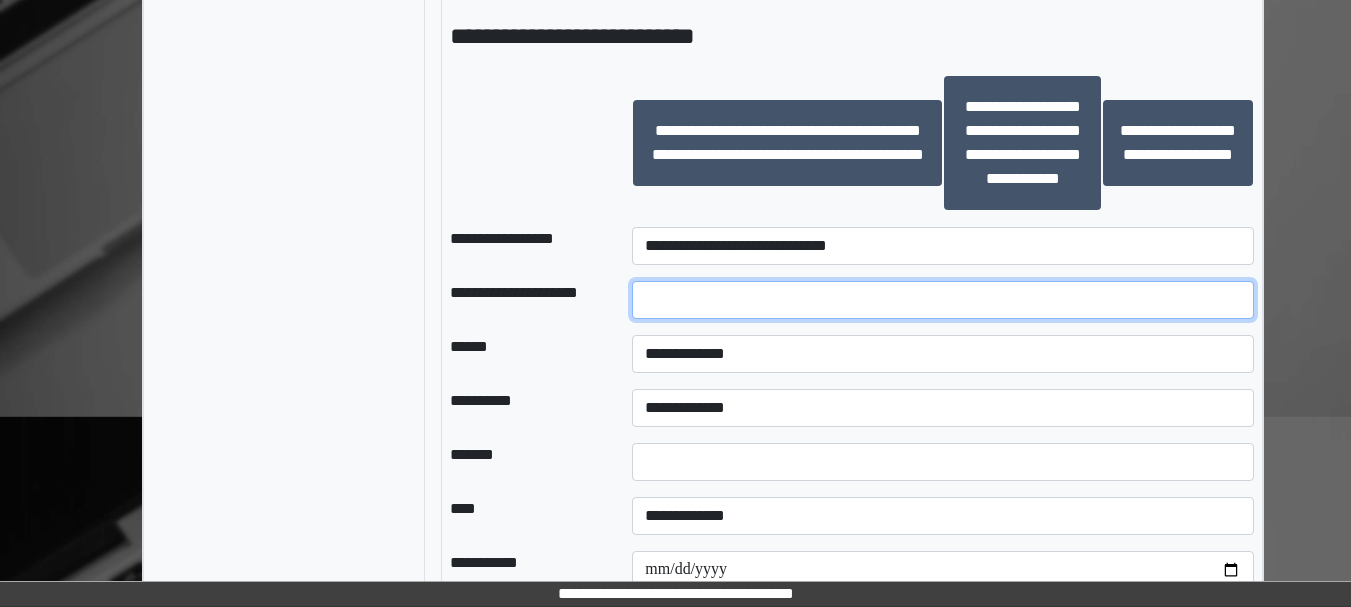 click at bounding box center (943, 300) 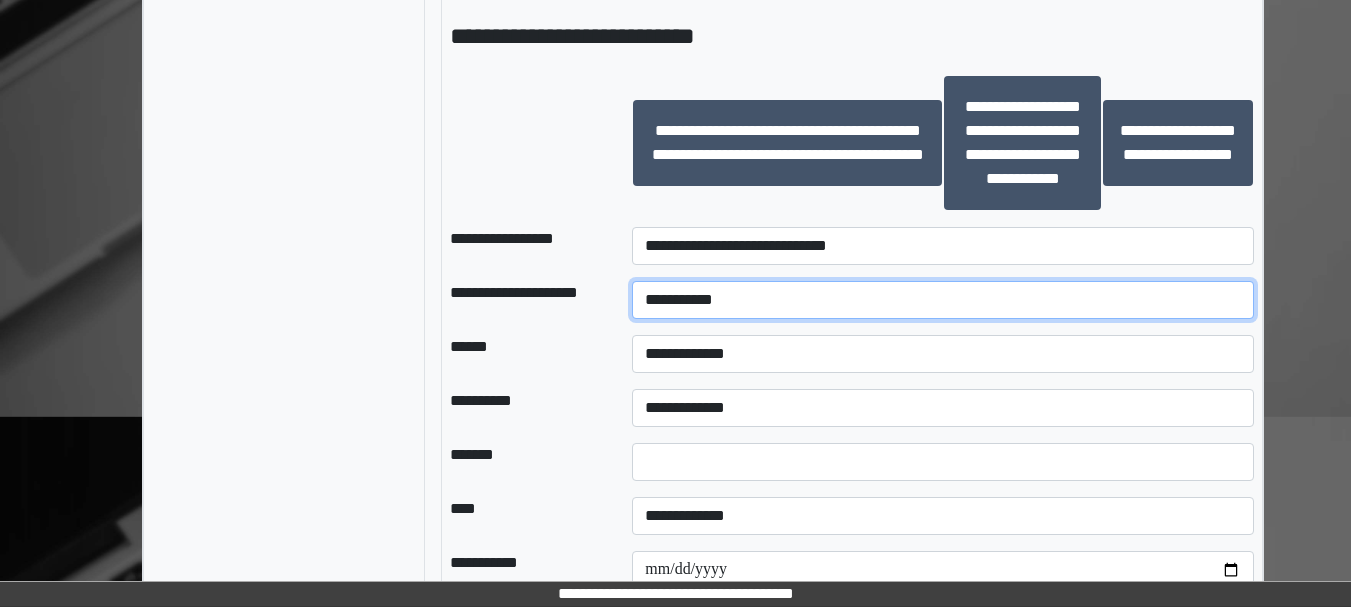 type on "**********" 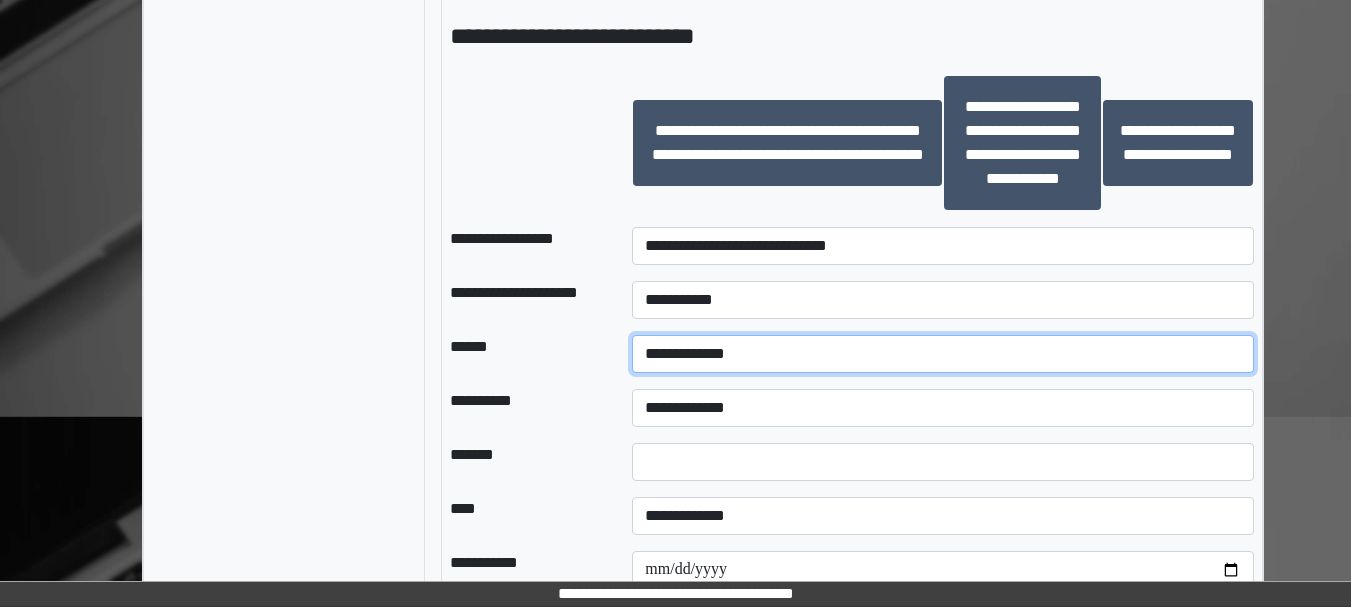 click on "**********" at bounding box center (943, 354) 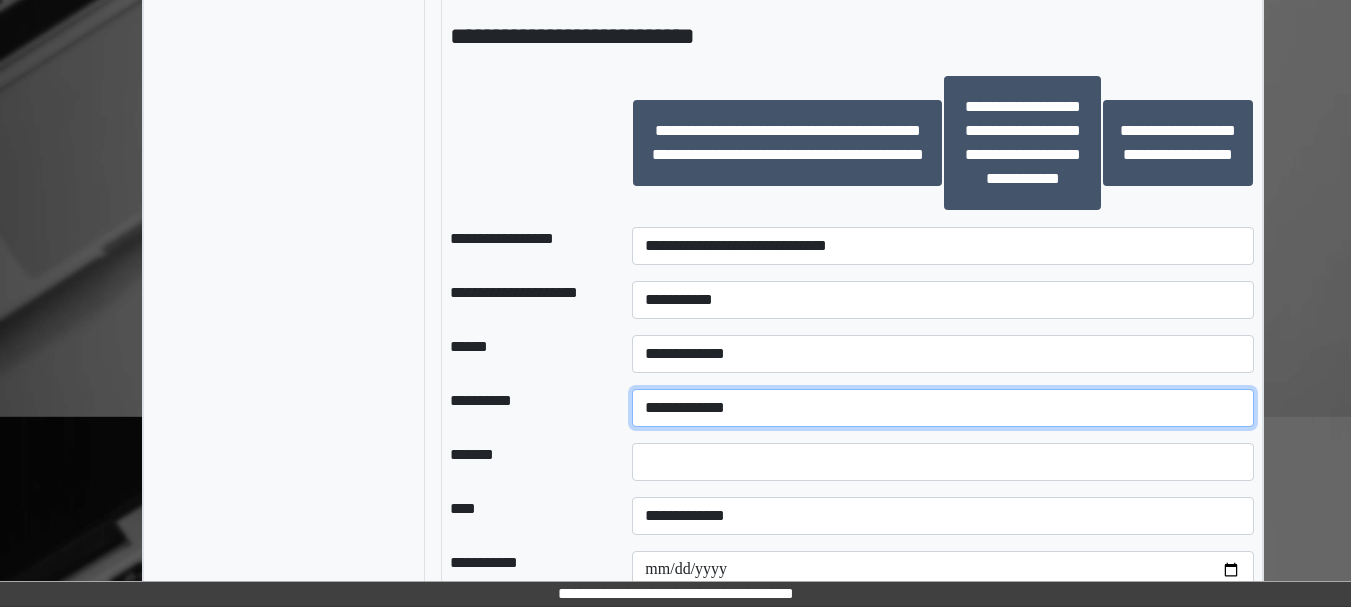 click on "**********" at bounding box center [943, 408] 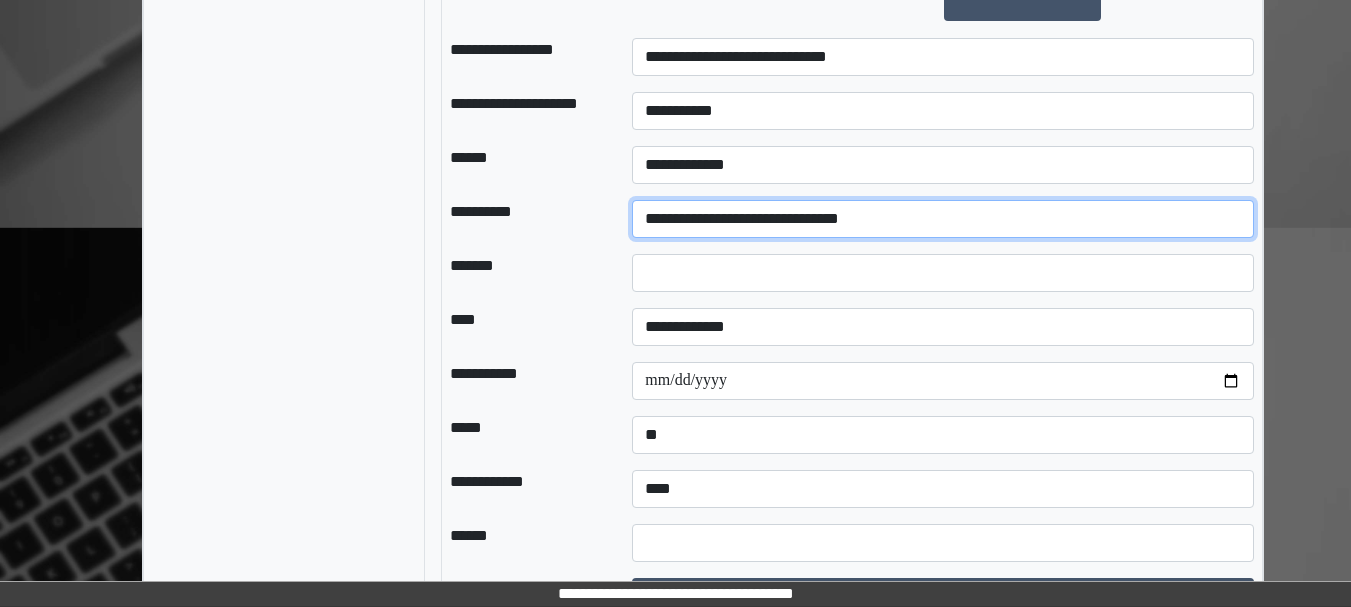 scroll, scrollTop: 2241, scrollLeft: 0, axis: vertical 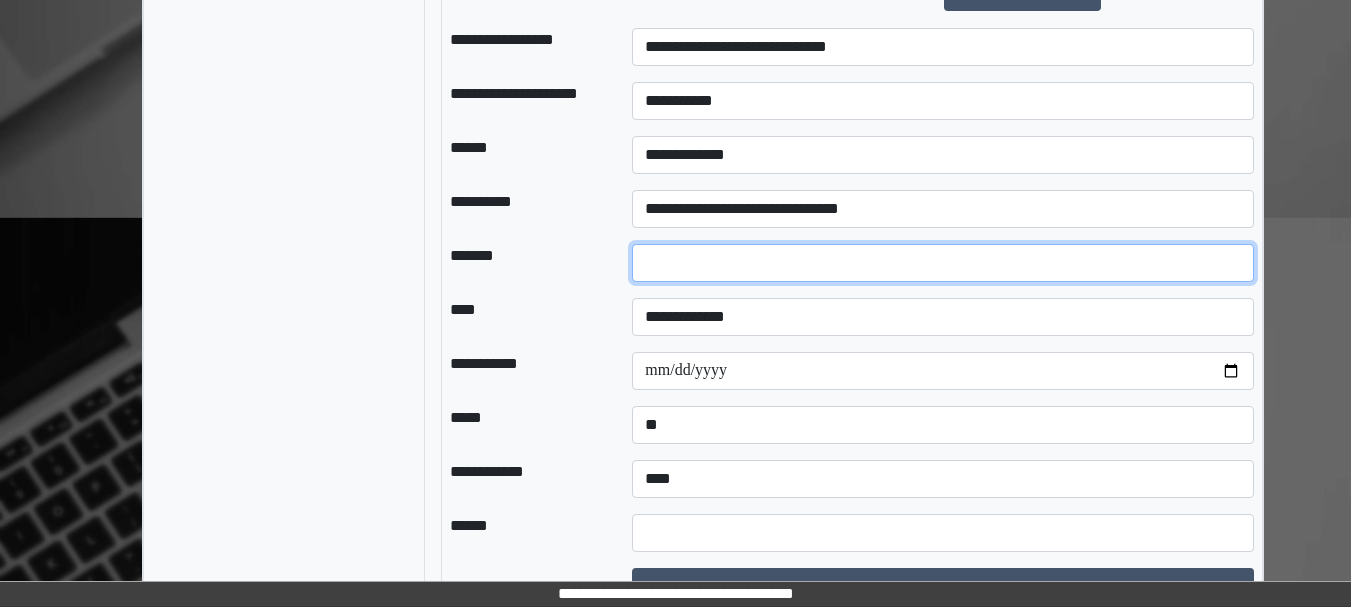 click at bounding box center [943, 263] 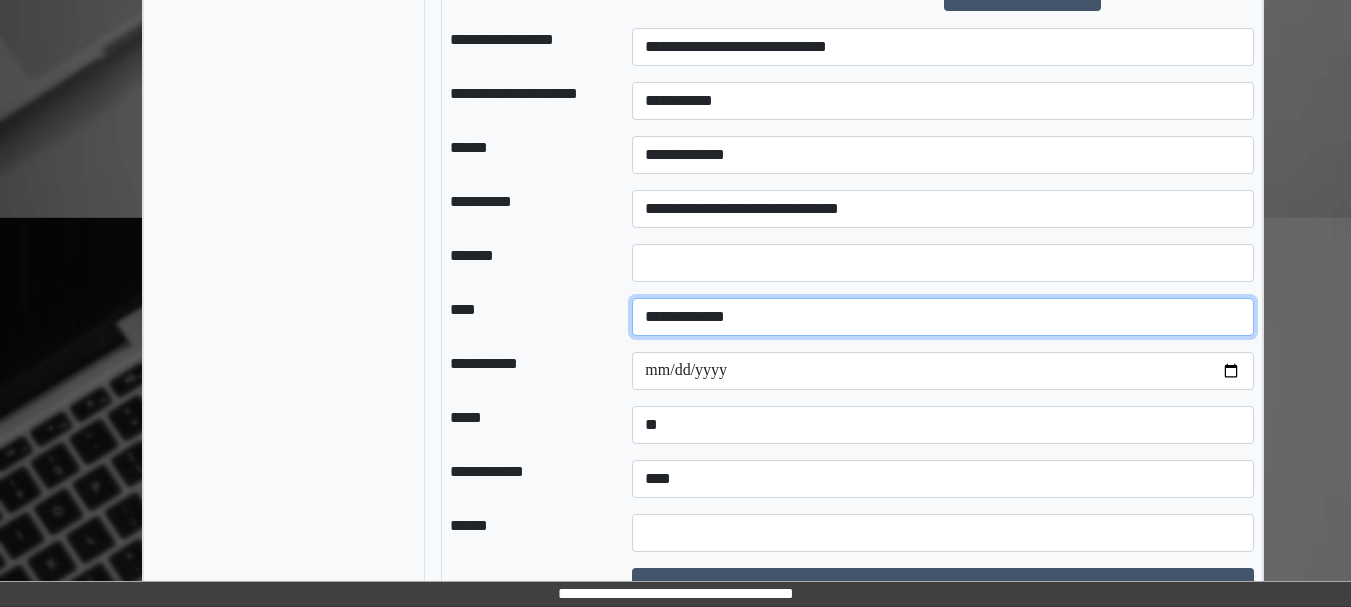 click on "**********" at bounding box center [943, 317] 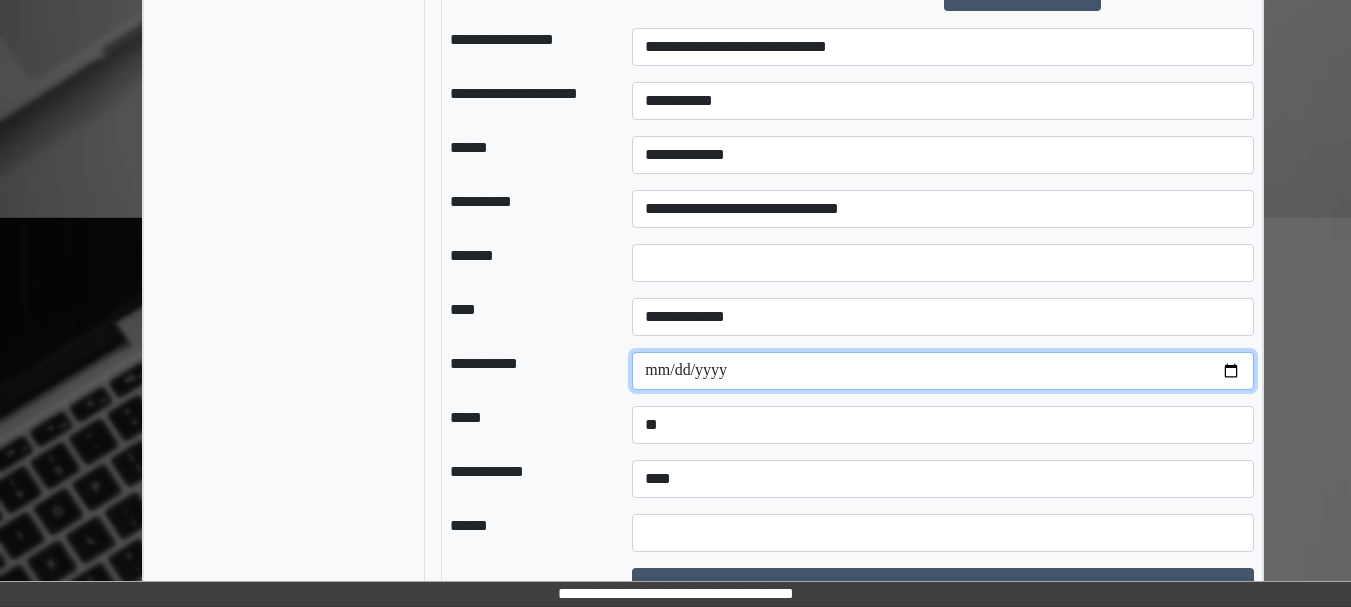 click at bounding box center (943, 371) 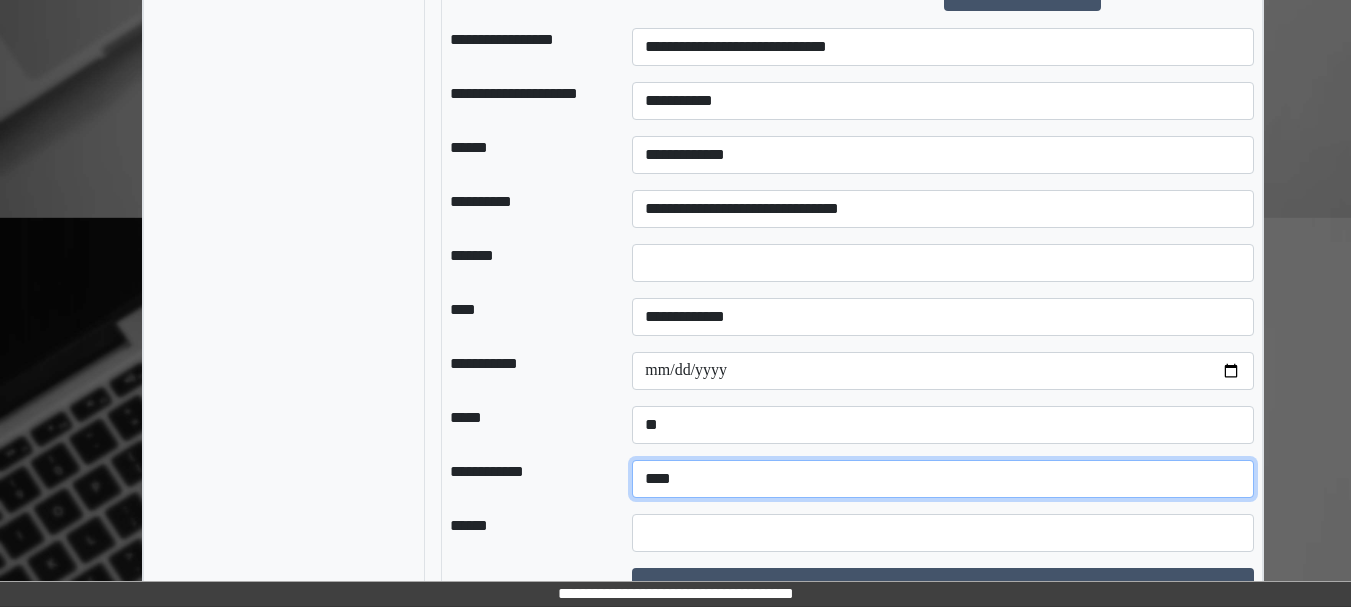 click on "**********" at bounding box center [943, 479] 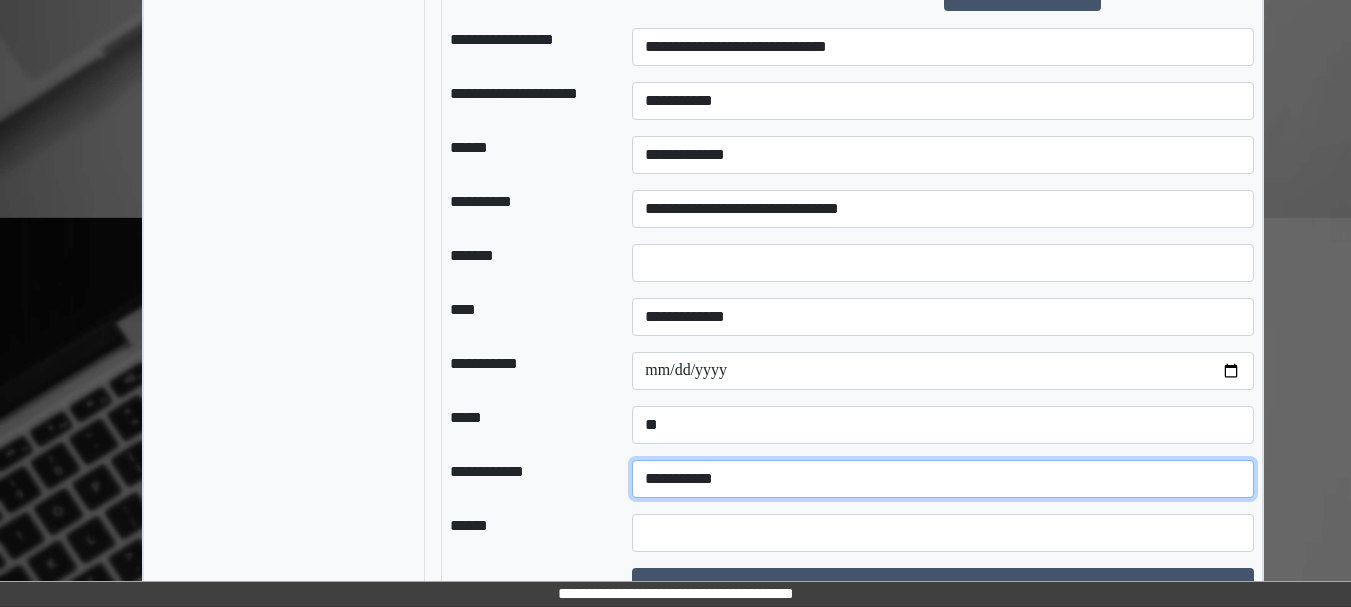 scroll, scrollTop: 2344, scrollLeft: 0, axis: vertical 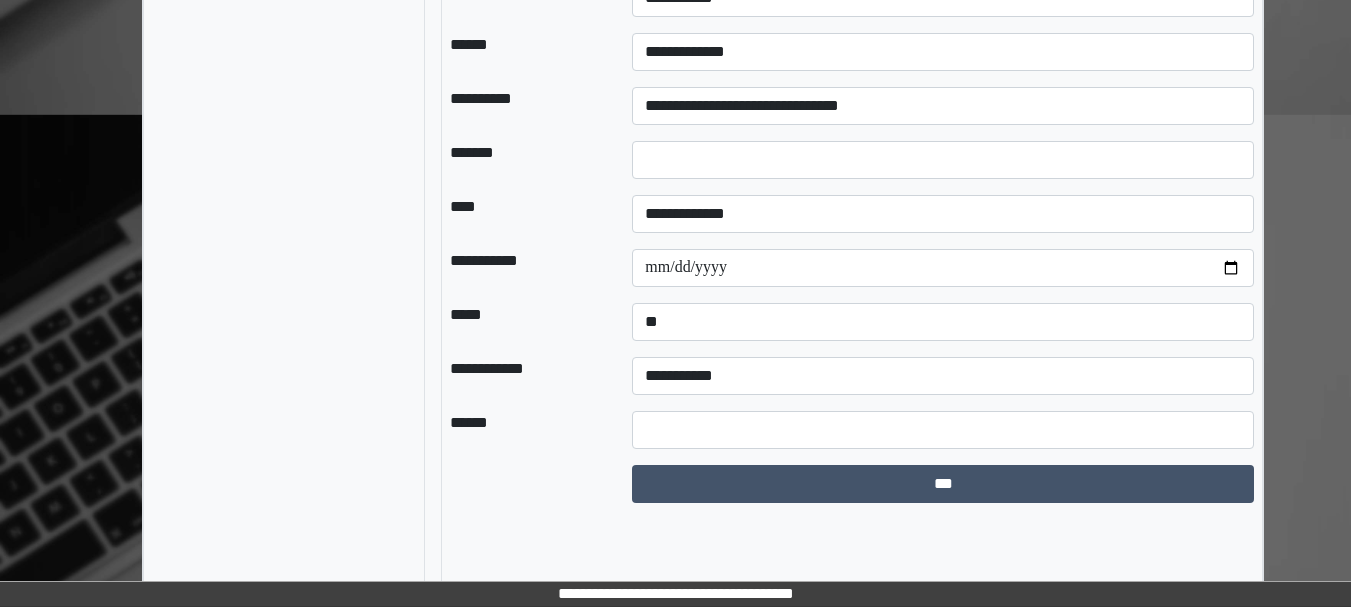 click at bounding box center [943, 430] 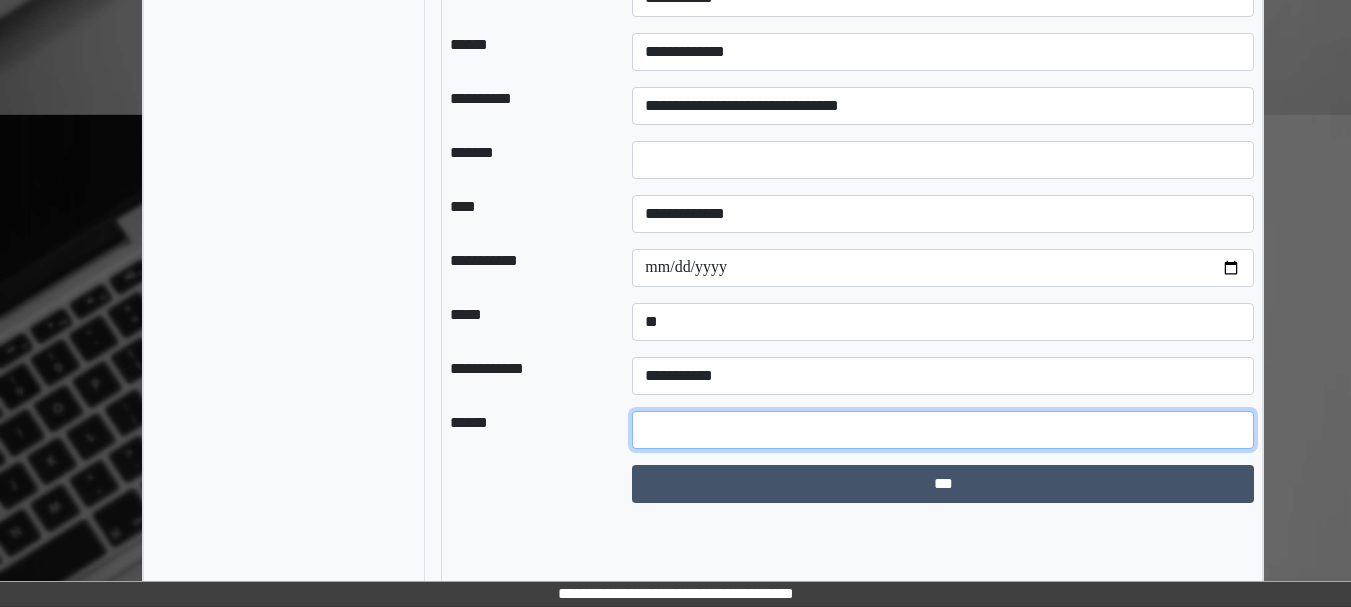 click at bounding box center [943, 430] 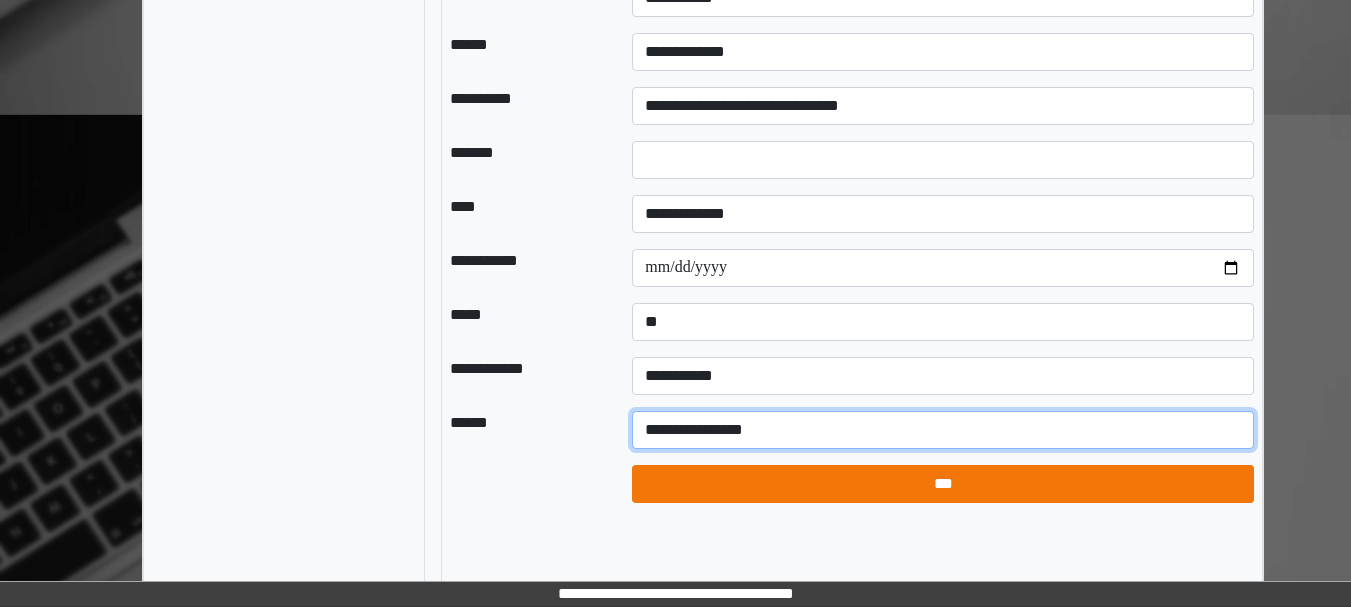type on "**********" 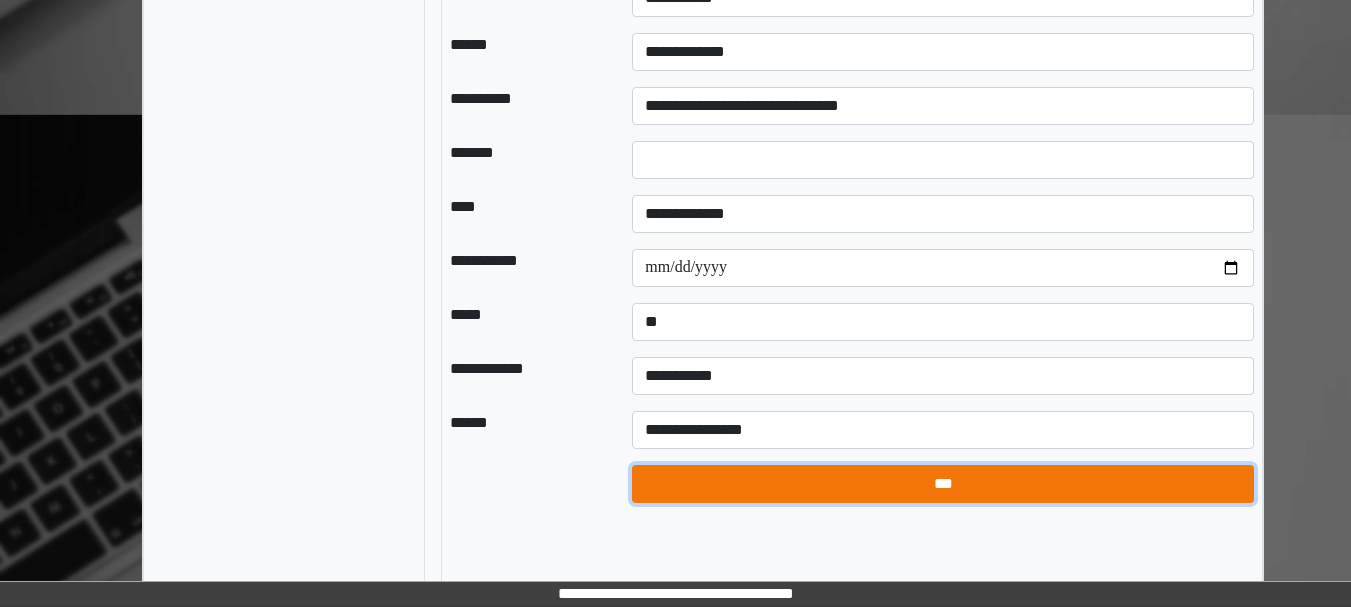 click on "***" at bounding box center [943, 484] 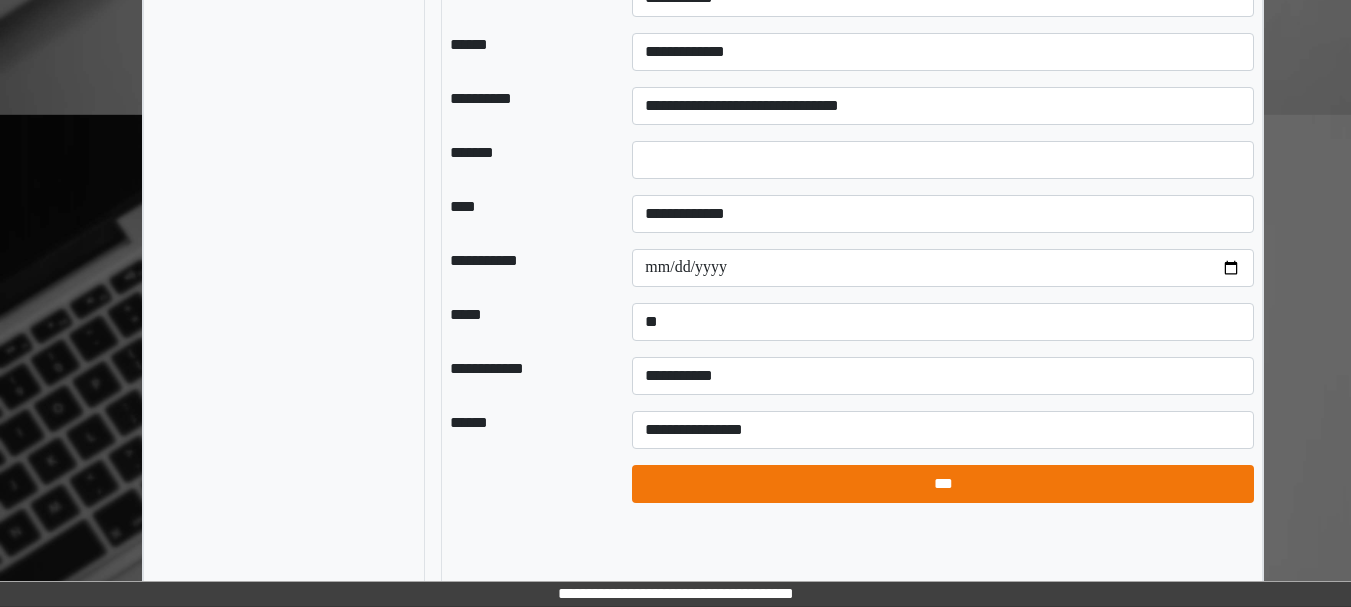 select on "*" 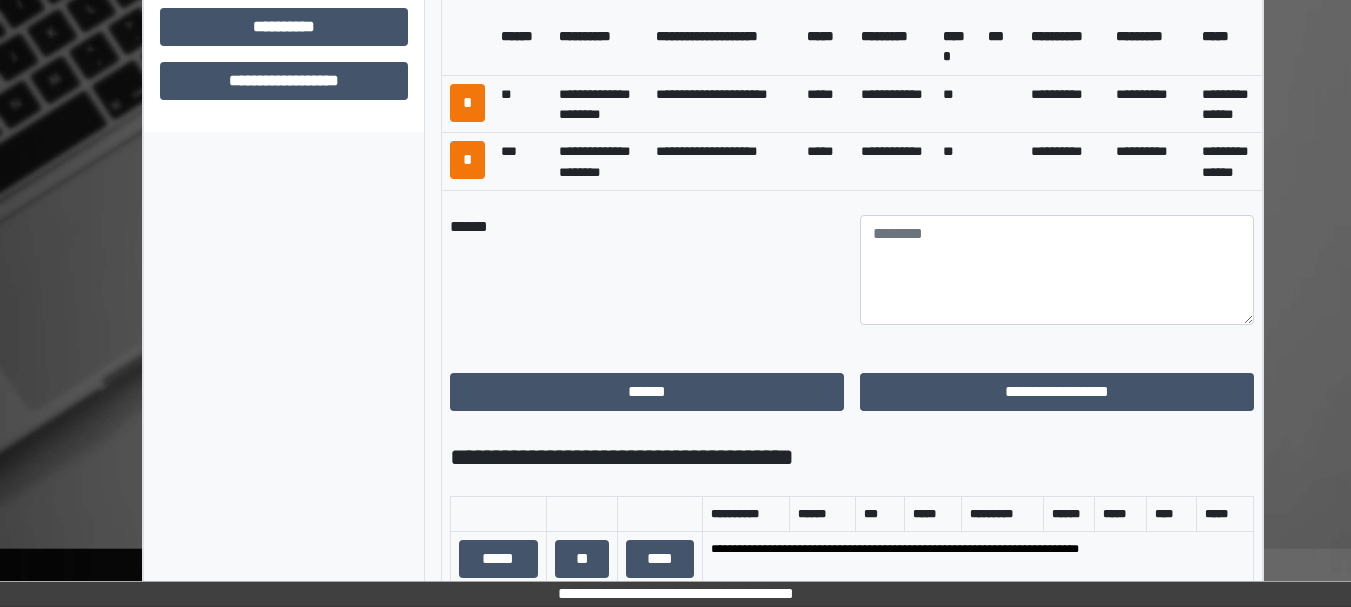 scroll, scrollTop: 1063, scrollLeft: 0, axis: vertical 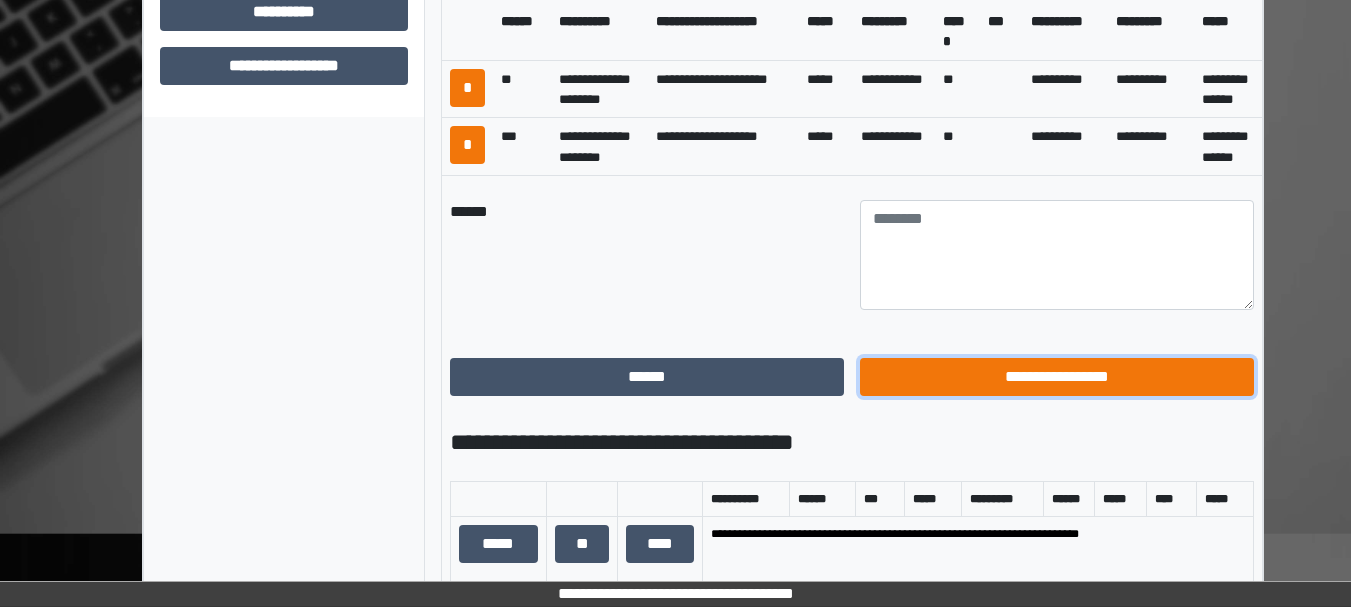 click on "**********" at bounding box center [1057, 377] 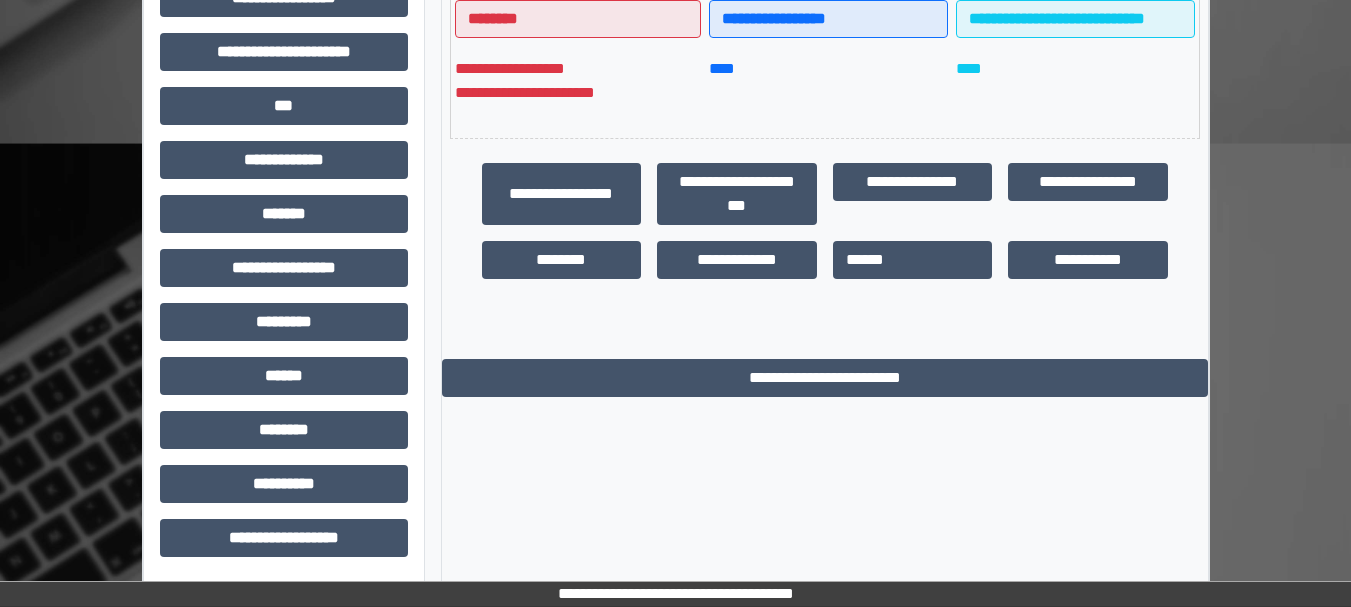 scroll, scrollTop: 0, scrollLeft: 0, axis: both 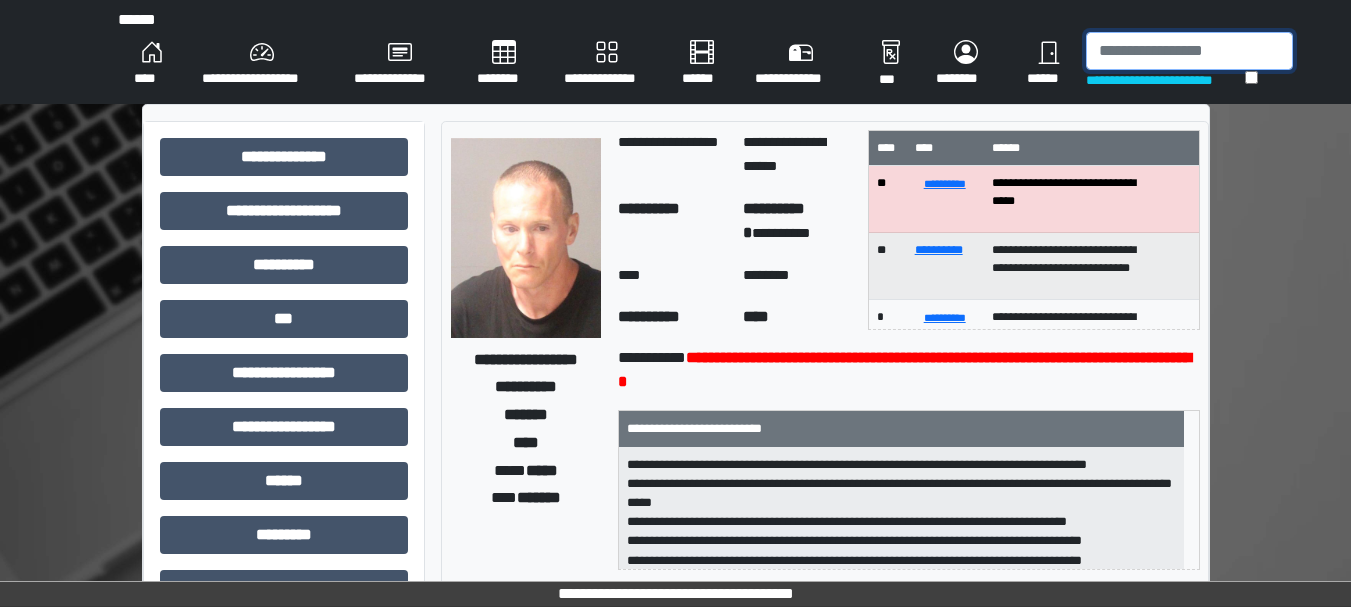 click at bounding box center [1189, 51] 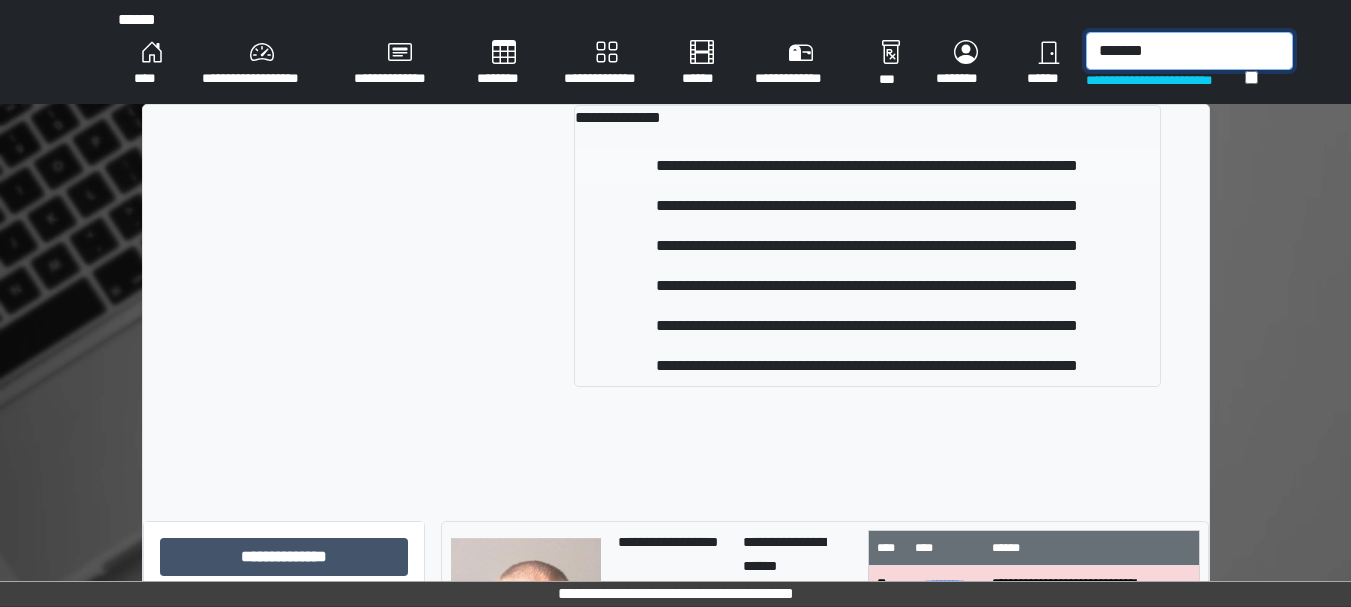 type on "*******" 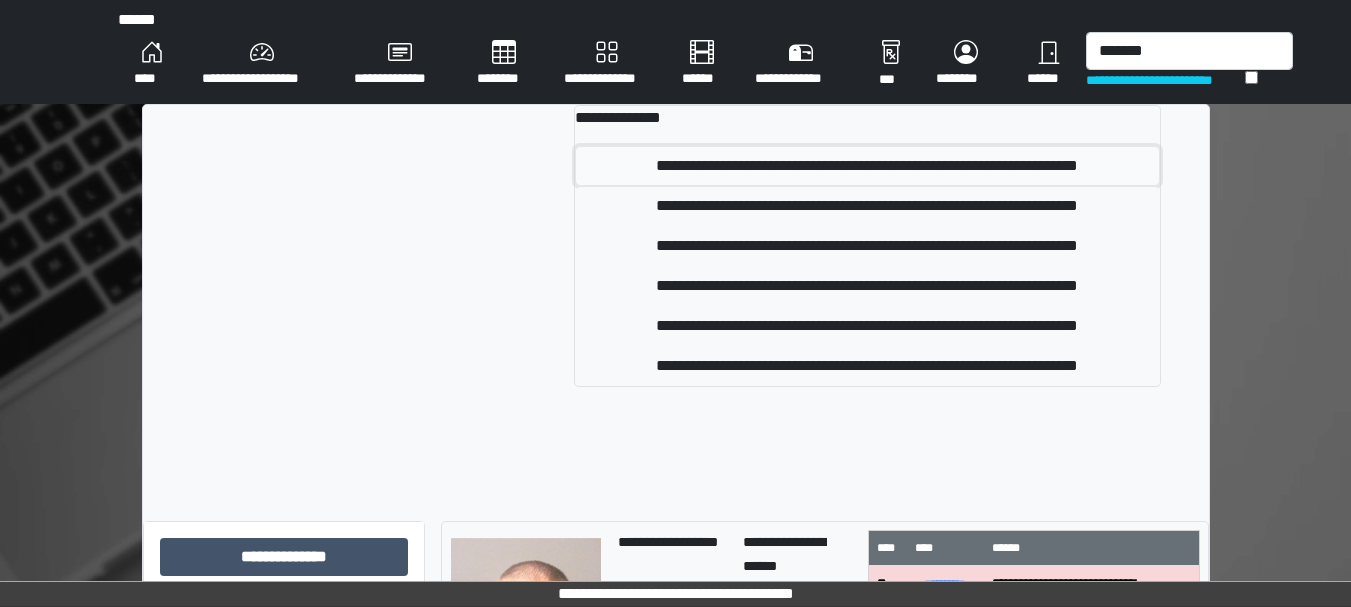 click on "**********" at bounding box center [867, 166] 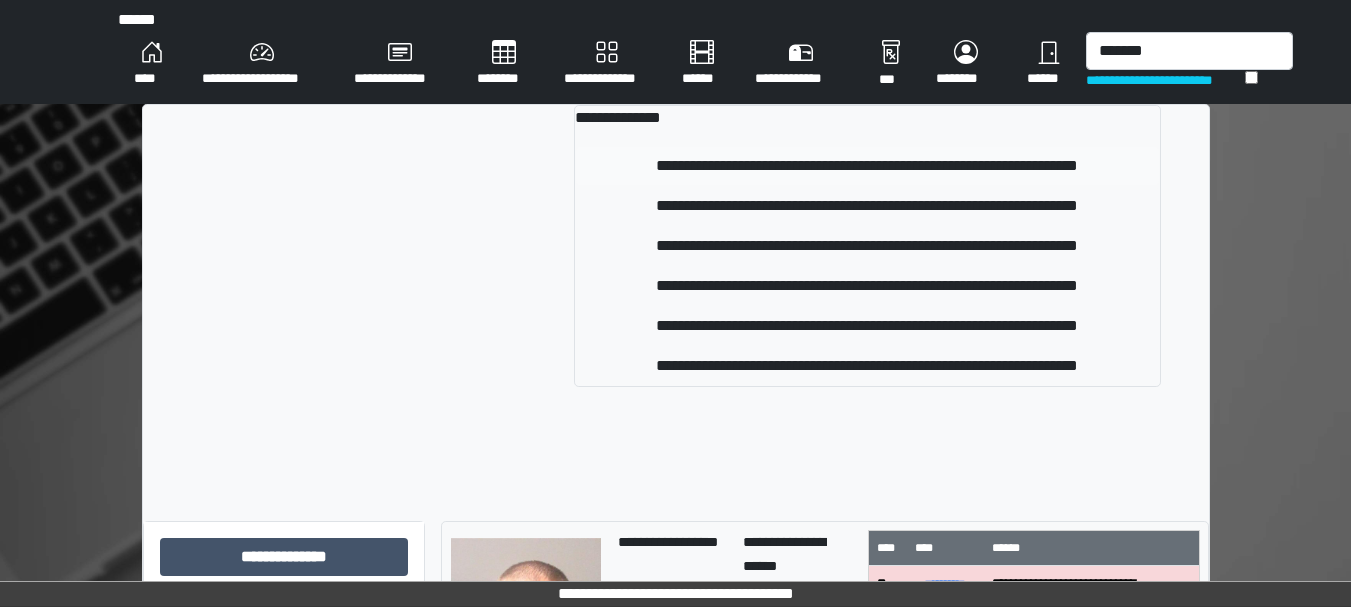 type 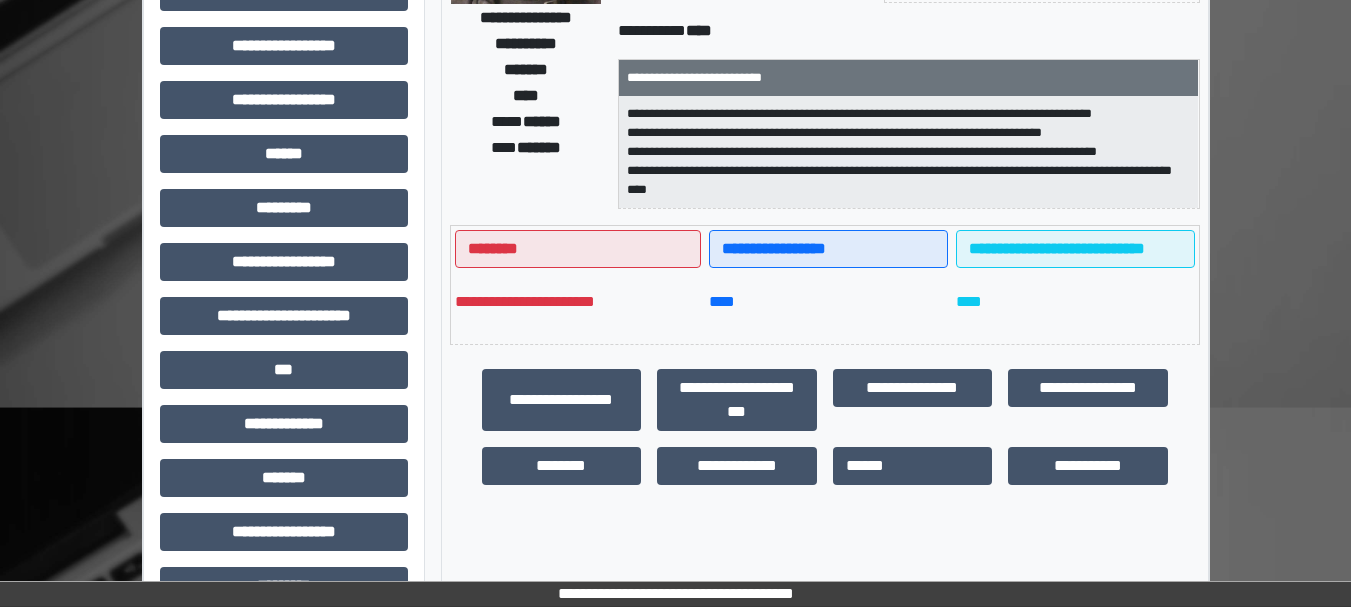 scroll, scrollTop: 329, scrollLeft: 0, axis: vertical 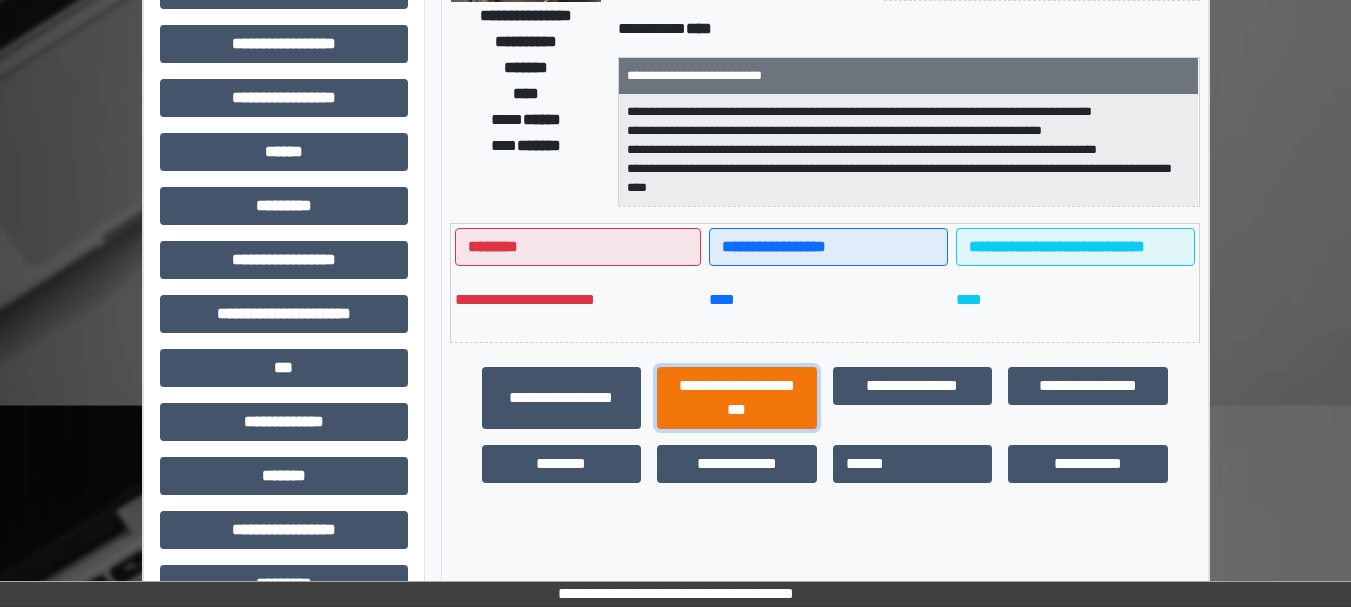click on "**********" at bounding box center (737, 398) 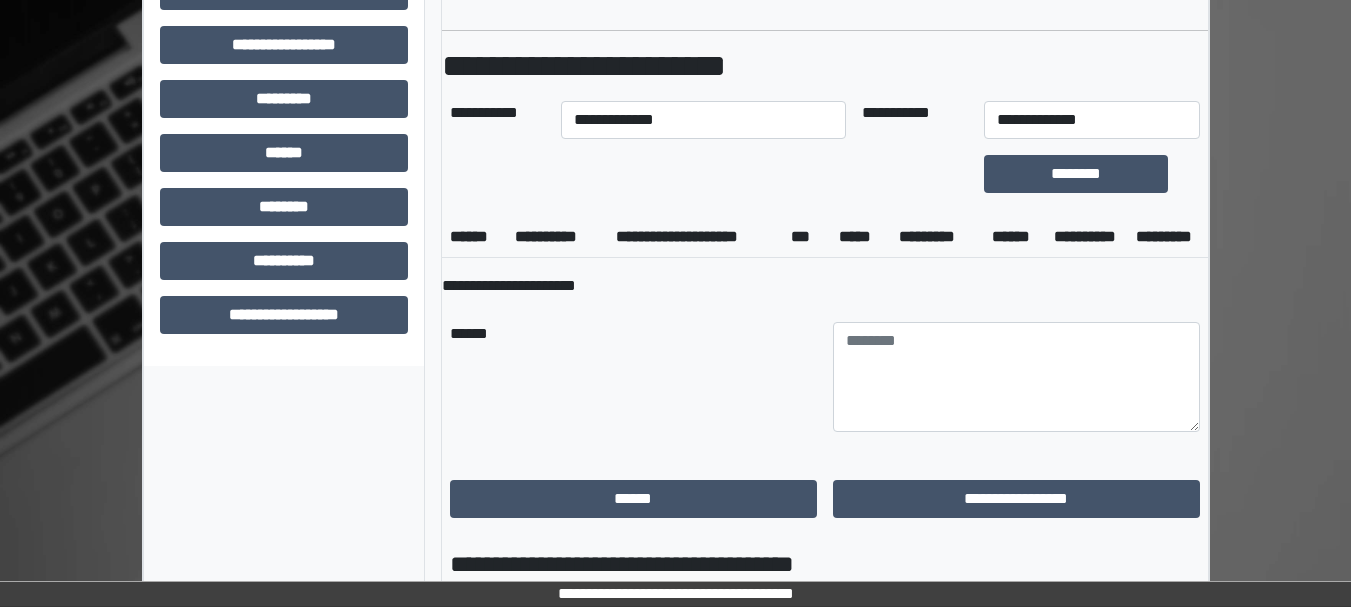 scroll, scrollTop: 815, scrollLeft: 0, axis: vertical 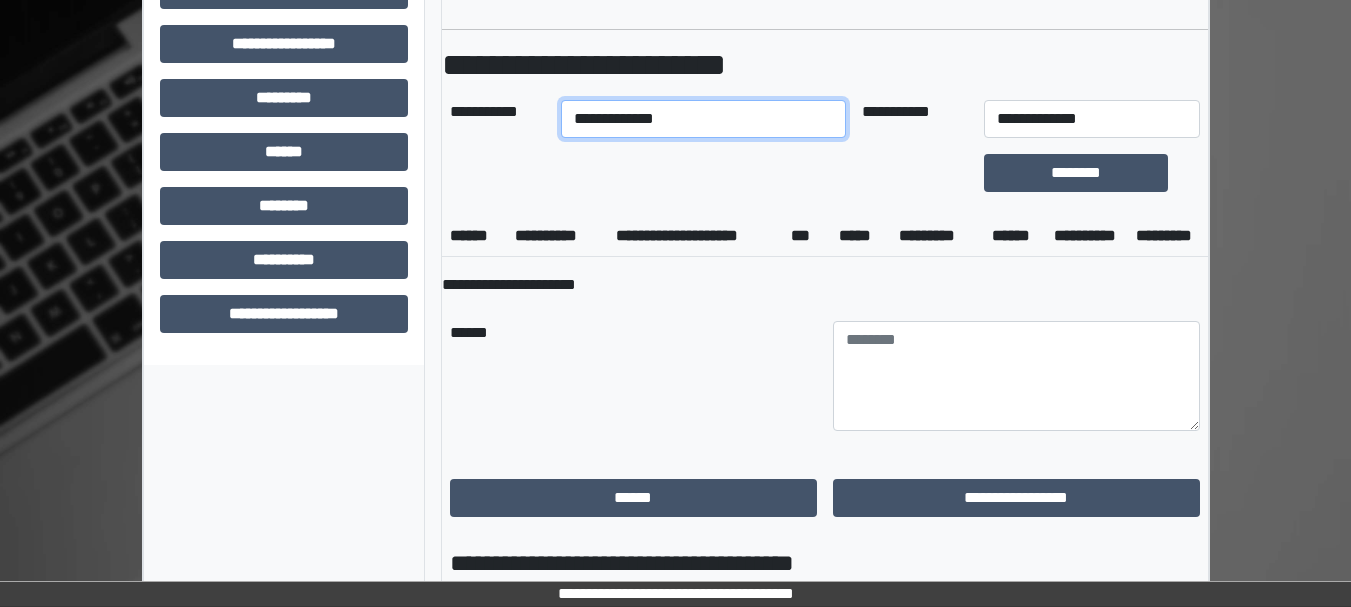 click on "**********" at bounding box center (703, 119) 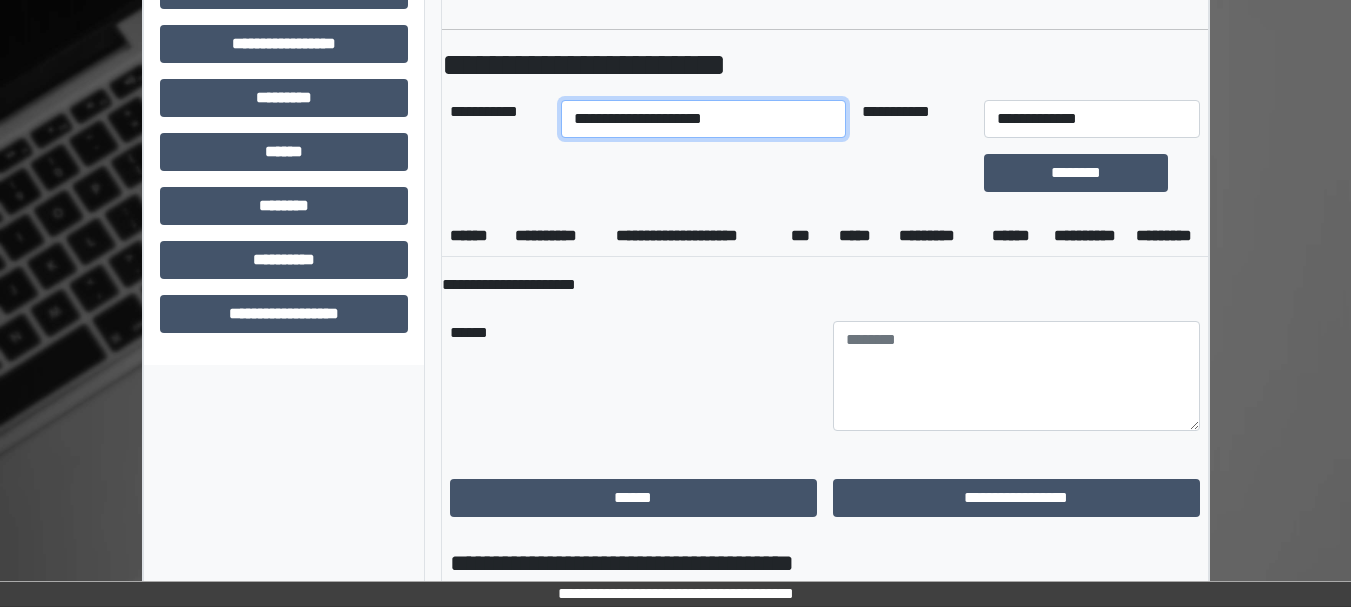 click on "**********" at bounding box center (703, 119) 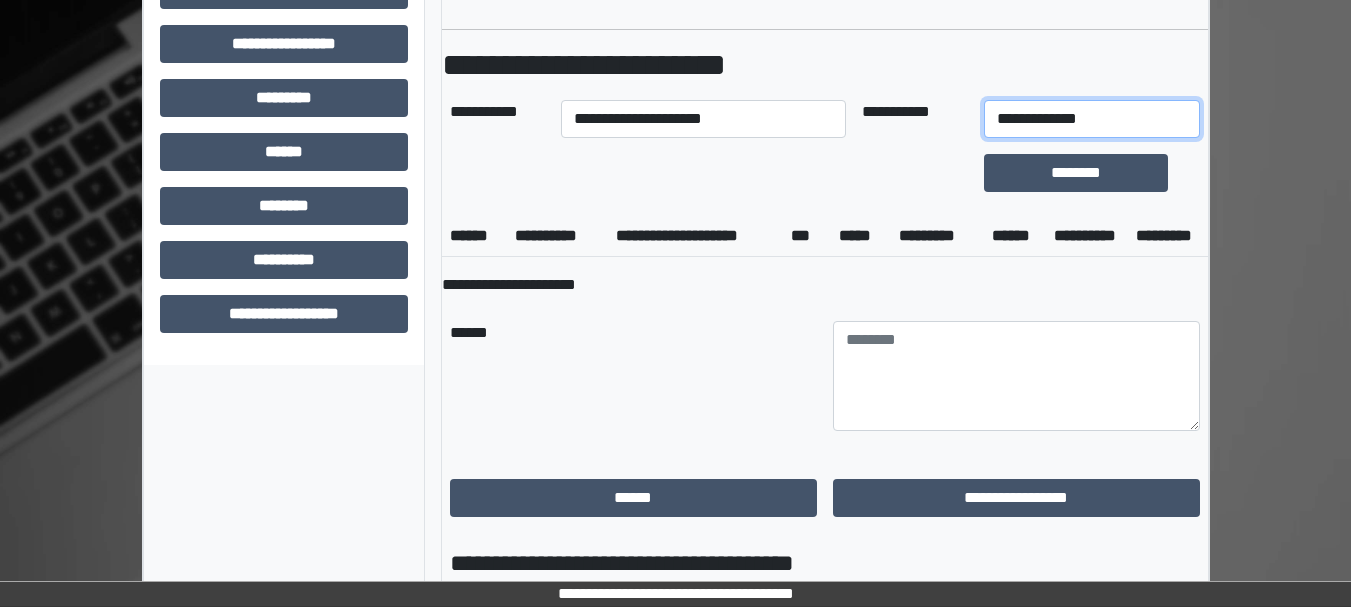 click on "**********" at bounding box center [1092, 119] 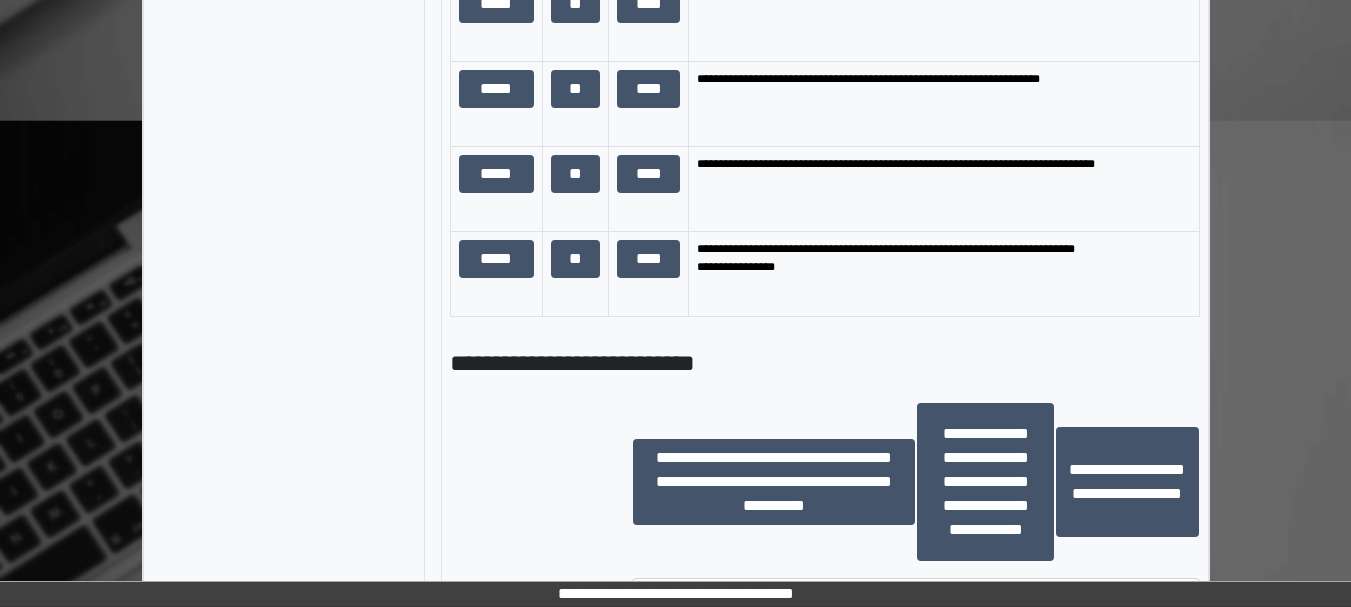 scroll, scrollTop: 1548, scrollLeft: 0, axis: vertical 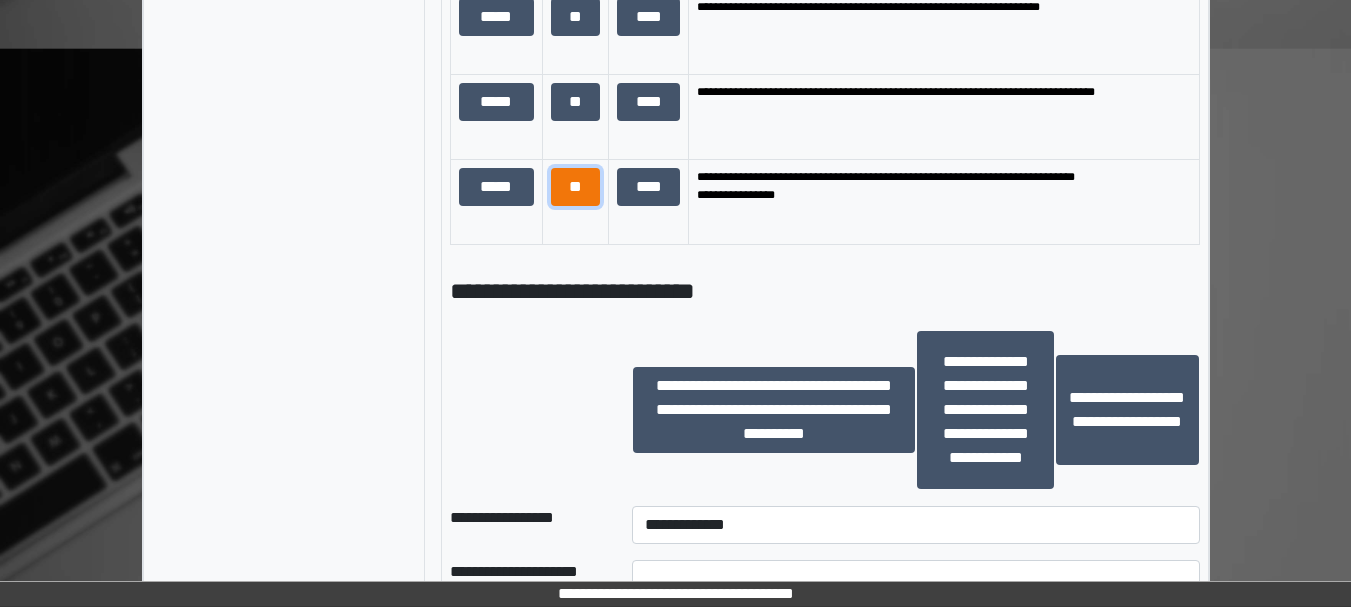 click on "**" at bounding box center [576, 187] 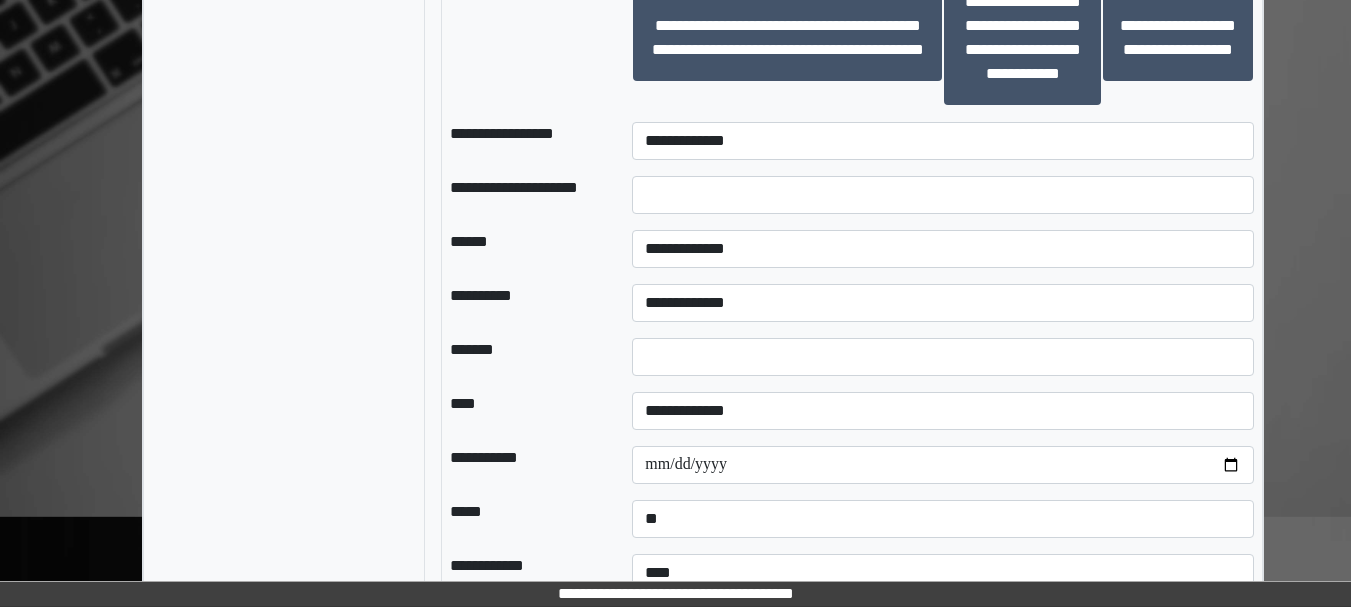 scroll, scrollTop: 1948, scrollLeft: 0, axis: vertical 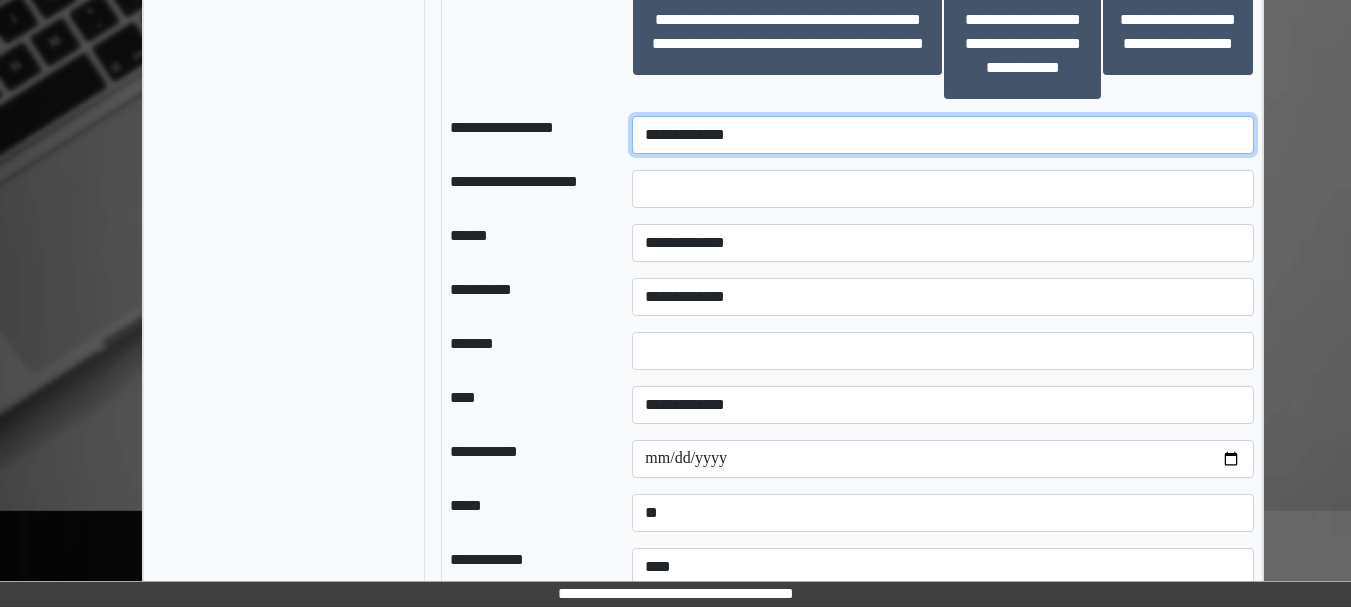 click on "**********" at bounding box center (943, 135) 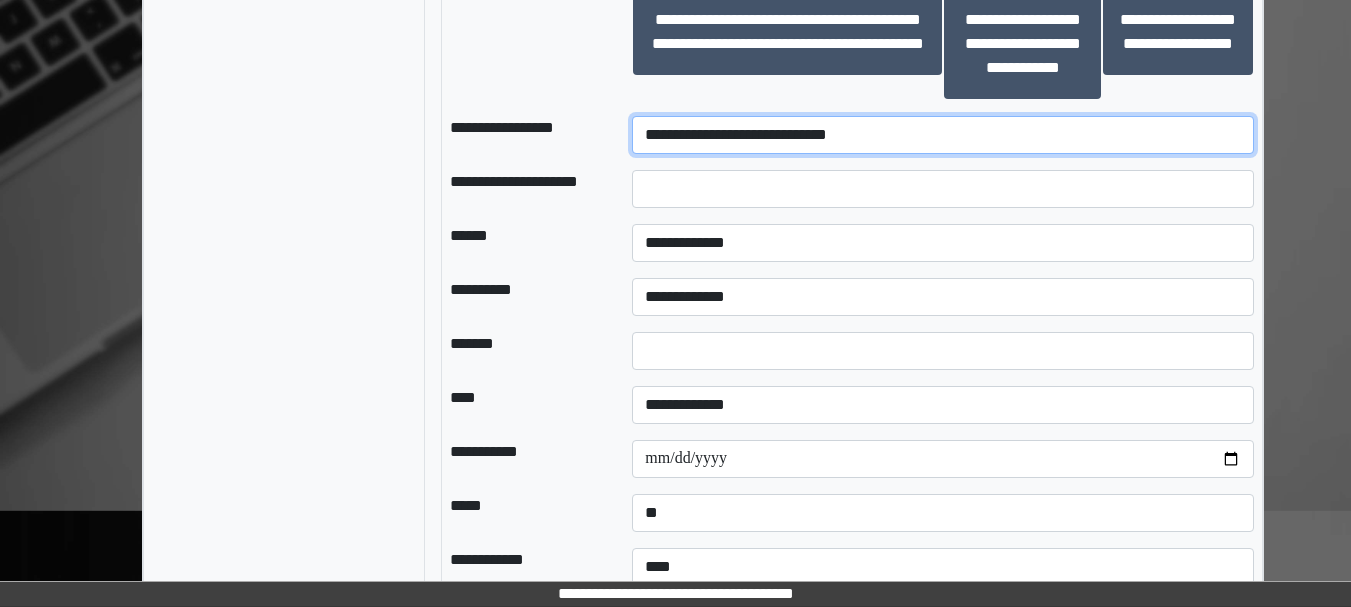 click on "**********" at bounding box center [943, 135] 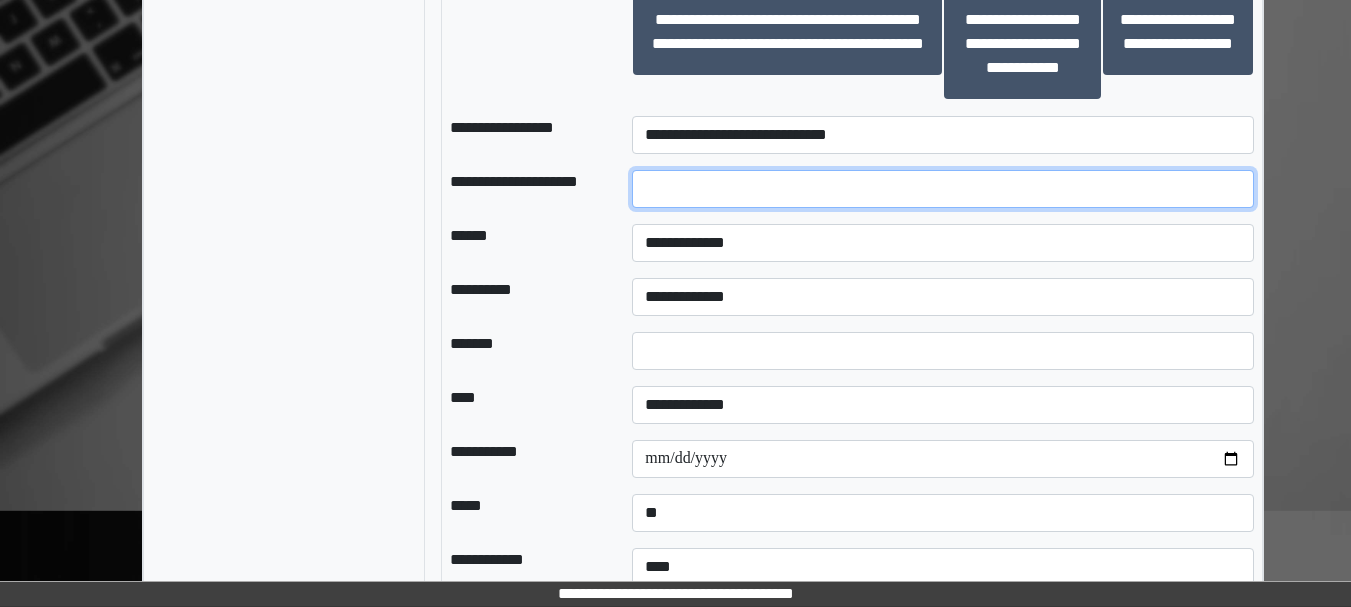 click at bounding box center [943, 189] 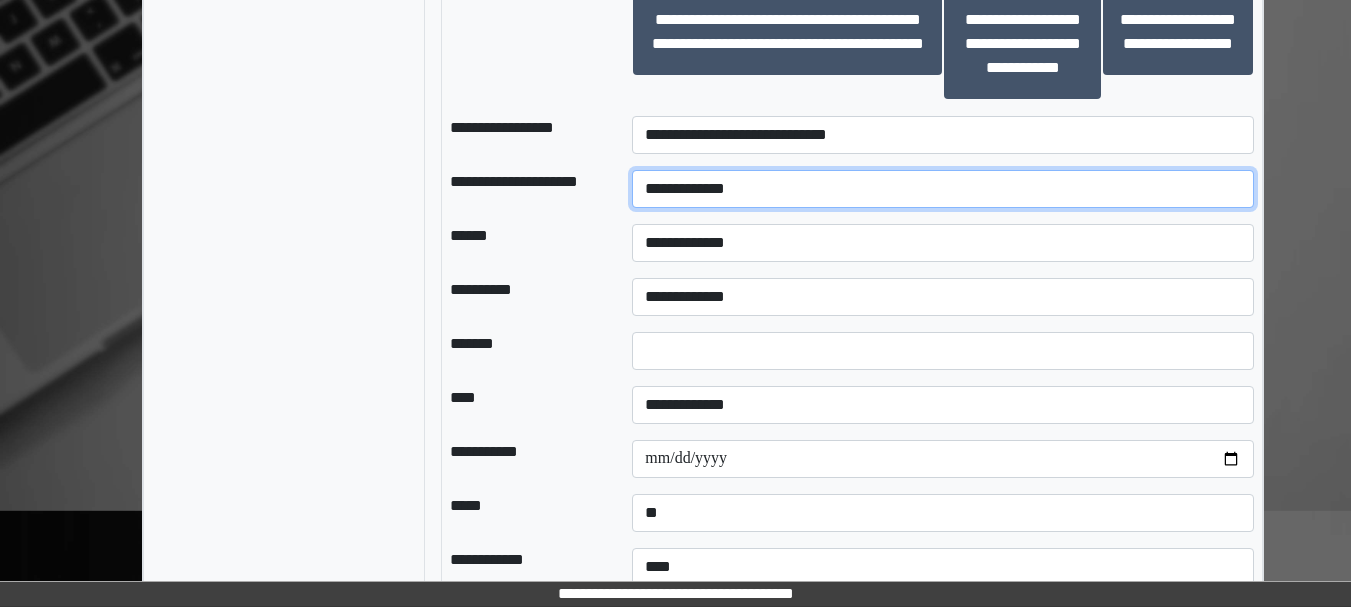 type on "**********" 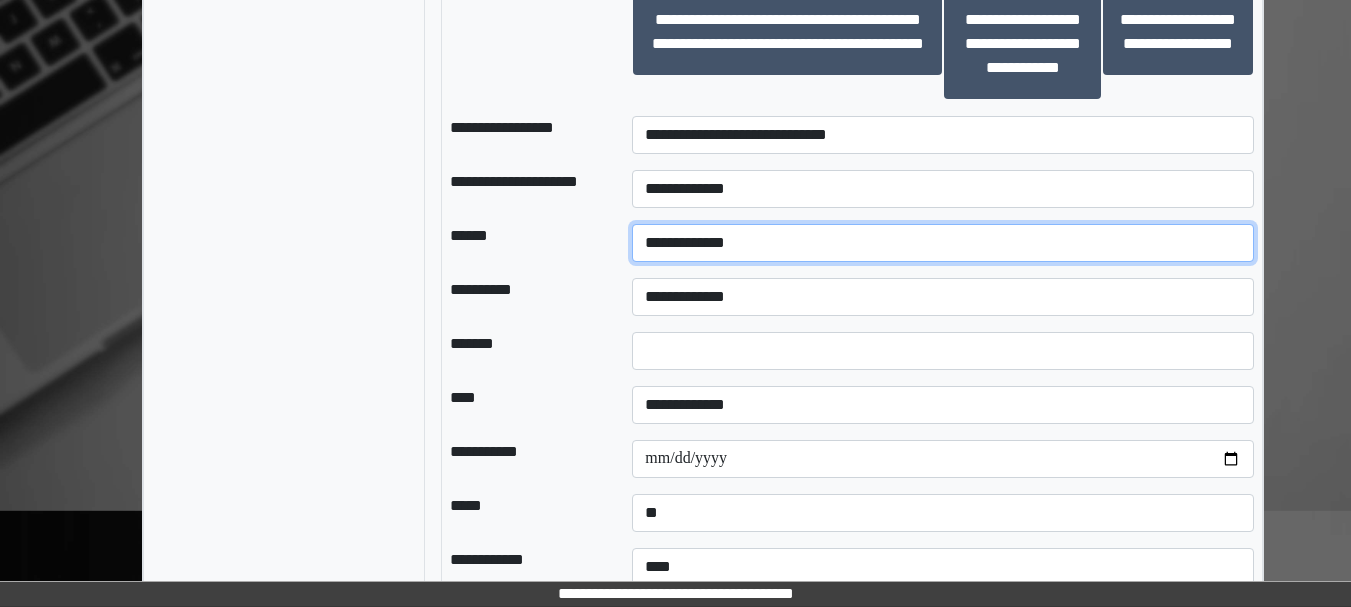click on "**********" at bounding box center (943, 243) 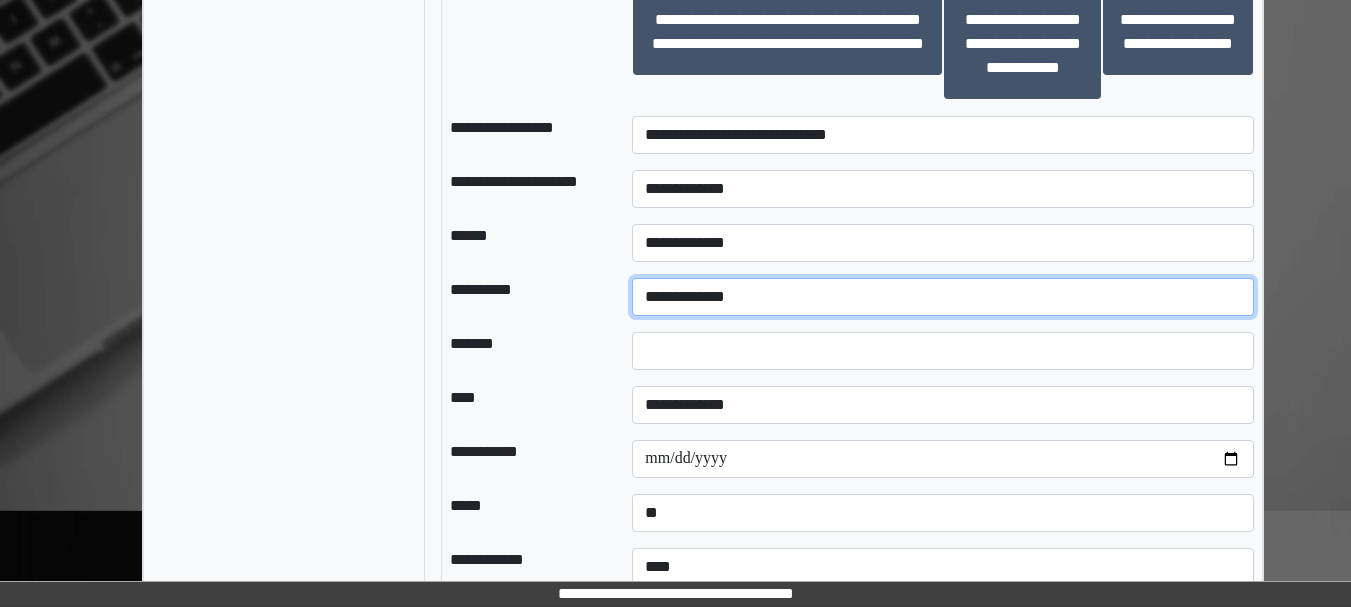 click on "**********" at bounding box center (943, 297) 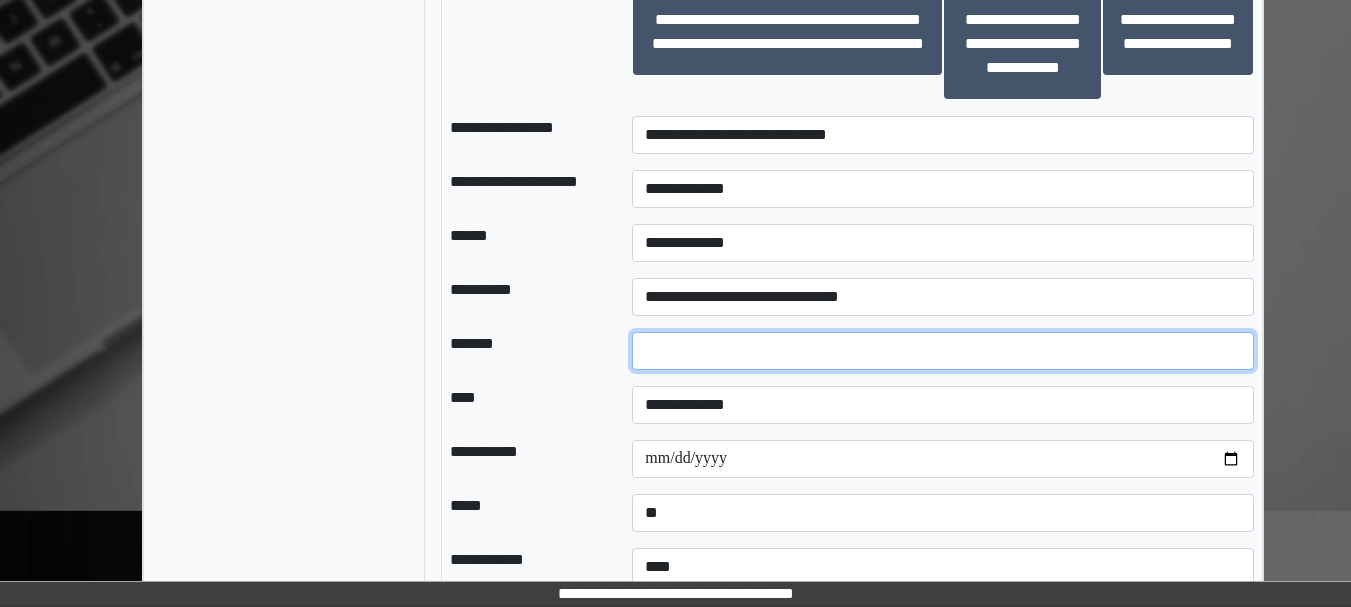 click at bounding box center (943, 351) 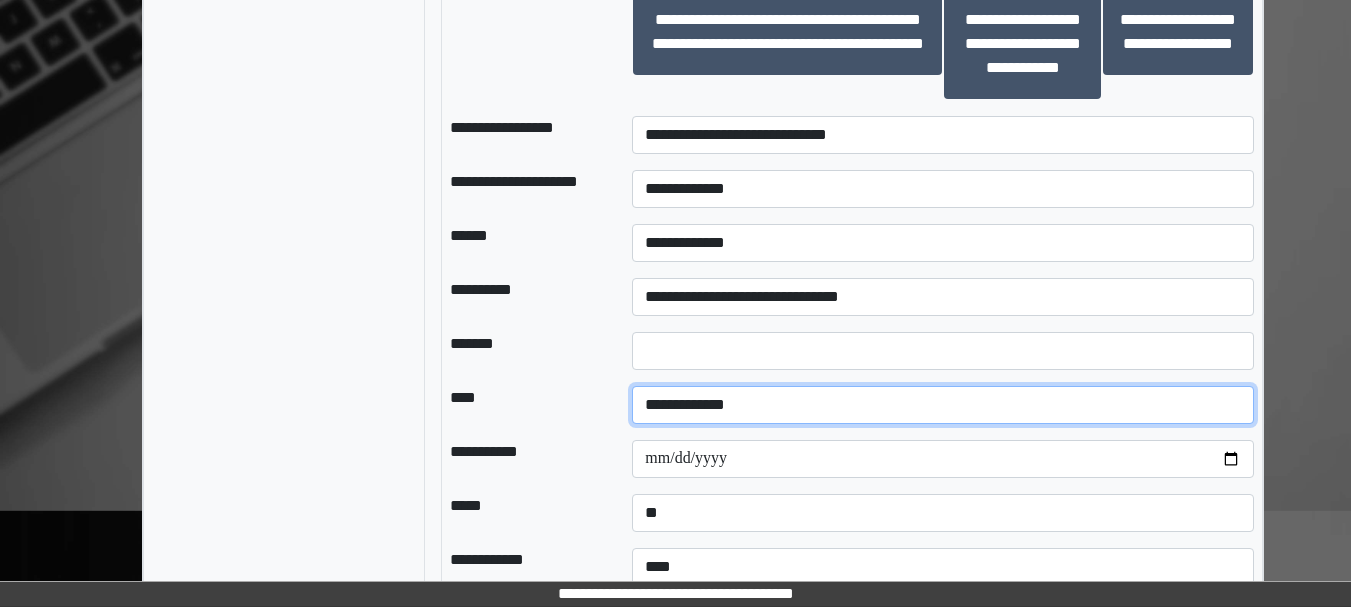 click on "**********" at bounding box center (943, 405) 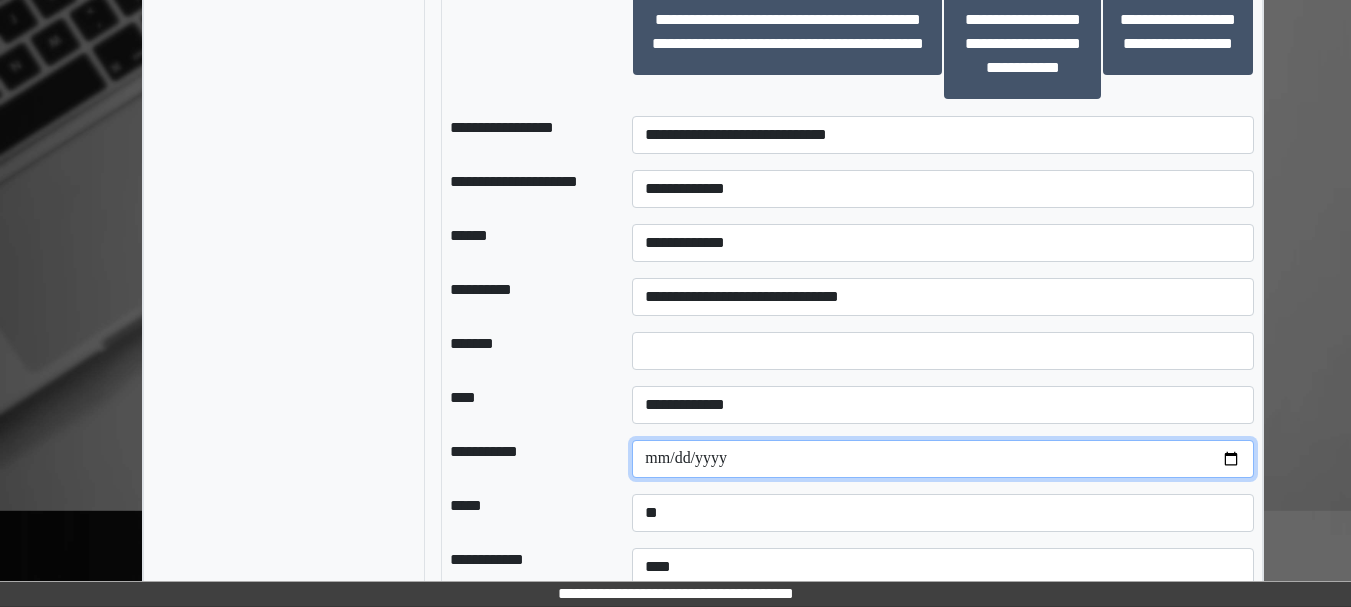 click at bounding box center [943, 459] 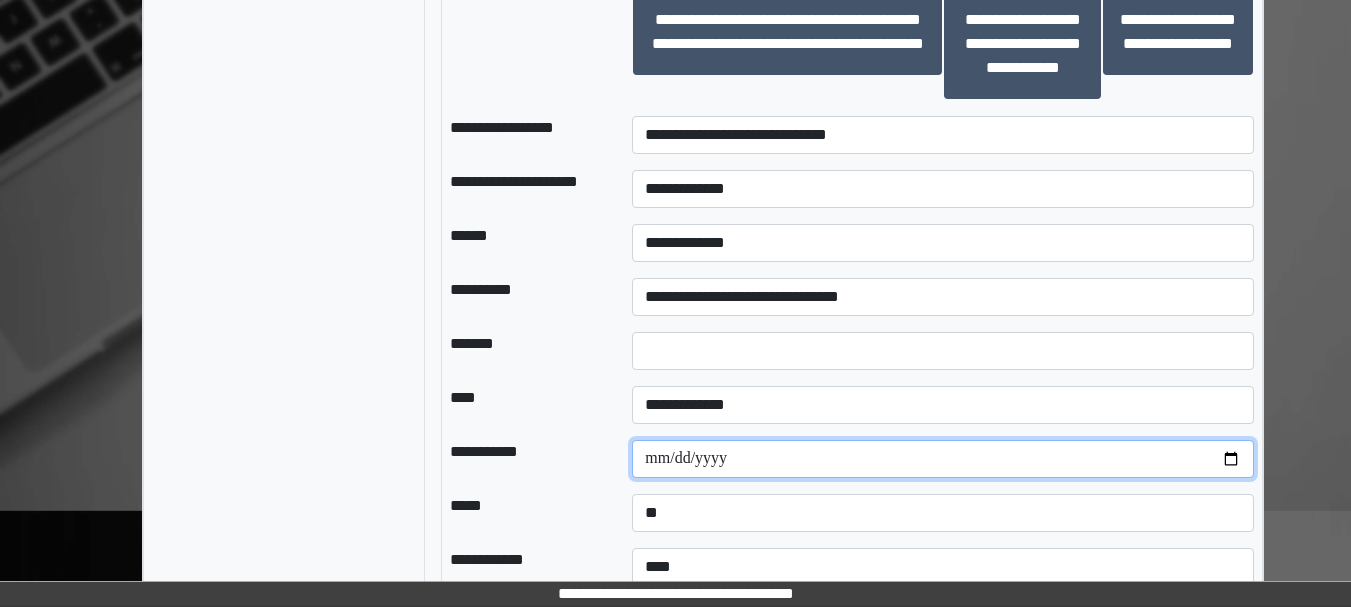 scroll, scrollTop: 2115, scrollLeft: 0, axis: vertical 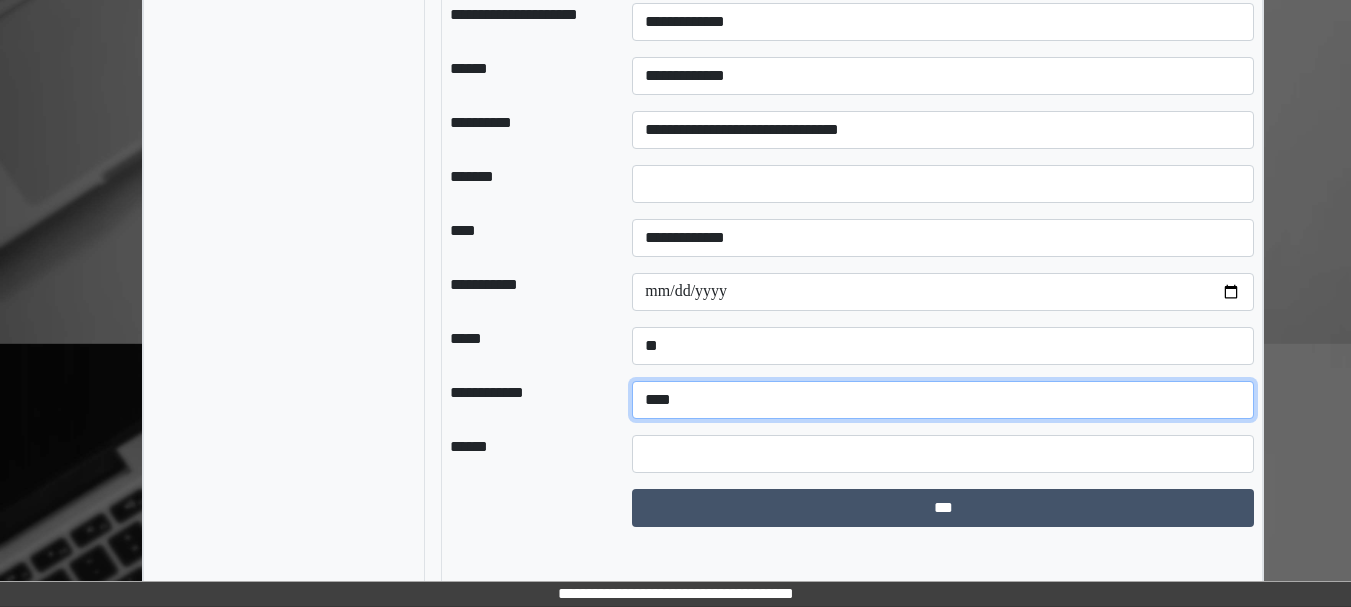 click on "**********" at bounding box center (943, 400) 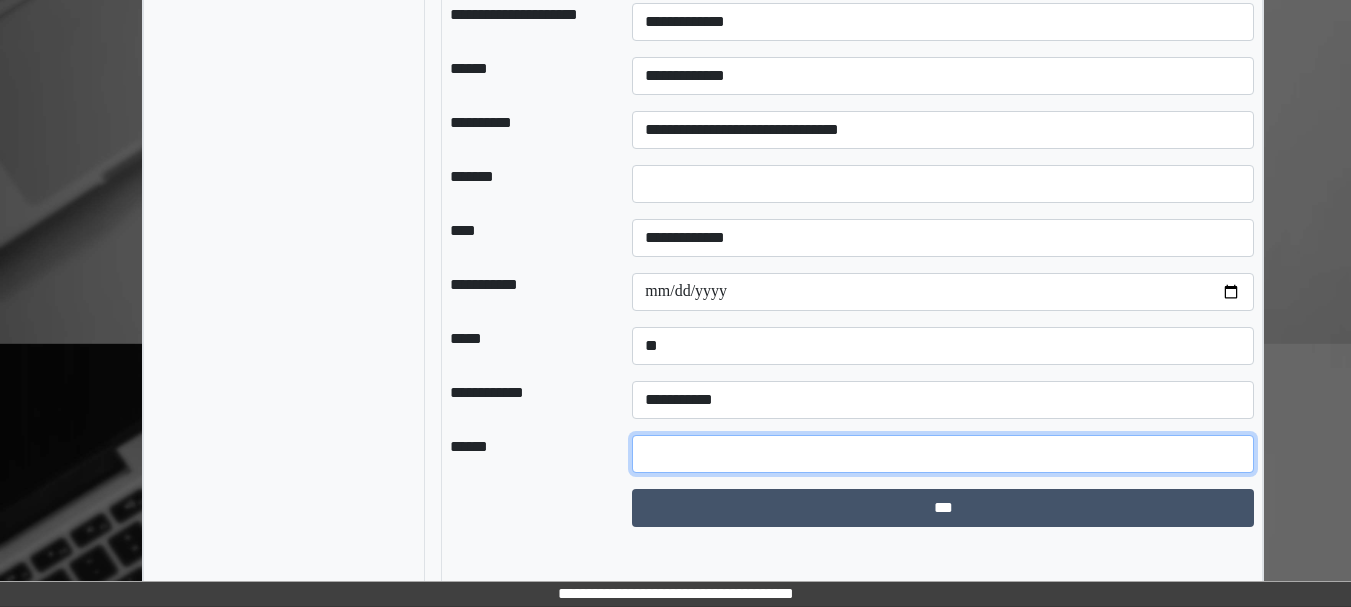 click at bounding box center [943, 454] 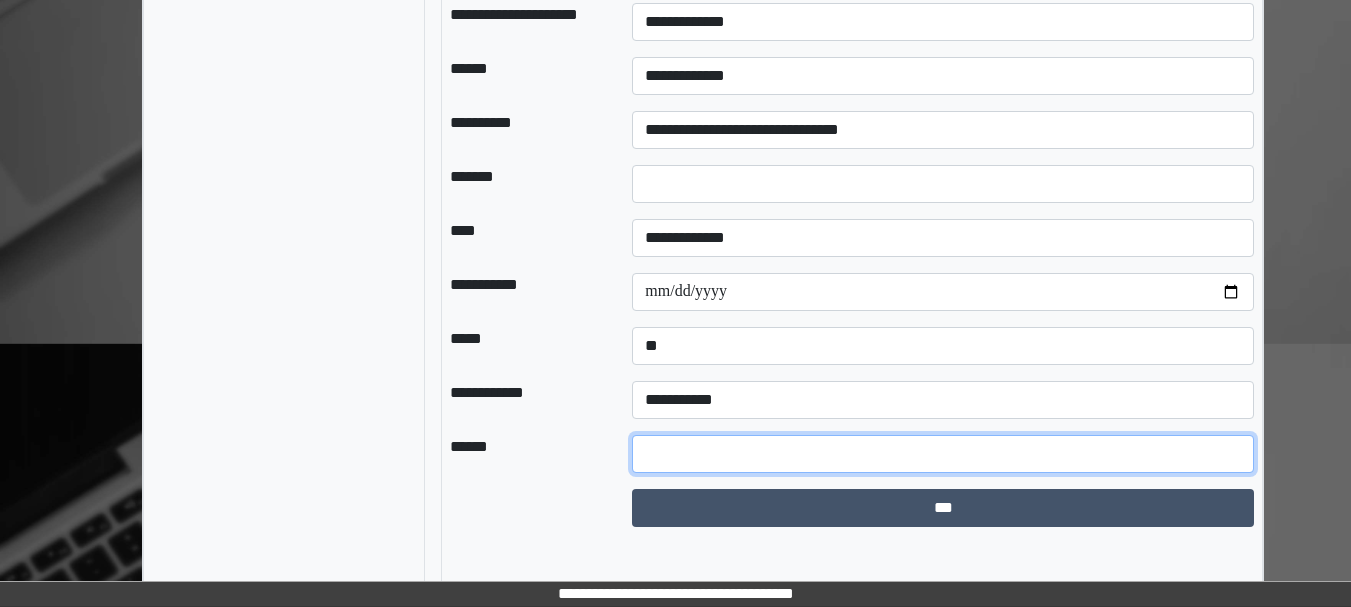 paste on "**********" 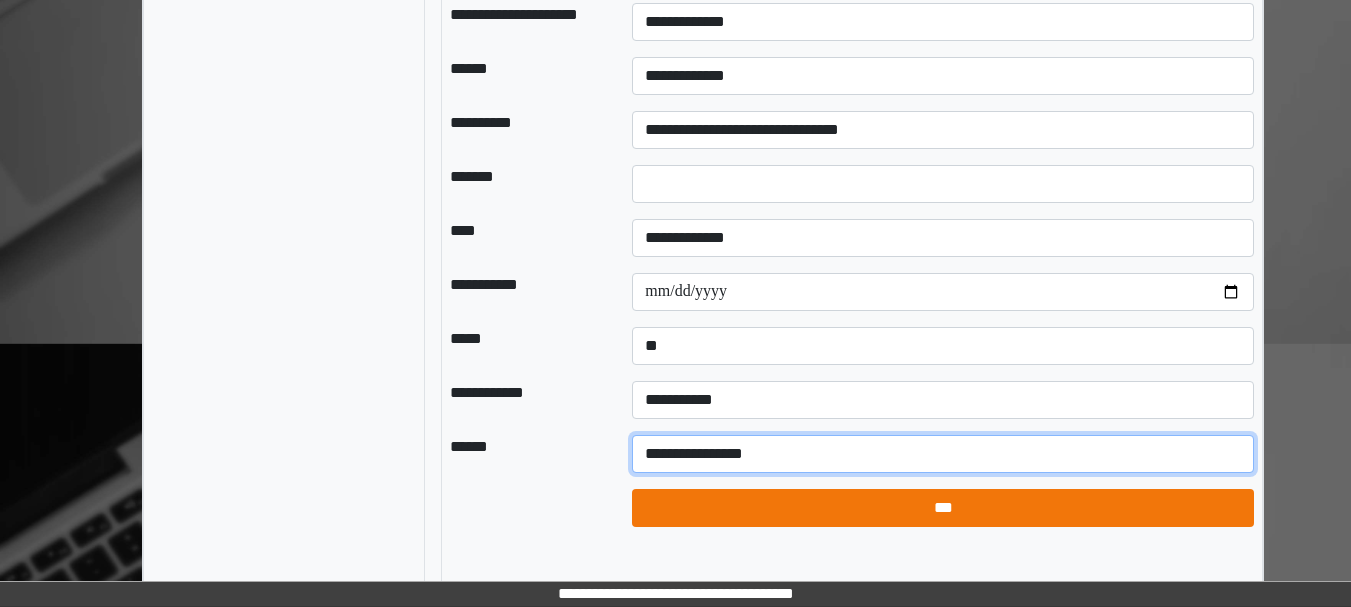 type on "**********" 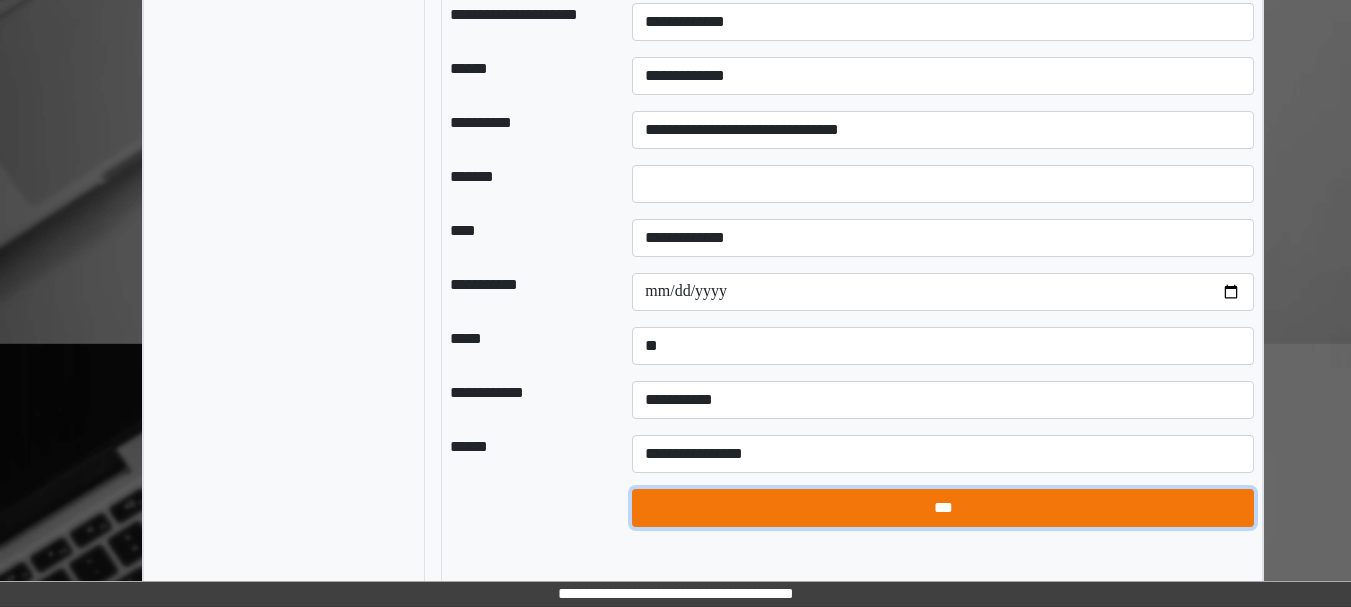 click on "***" at bounding box center [943, 508] 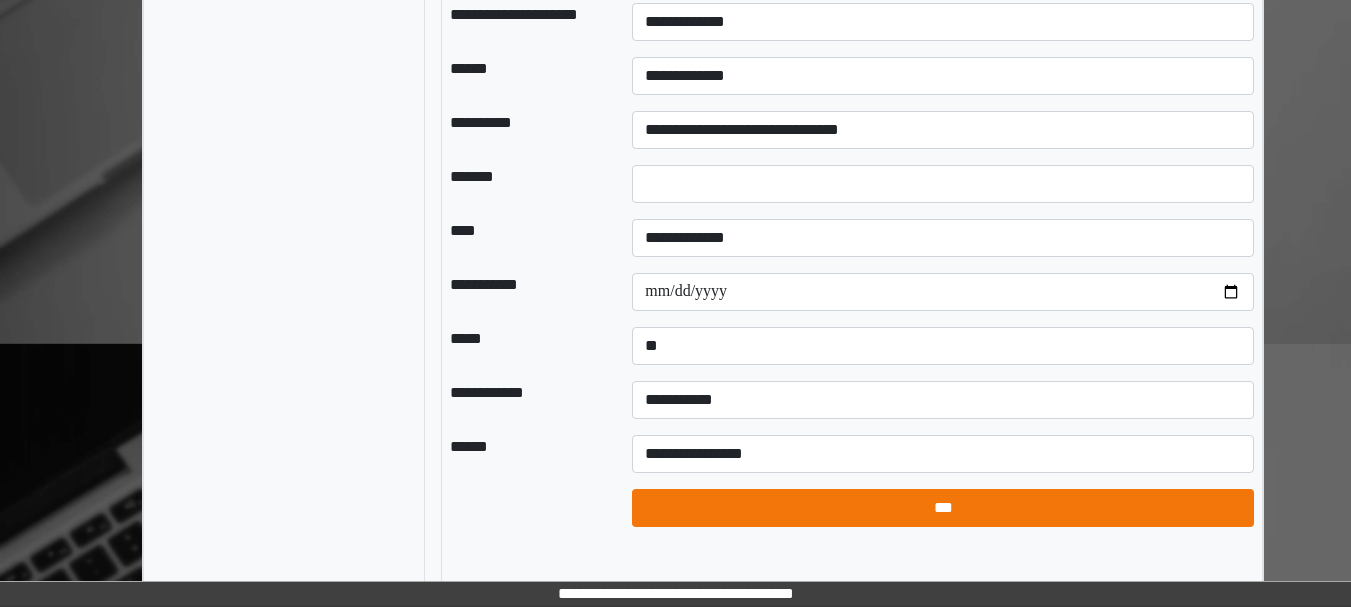 select on "*" 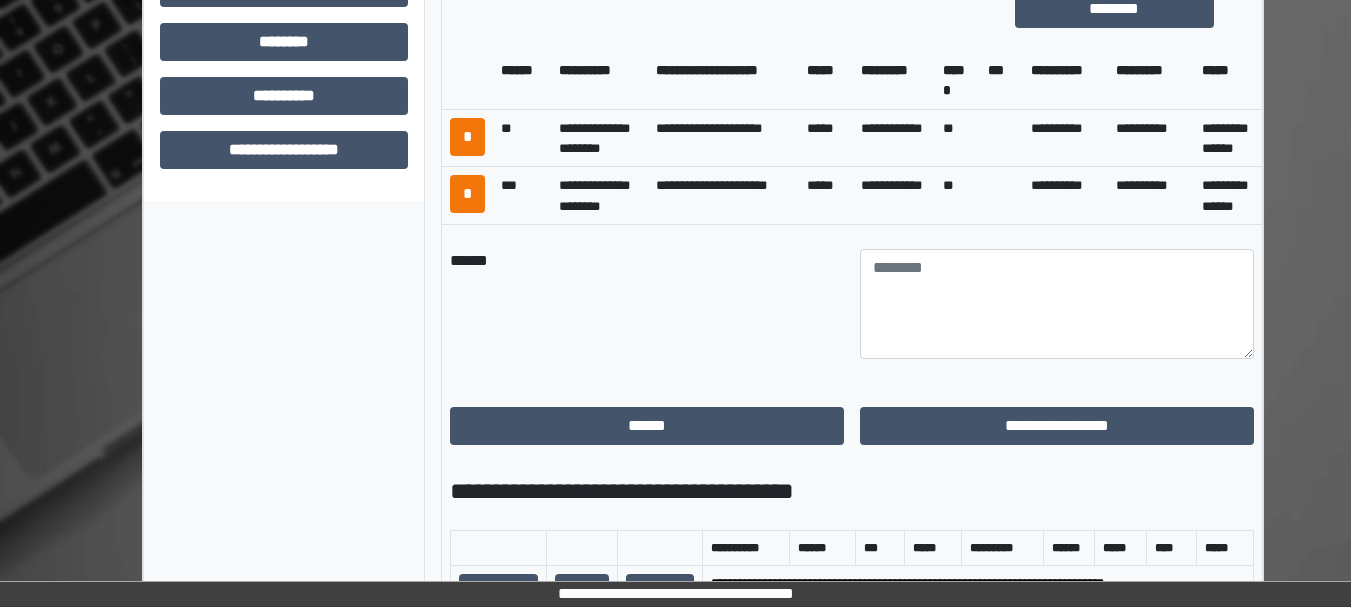 scroll, scrollTop: 1018, scrollLeft: 0, axis: vertical 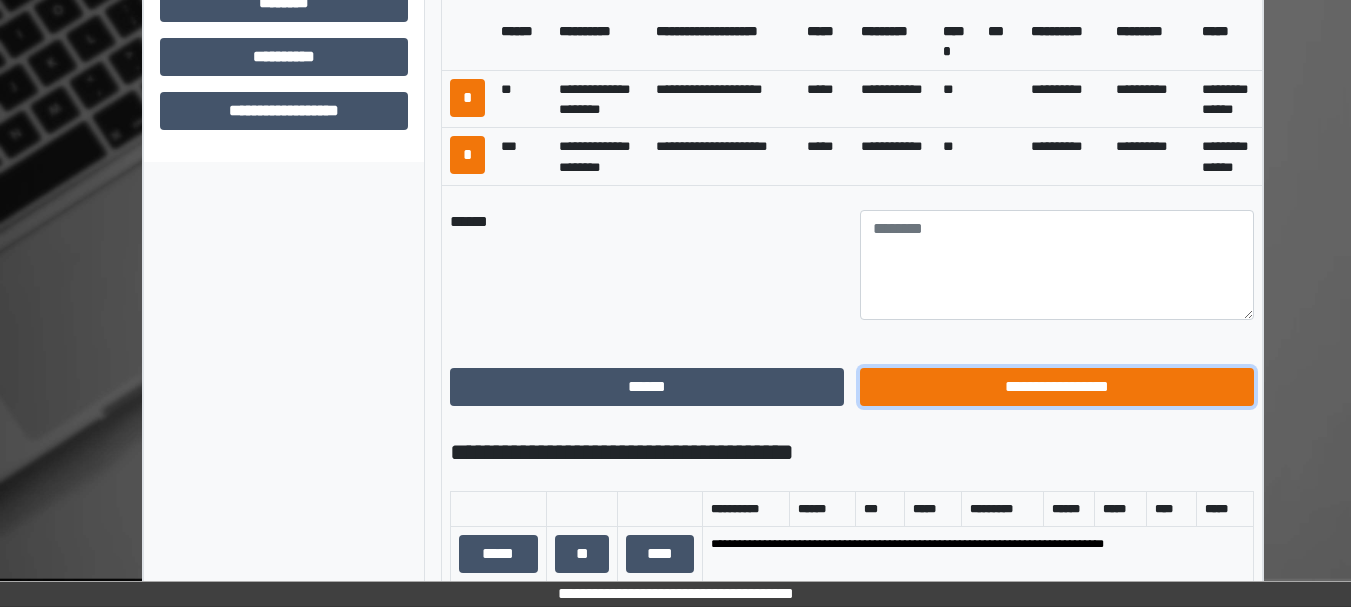 click on "**********" at bounding box center (1057, 387) 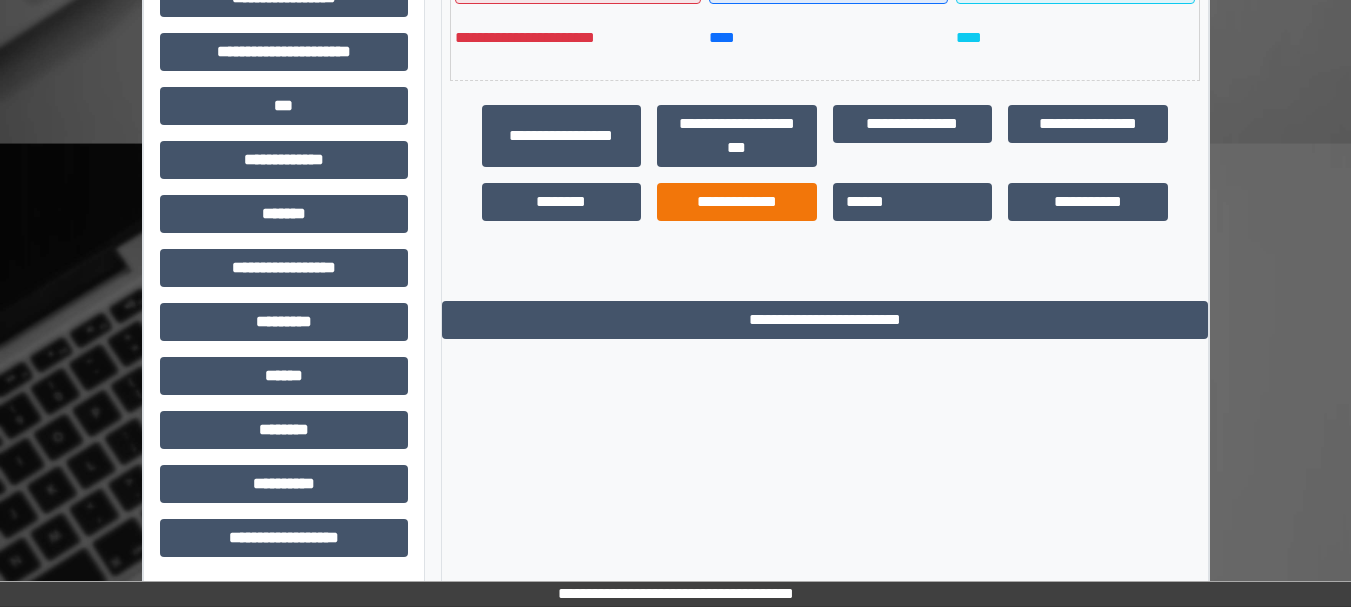 scroll, scrollTop: 0, scrollLeft: 0, axis: both 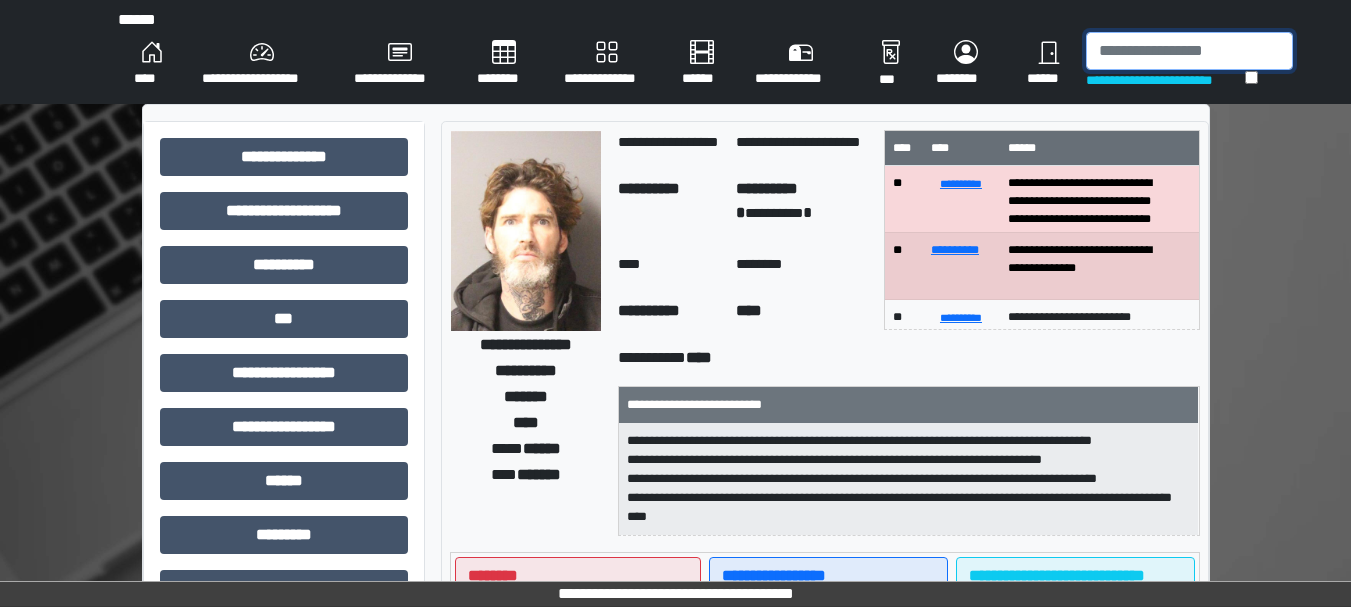 click at bounding box center [1189, 51] 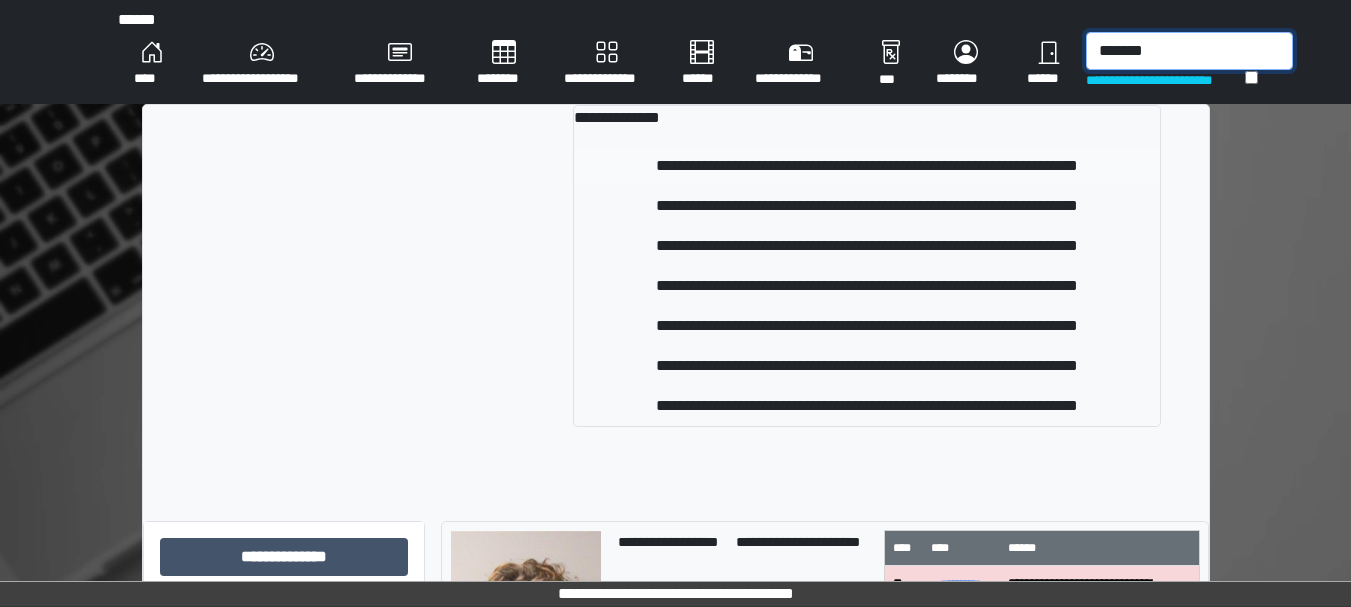 type on "*******" 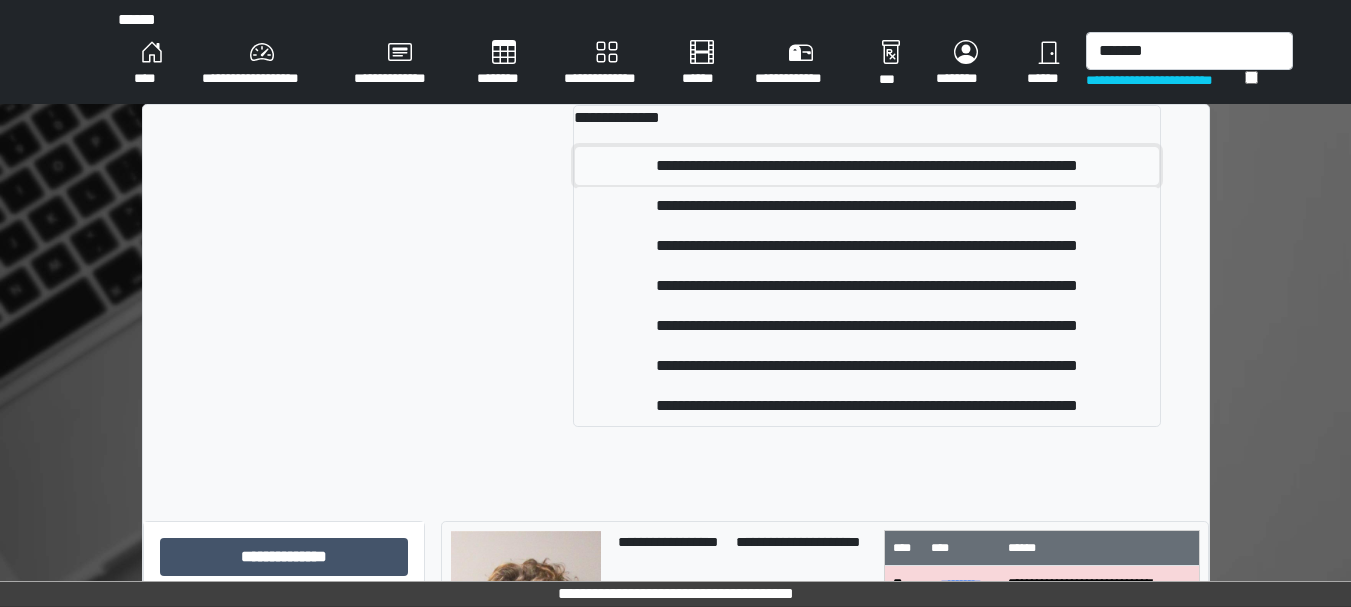 click on "**********" at bounding box center (867, 166) 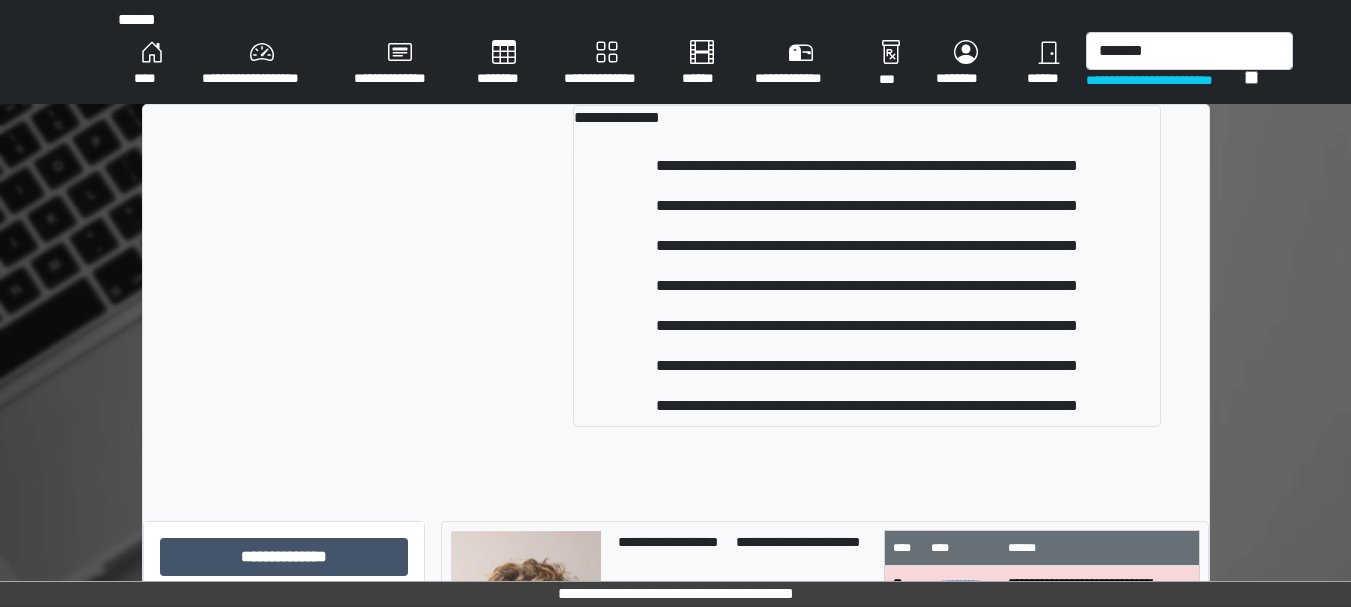 type 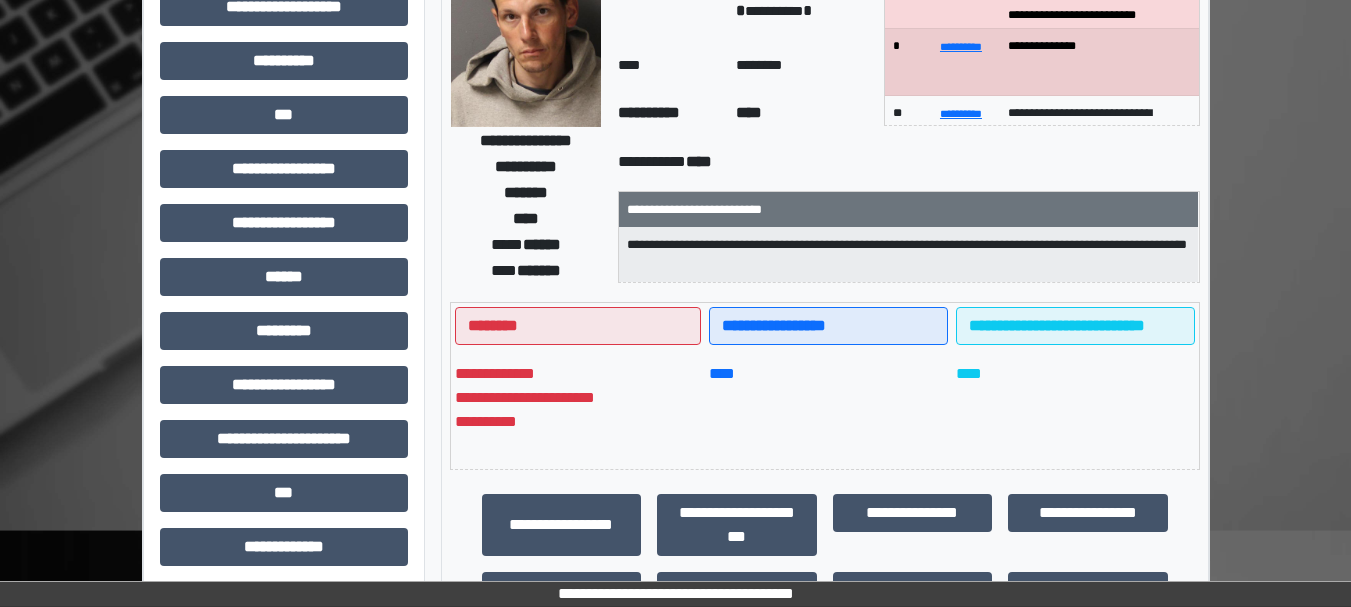 scroll, scrollTop: 208, scrollLeft: 0, axis: vertical 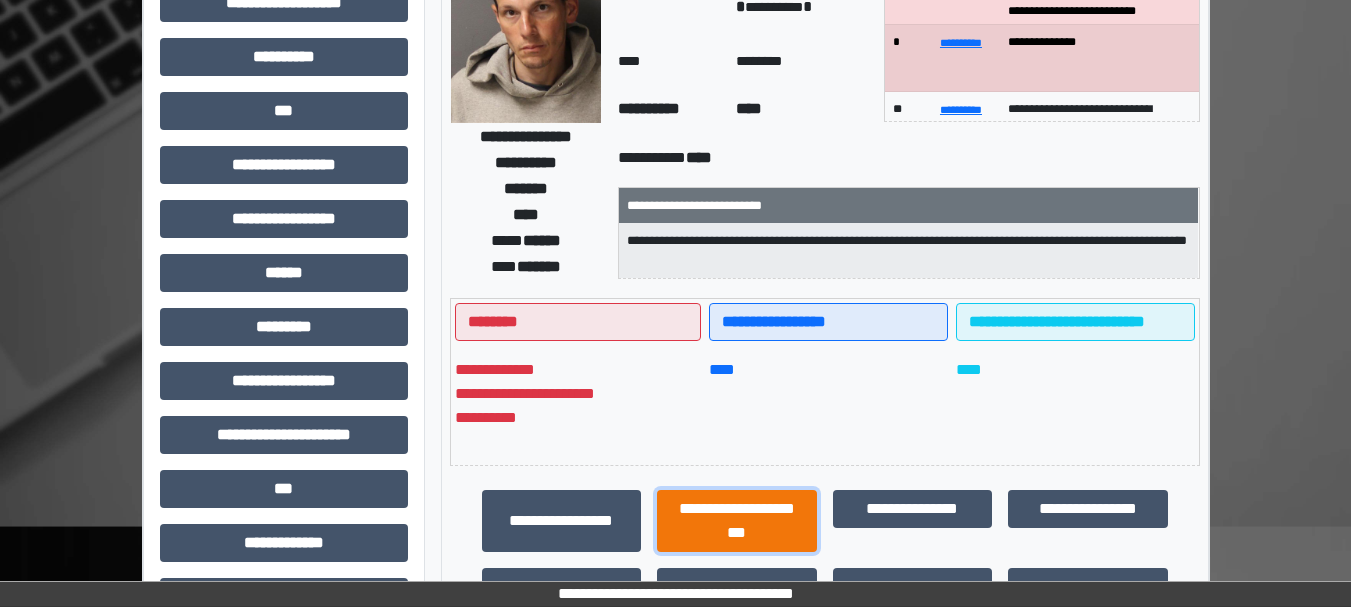 click on "**********" at bounding box center [737, 521] 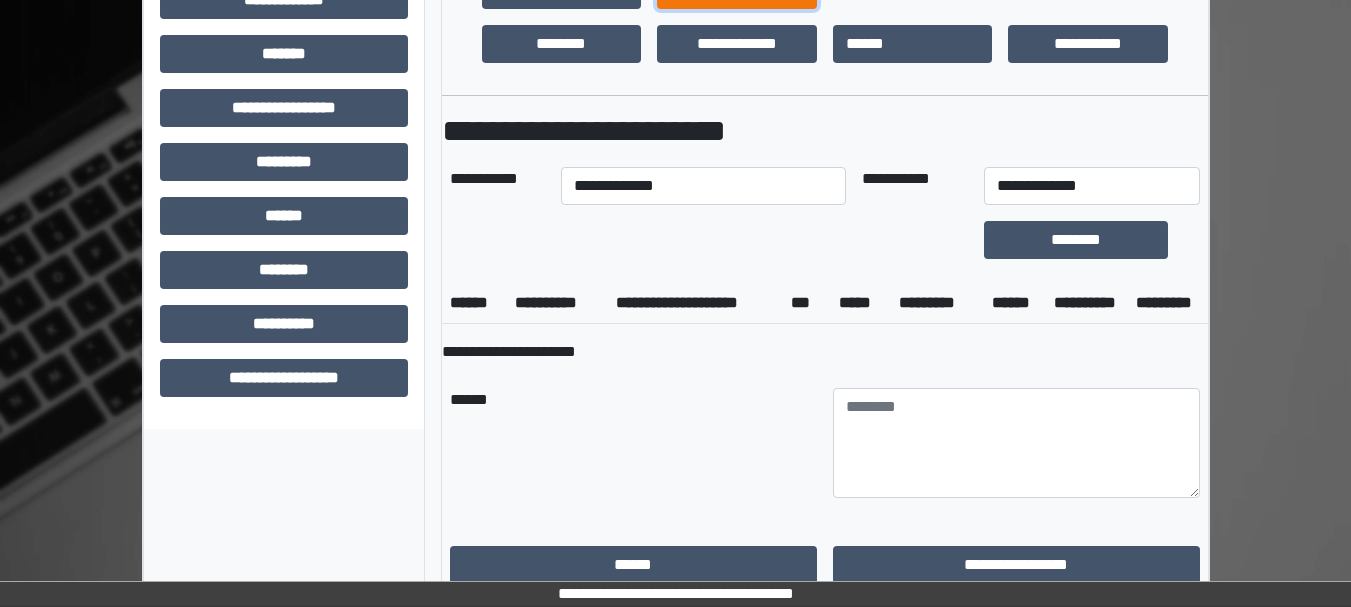 scroll, scrollTop: 757, scrollLeft: 0, axis: vertical 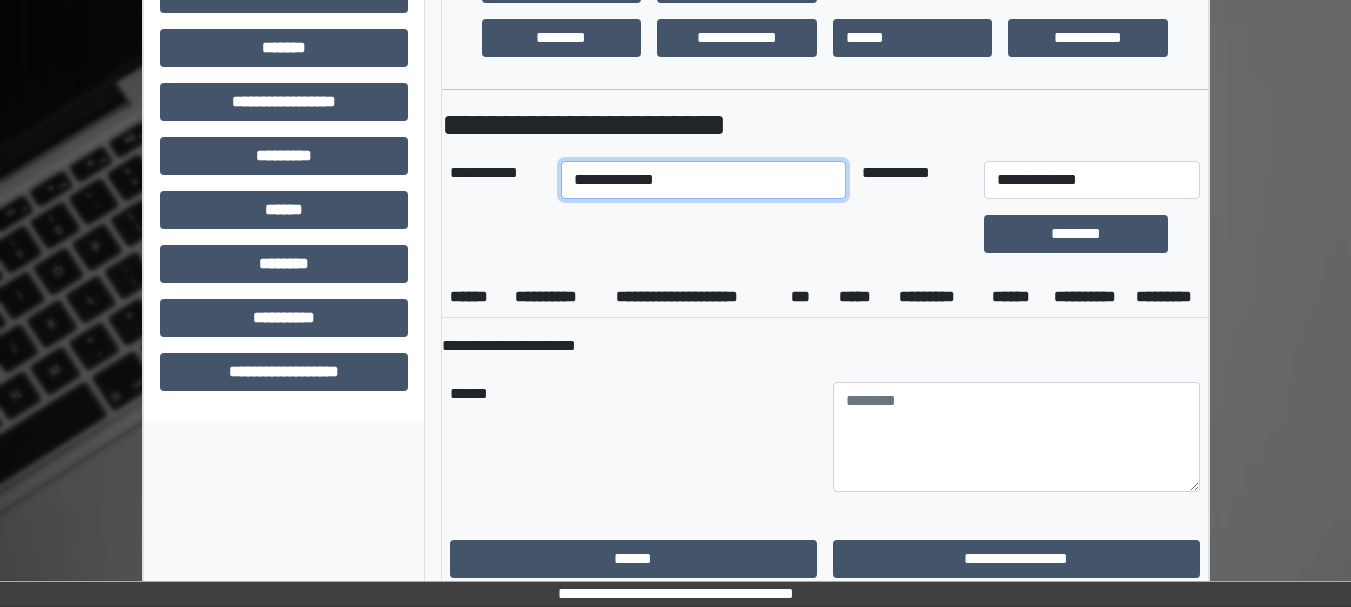click on "**********" at bounding box center (703, 180) 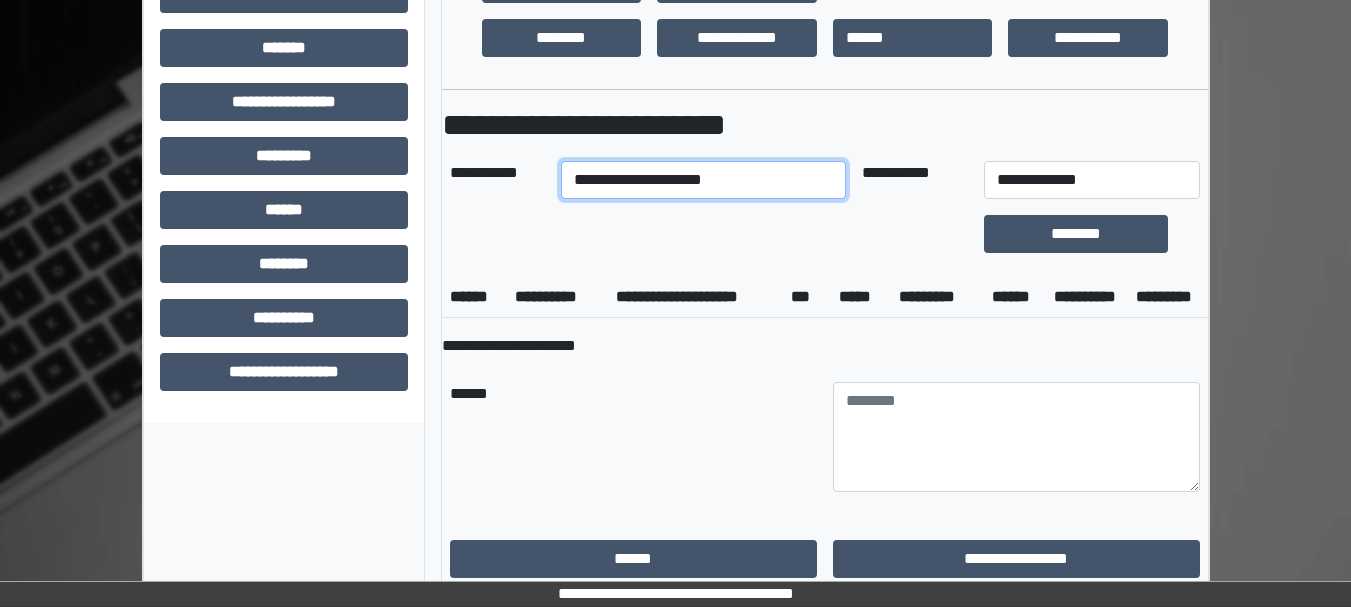 click on "**********" at bounding box center [703, 180] 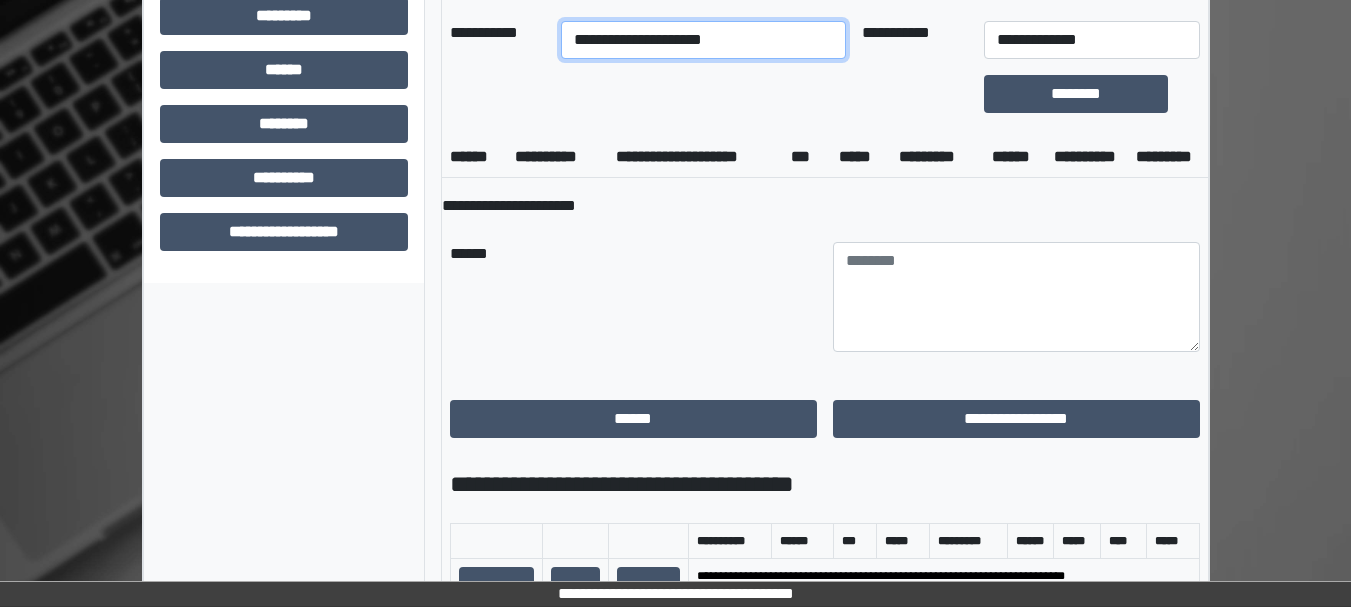scroll, scrollTop: 898, scrollLeft: 0, axis: vertical 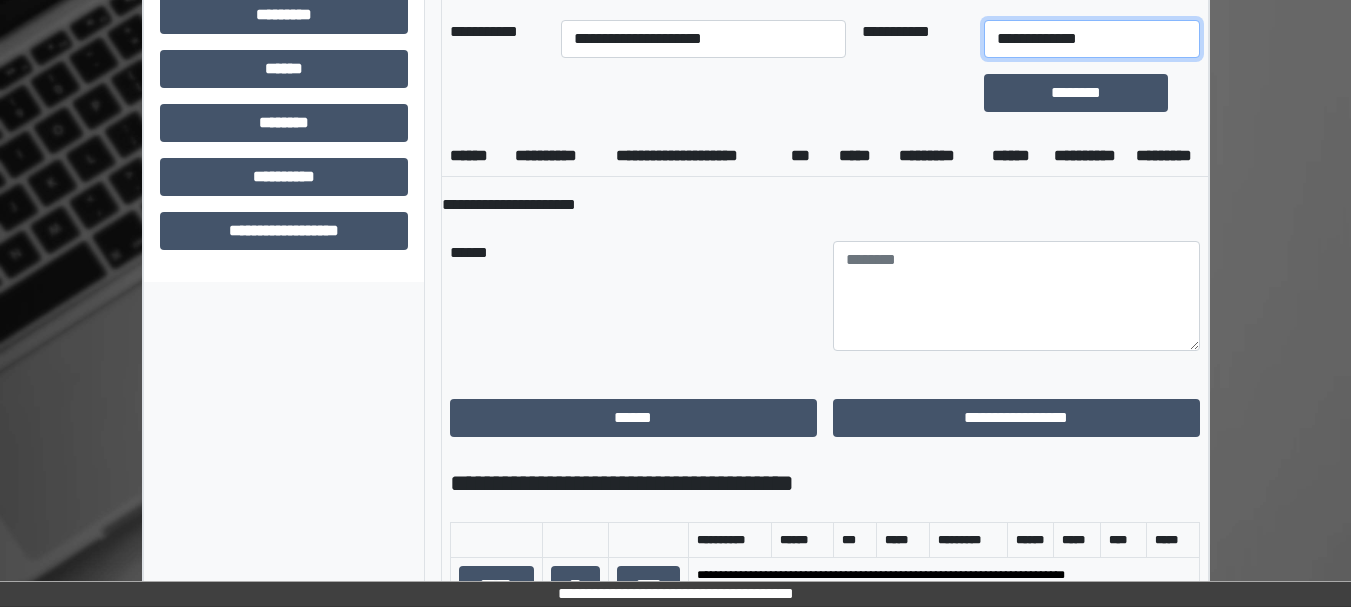 click on "**********" at bounding box center [1092, 39] 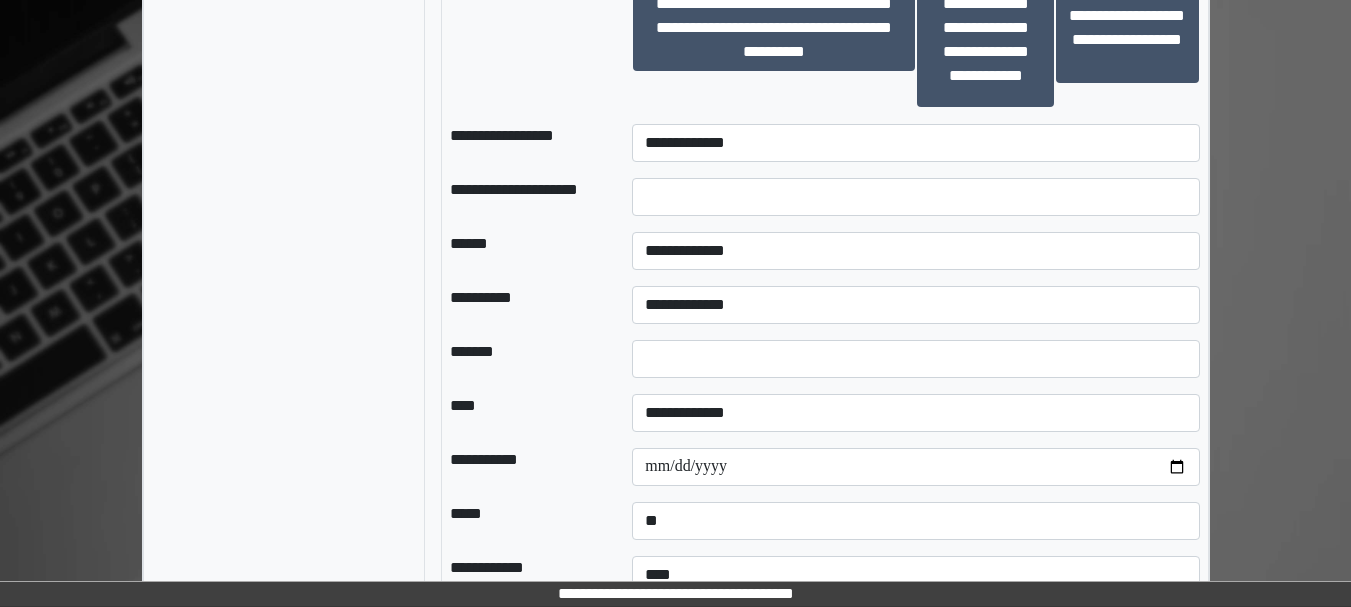 scroll, scrollTop: 1678, scrollLeft: 0, axis: vertical 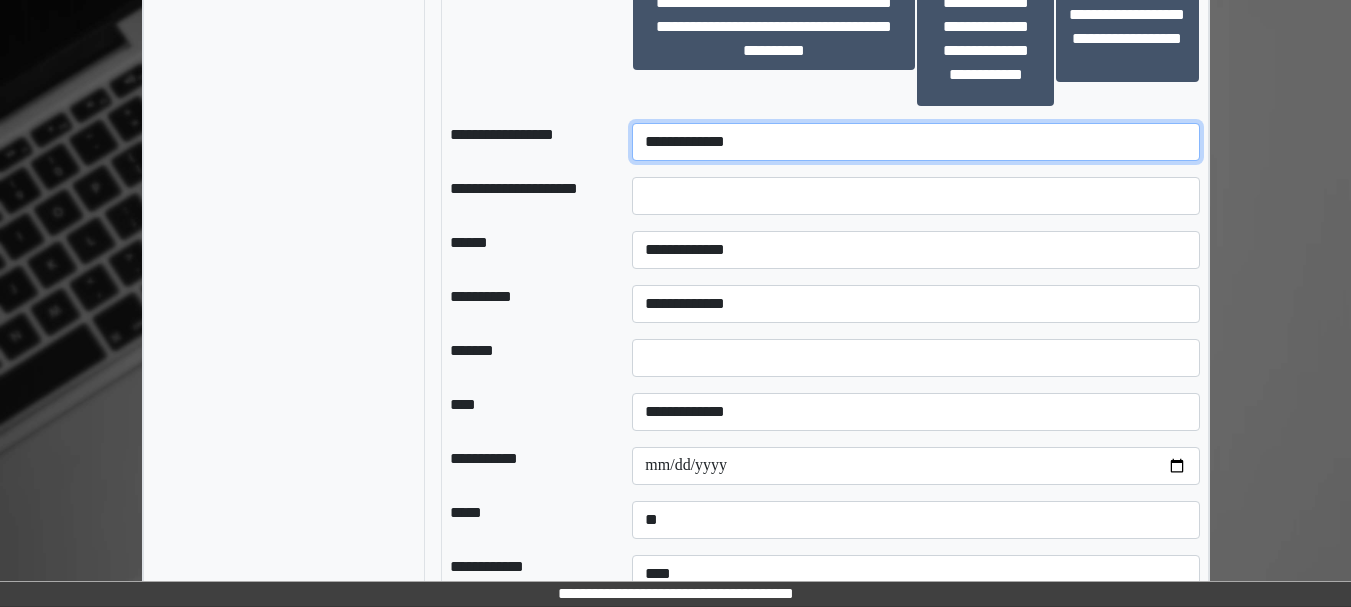 click on "**********" at bounding box center (915, 142) 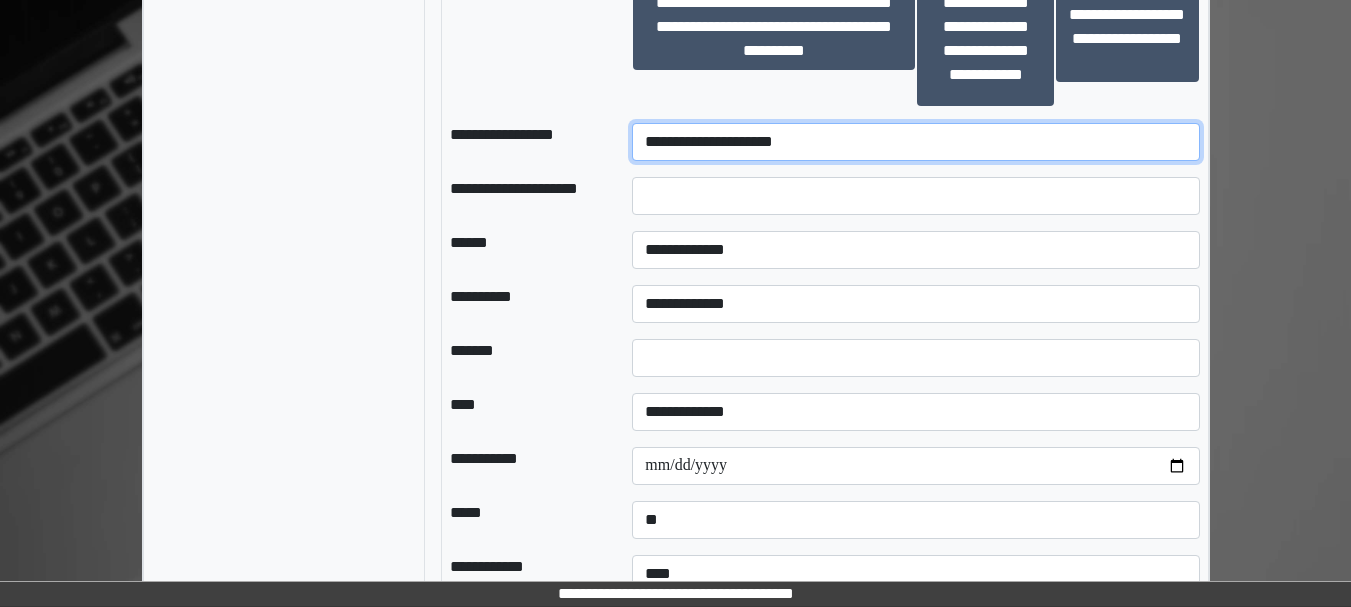 select on "********" 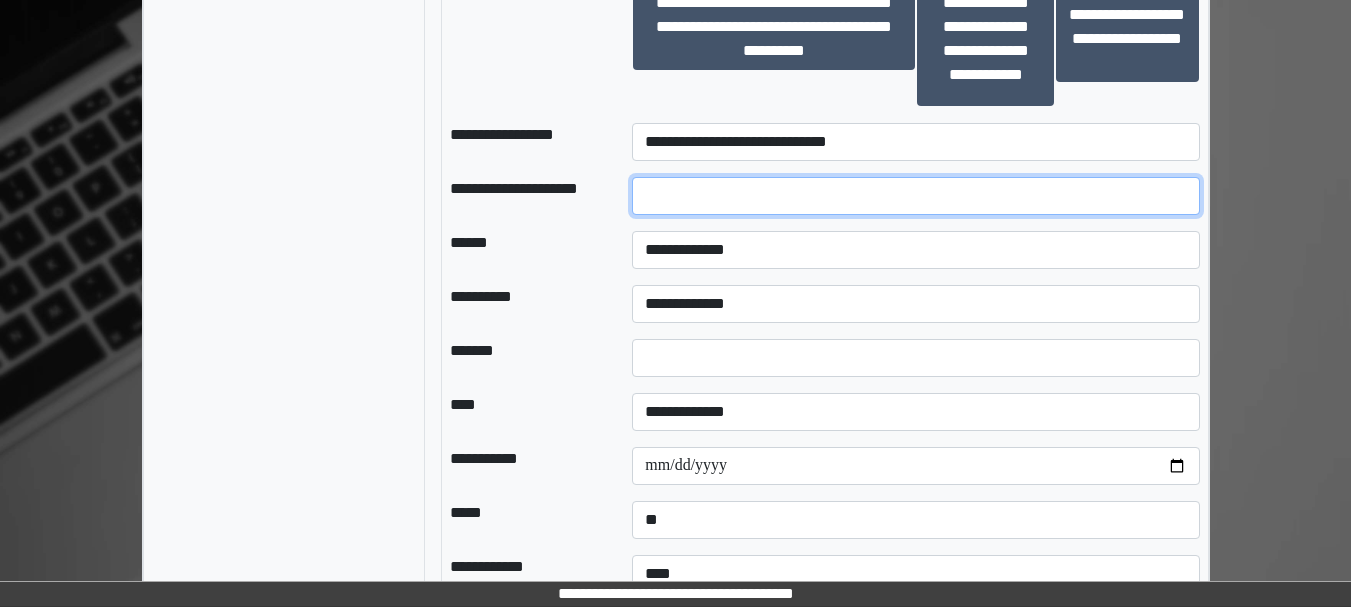 click at bounding box center [915, 196] 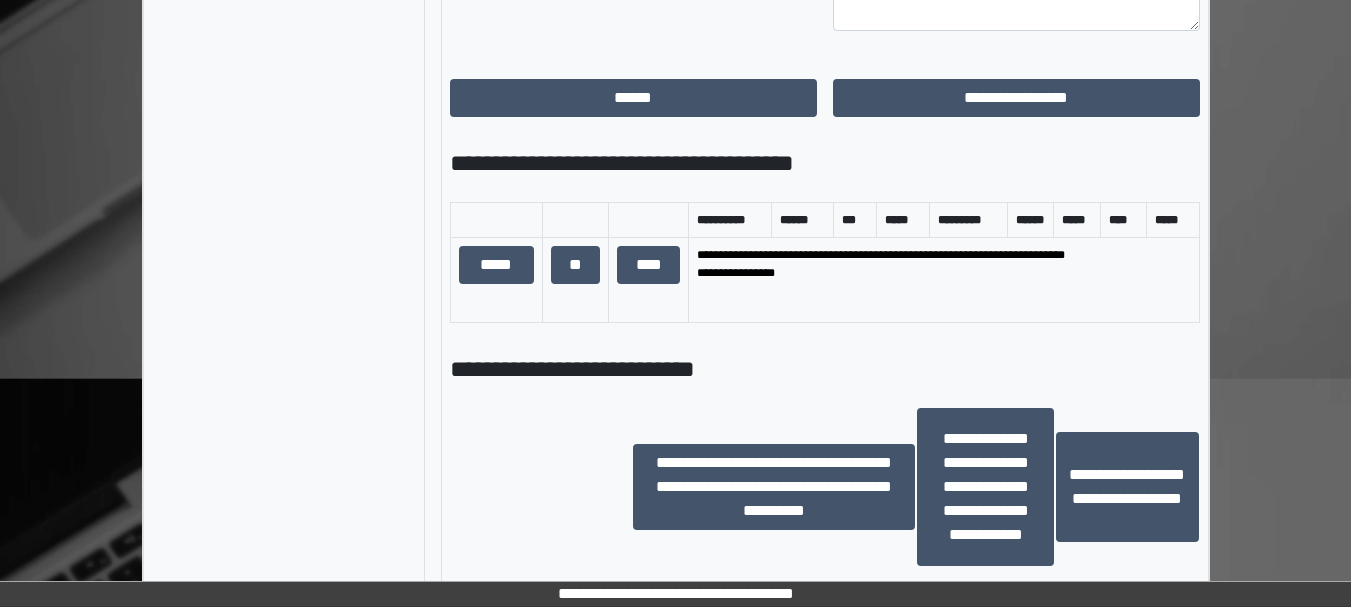 scroll, scrollTop: 1219, scrollLeft: 0, axis: vertical 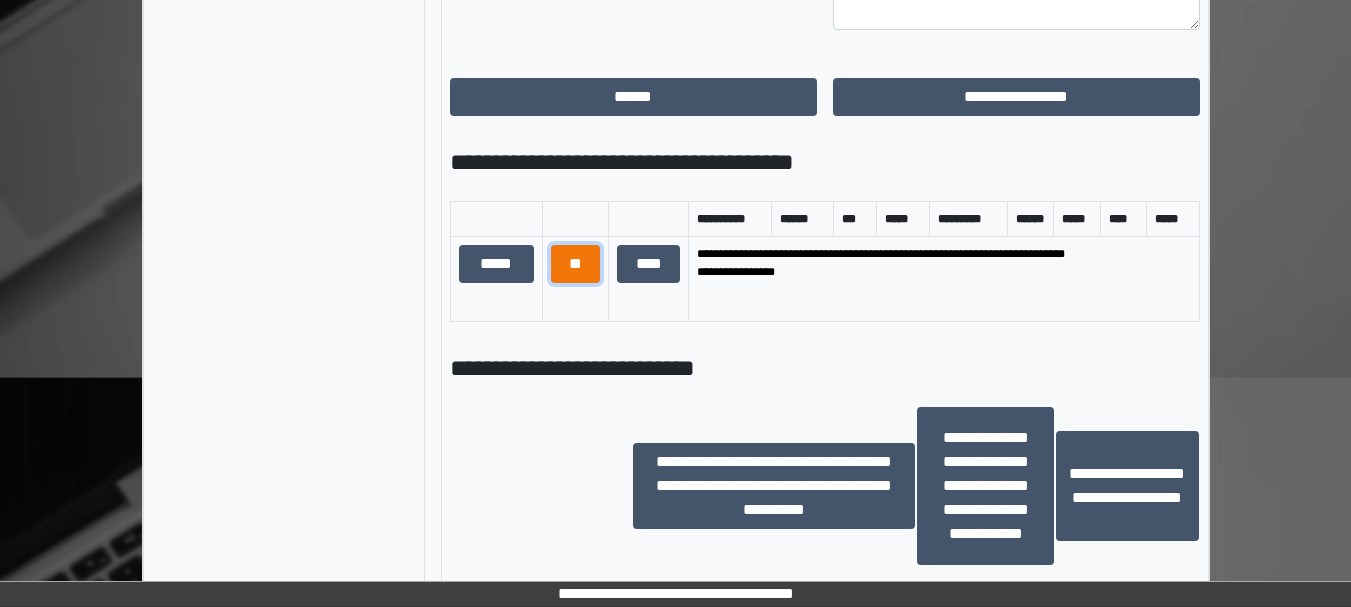 click on "**" at bounding box center (576, 264) 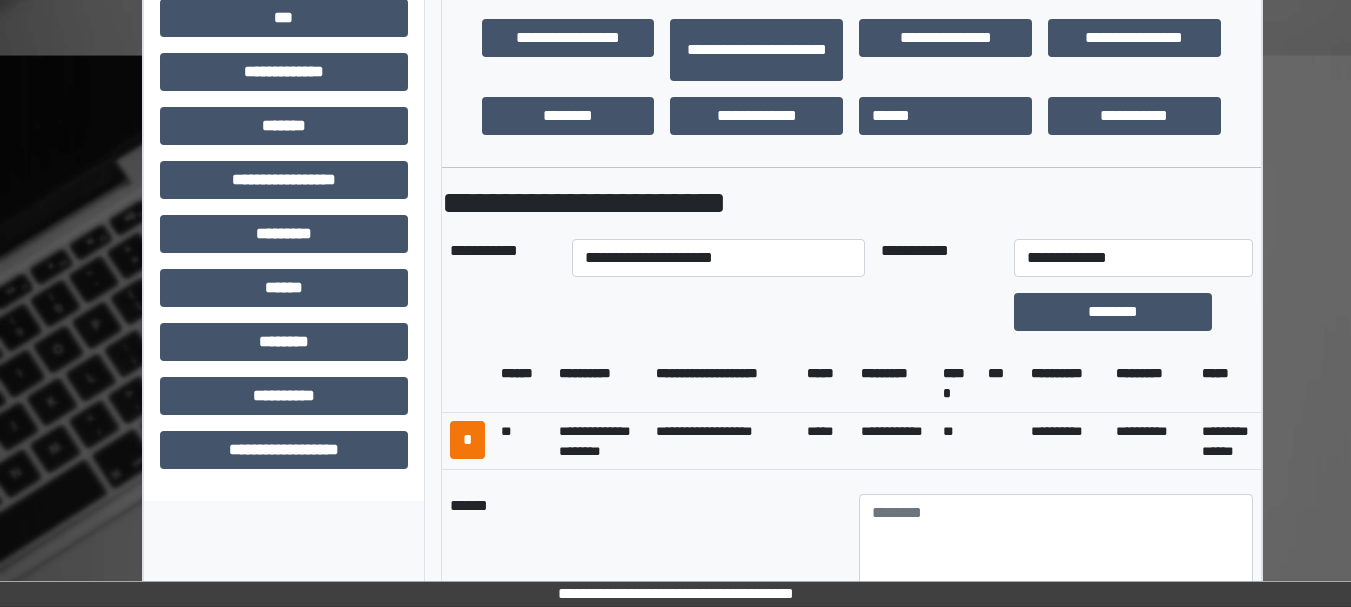 scroll, scrollTop: 568, scrollLeft: 0, axis: vertical 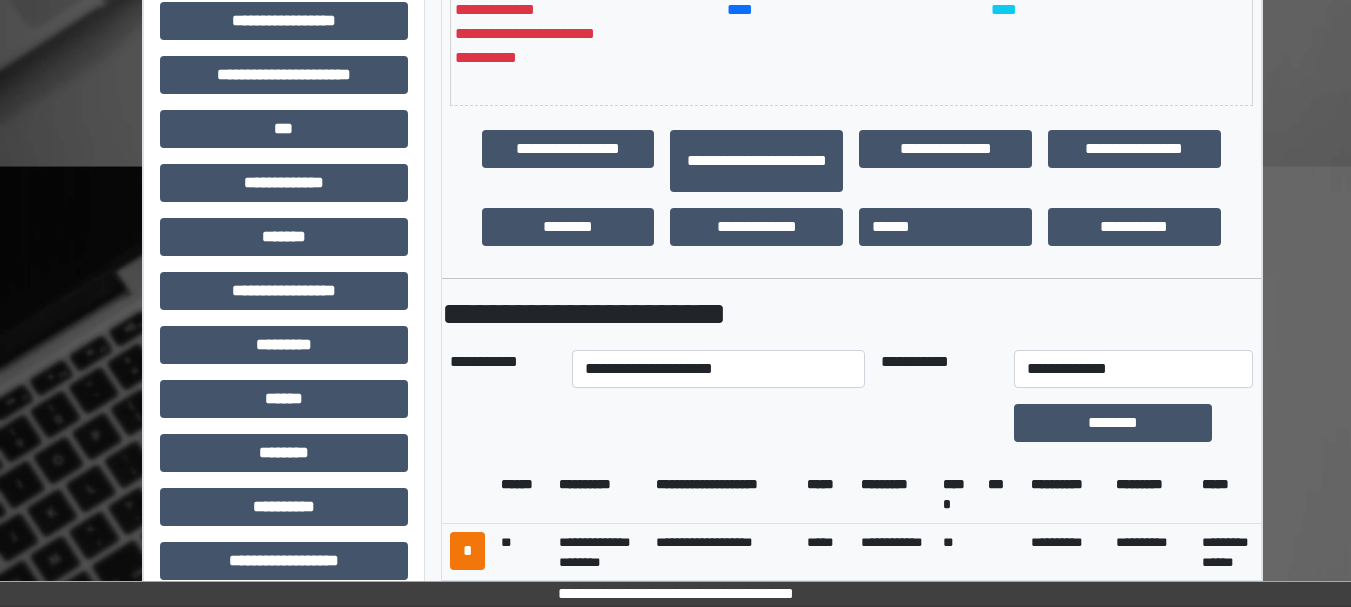 drag, startPoint x: 594, startPoint y: 292, endPoint x: 461, endPoint y: 422, distance: 185.98119 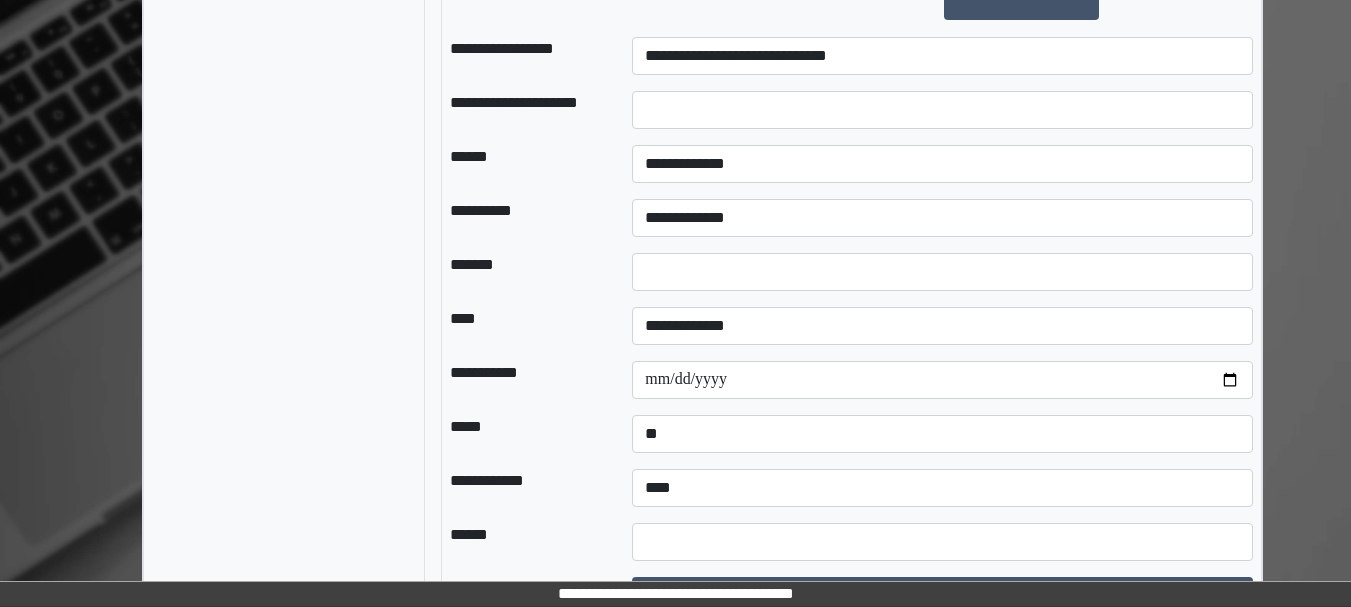scroll, scrollTop: 1686, scrollLeft: 0, axis: vertical 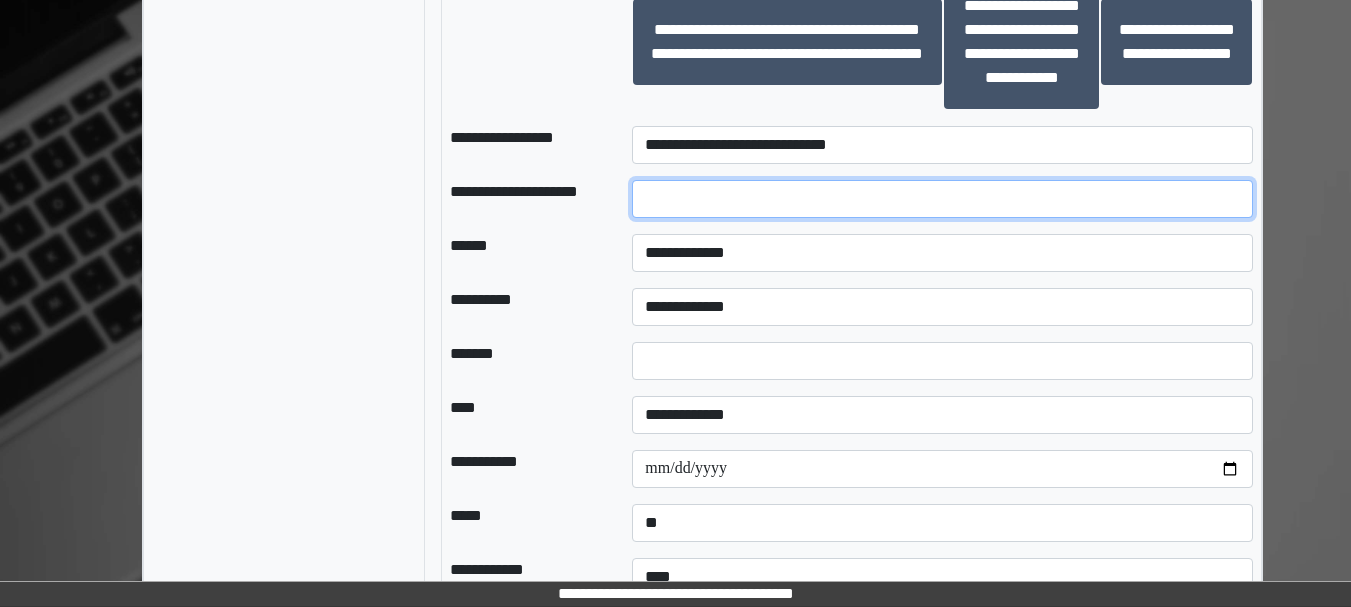 click at bounding box center (942, 199) 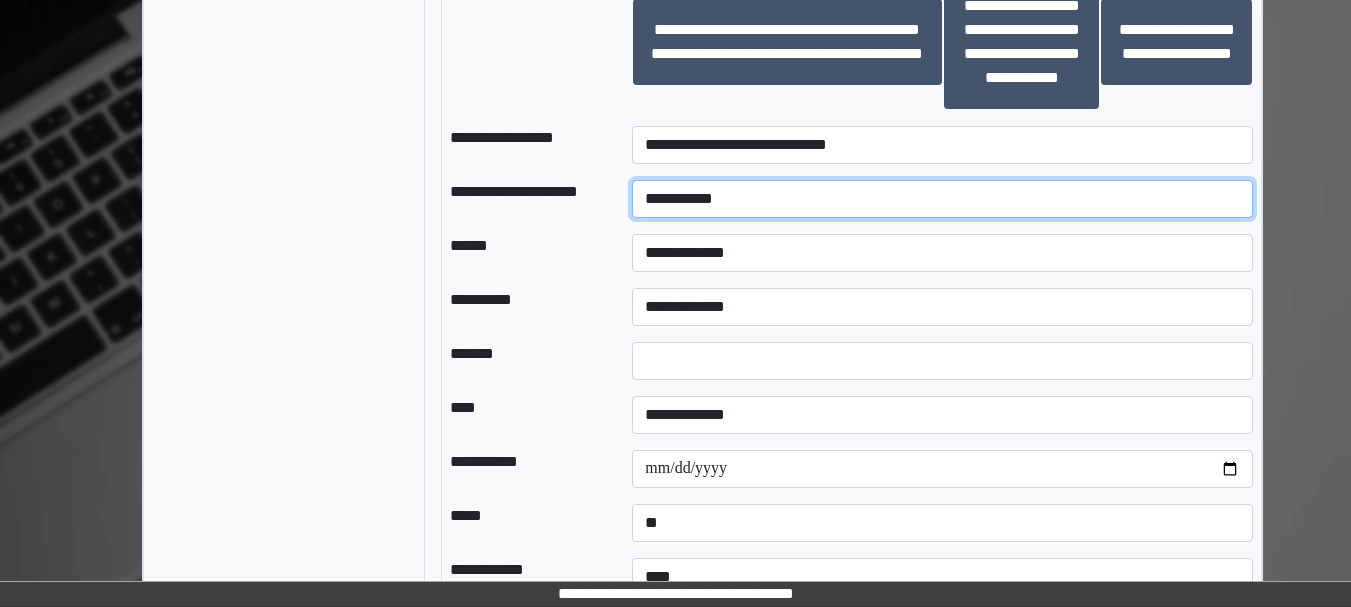 type on "**********" 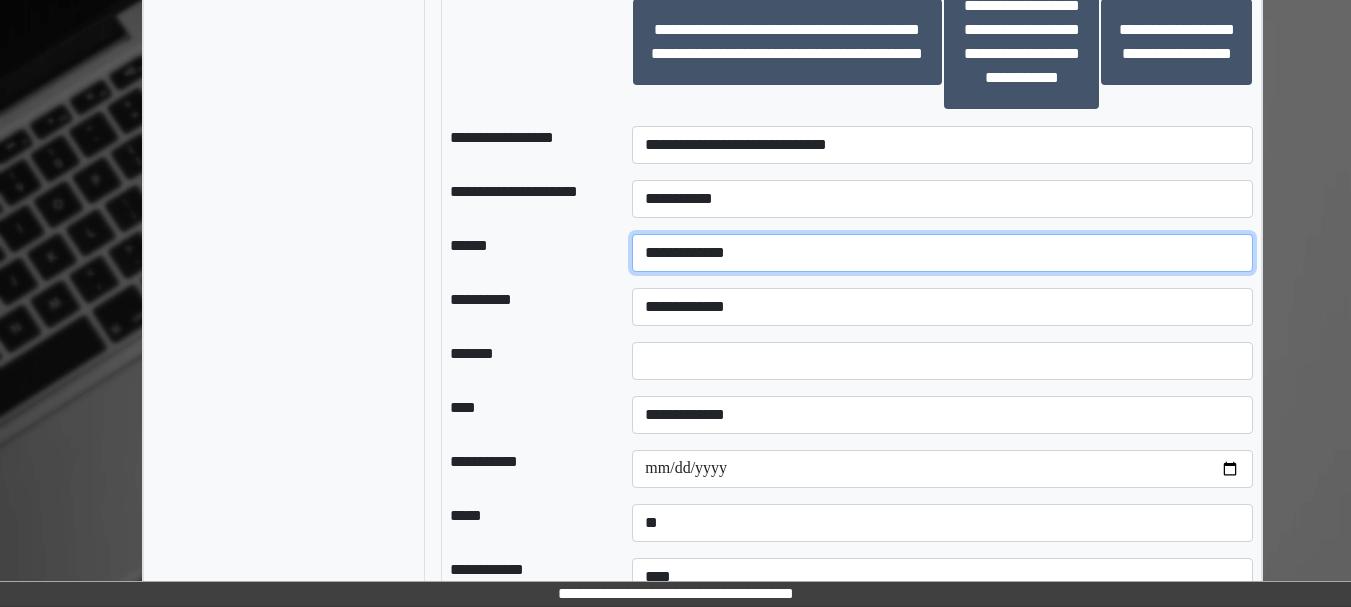 click on "**********" at bounding box center [942, 253] 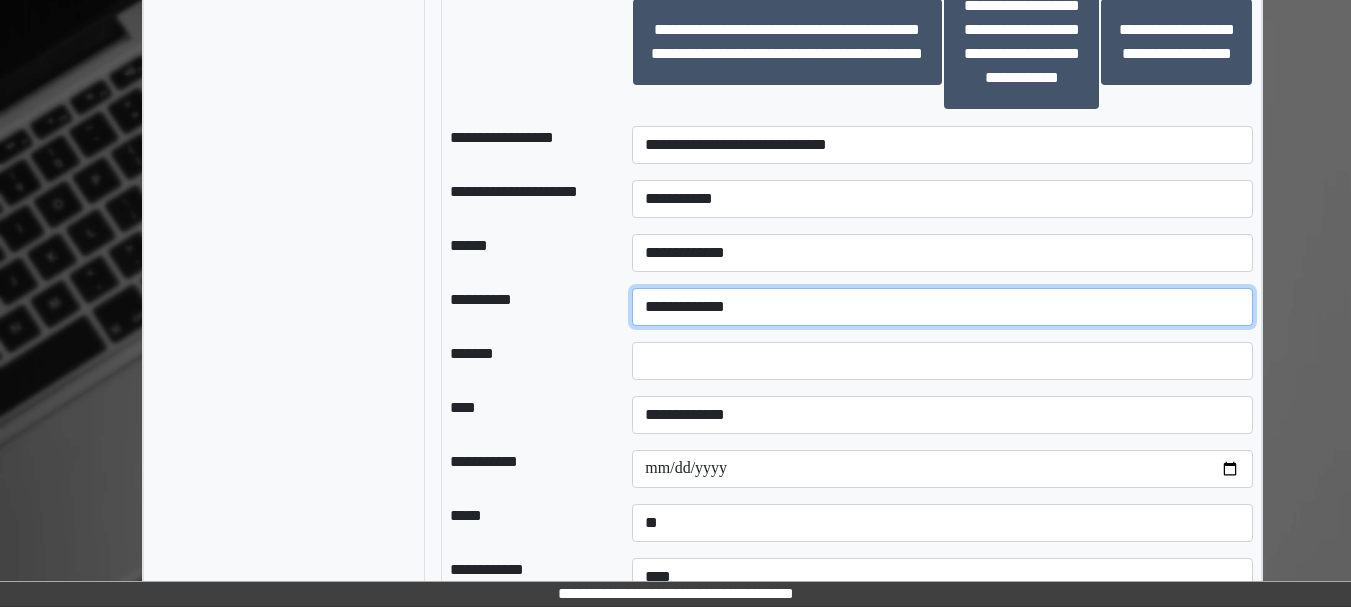 click on "**********" at bounding box center (942, 307) 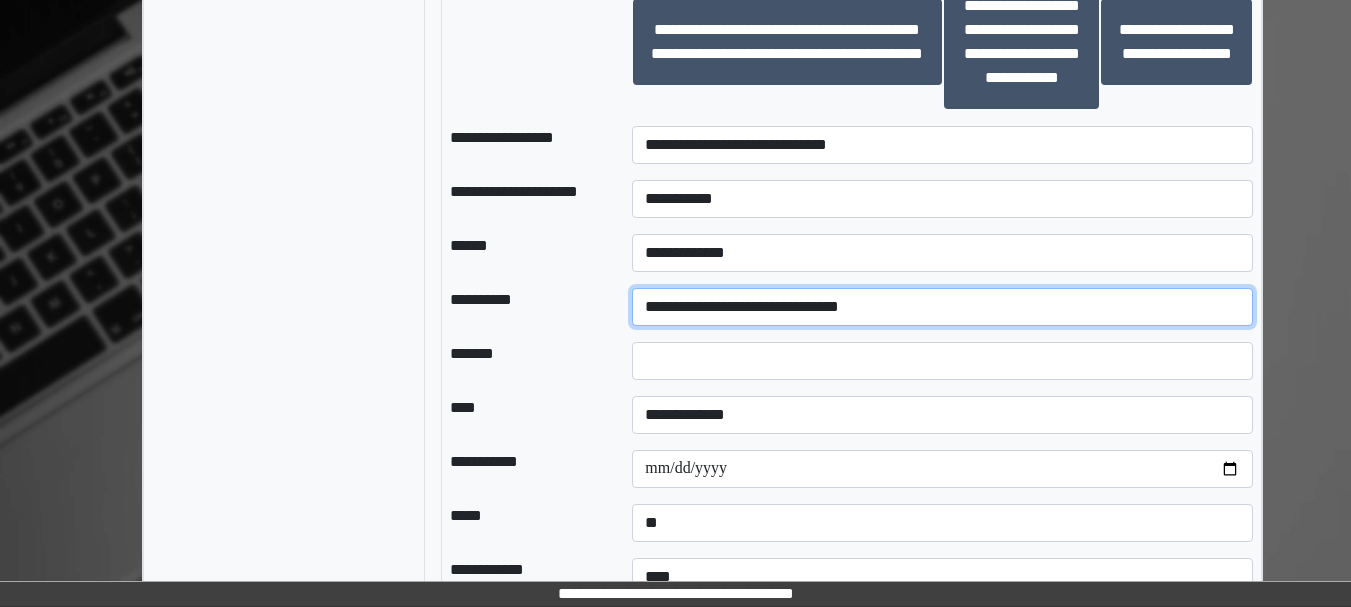 scroll, scrollTop: 1848, scrollLeft: 0, axis: vertical 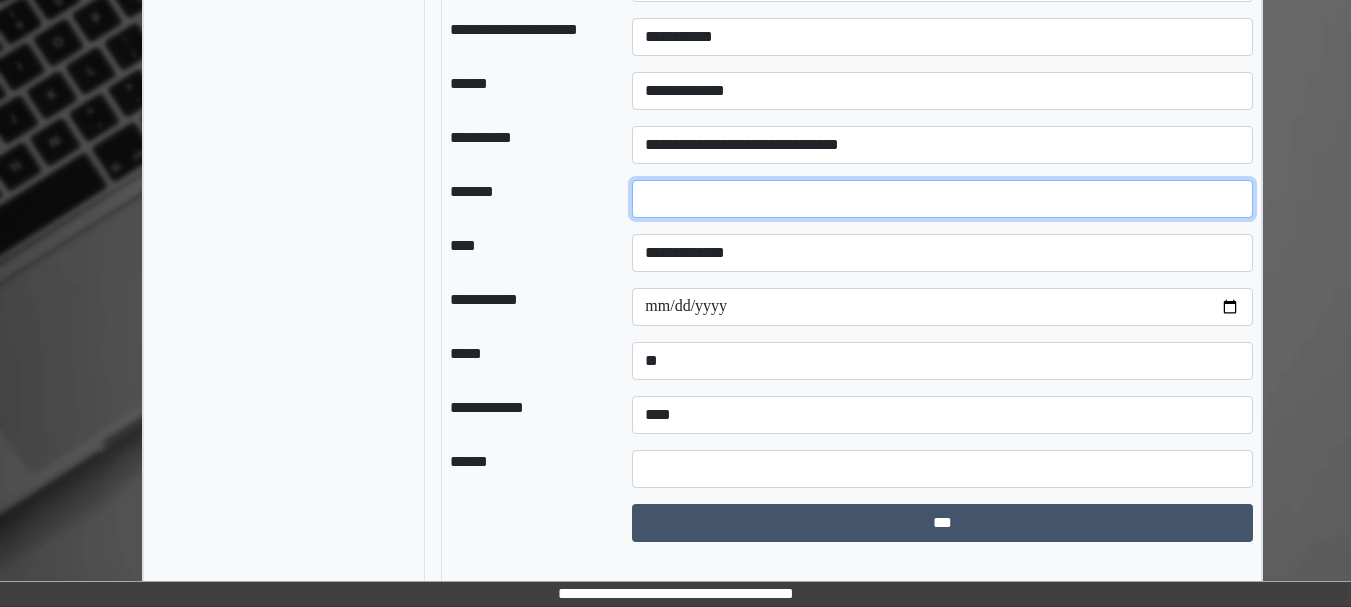 click at bounding box center (942, 199) 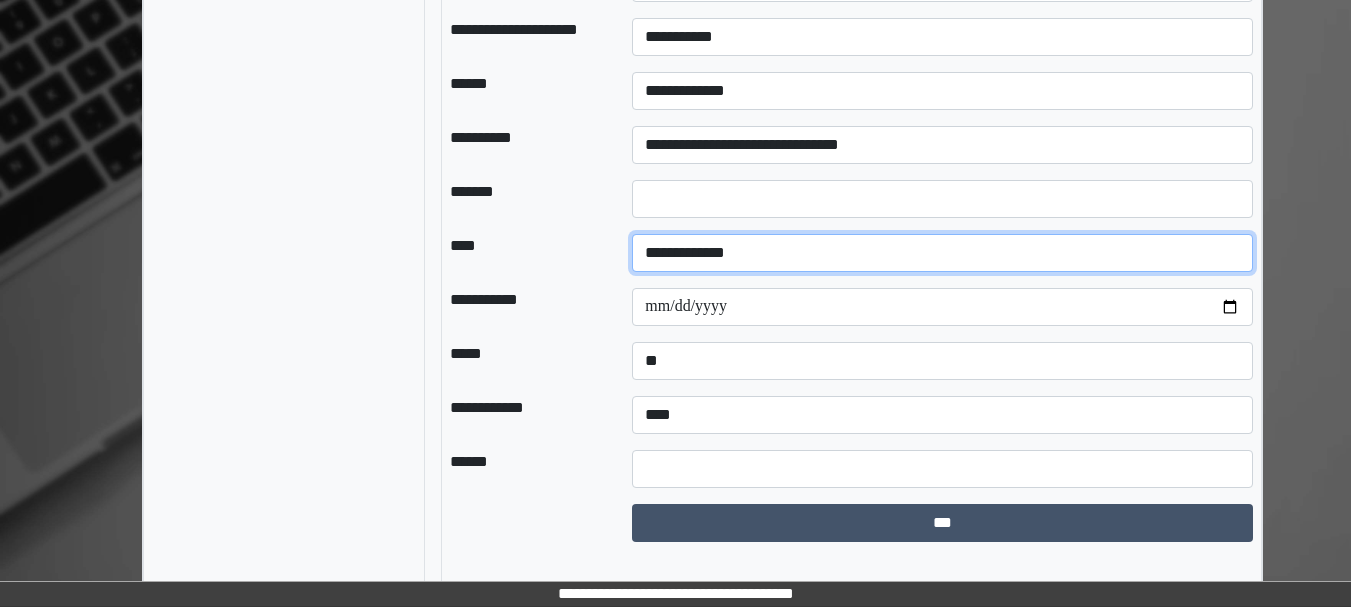 click on "**********" at bounding box center [942, 253] 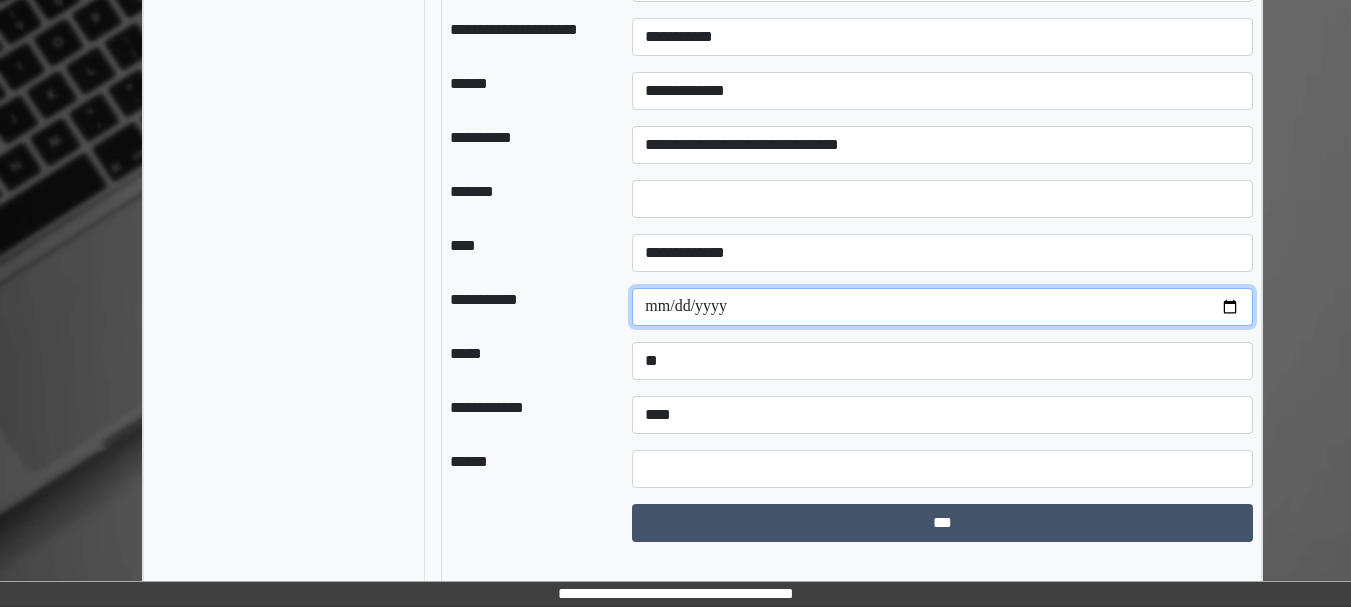 click at bounding box center [942, 307] 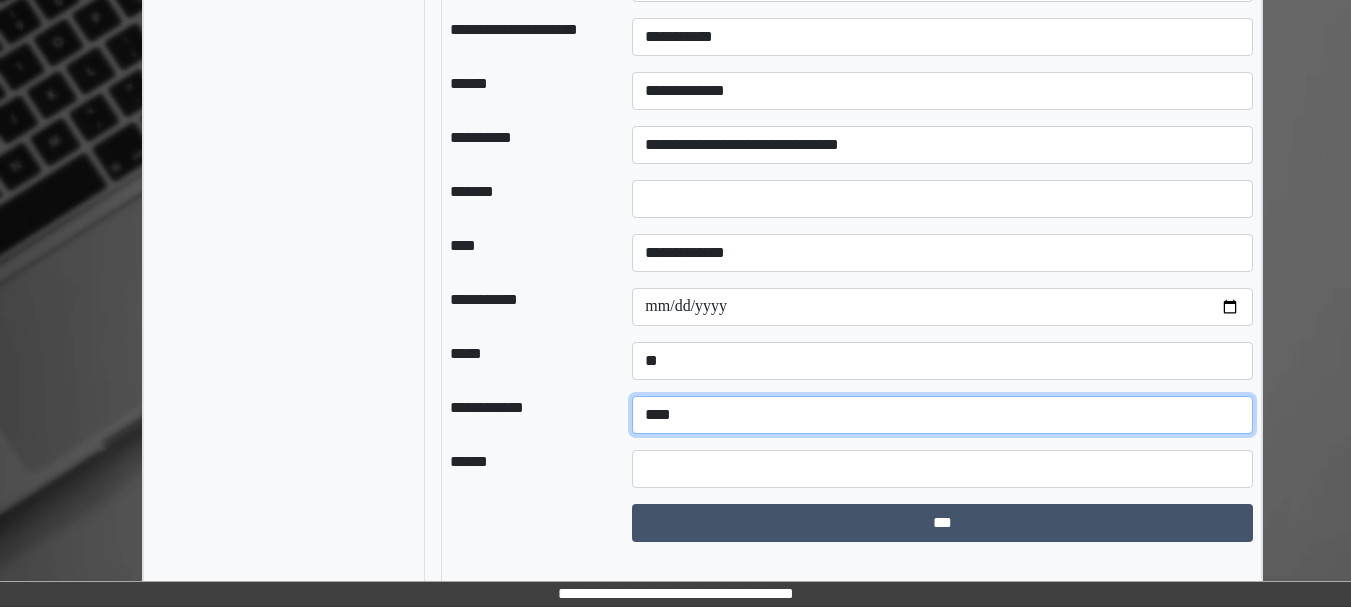 click on "**********" at bounding box center [942, 415] 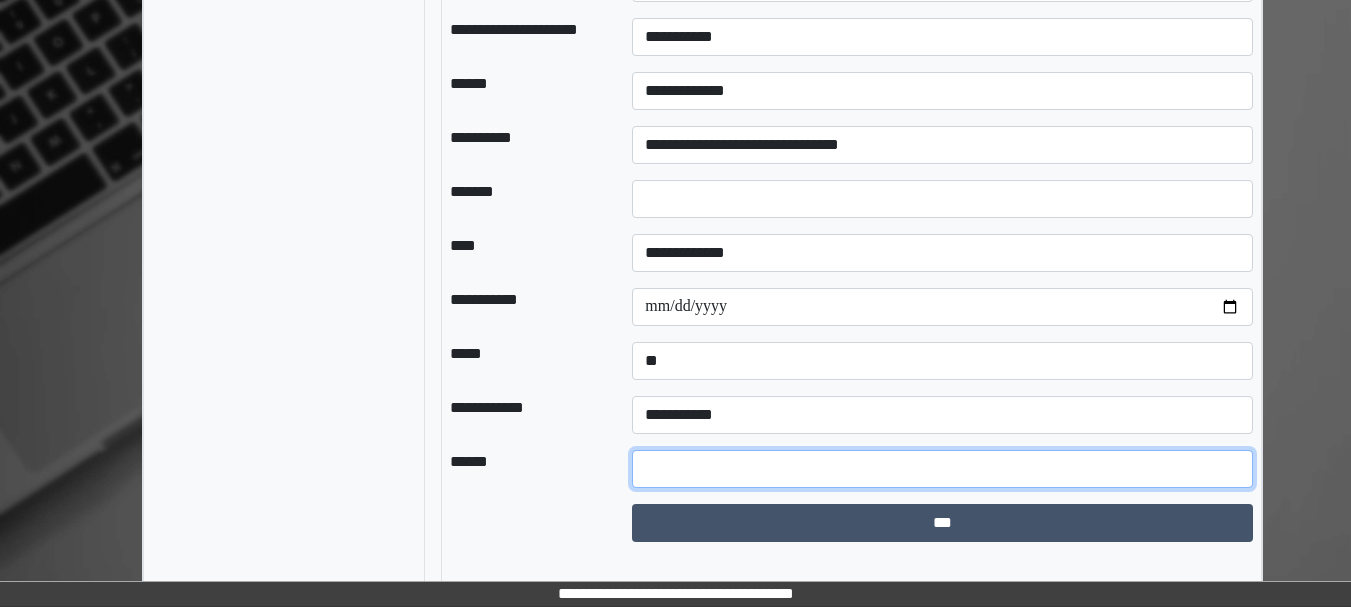click at bounding box center (942, 469) 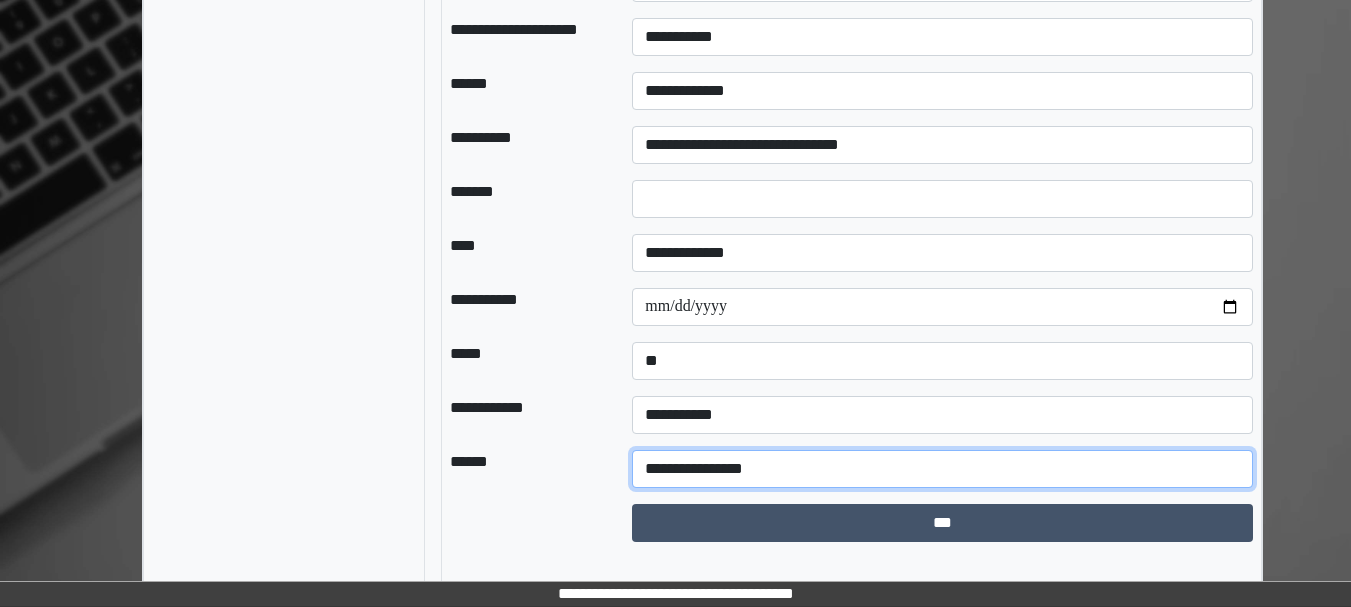 scroll, scrollTop: 1863, scrollLeft: 0, axis: vertical 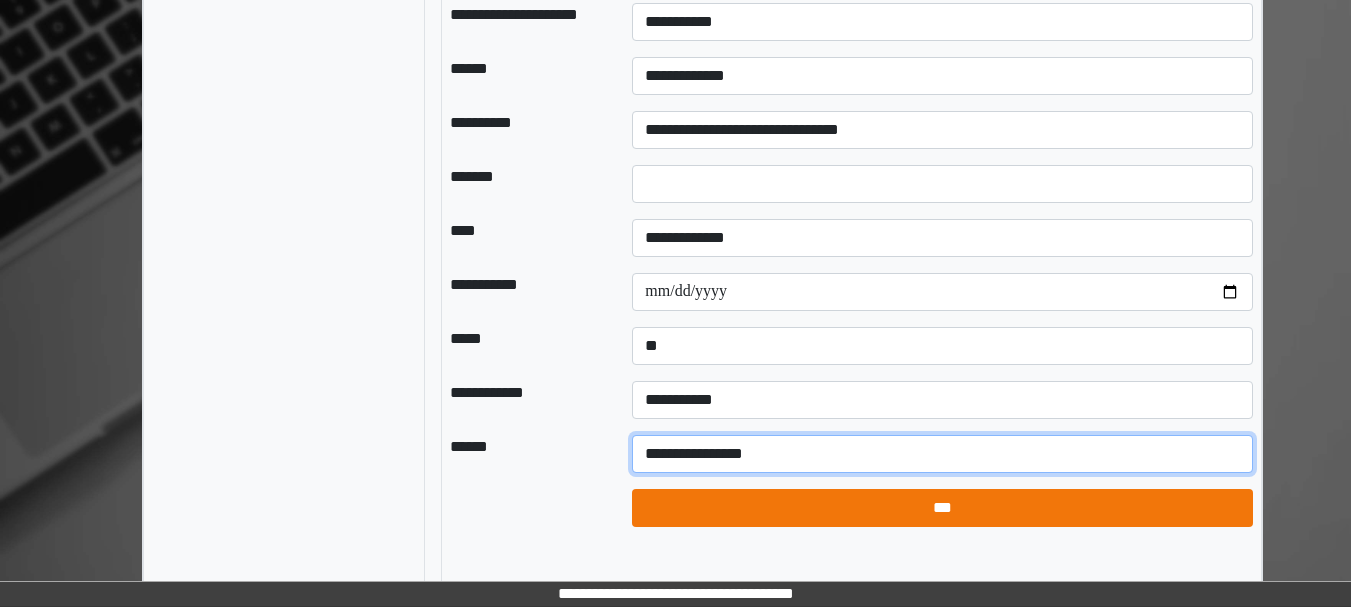 type on "**********" 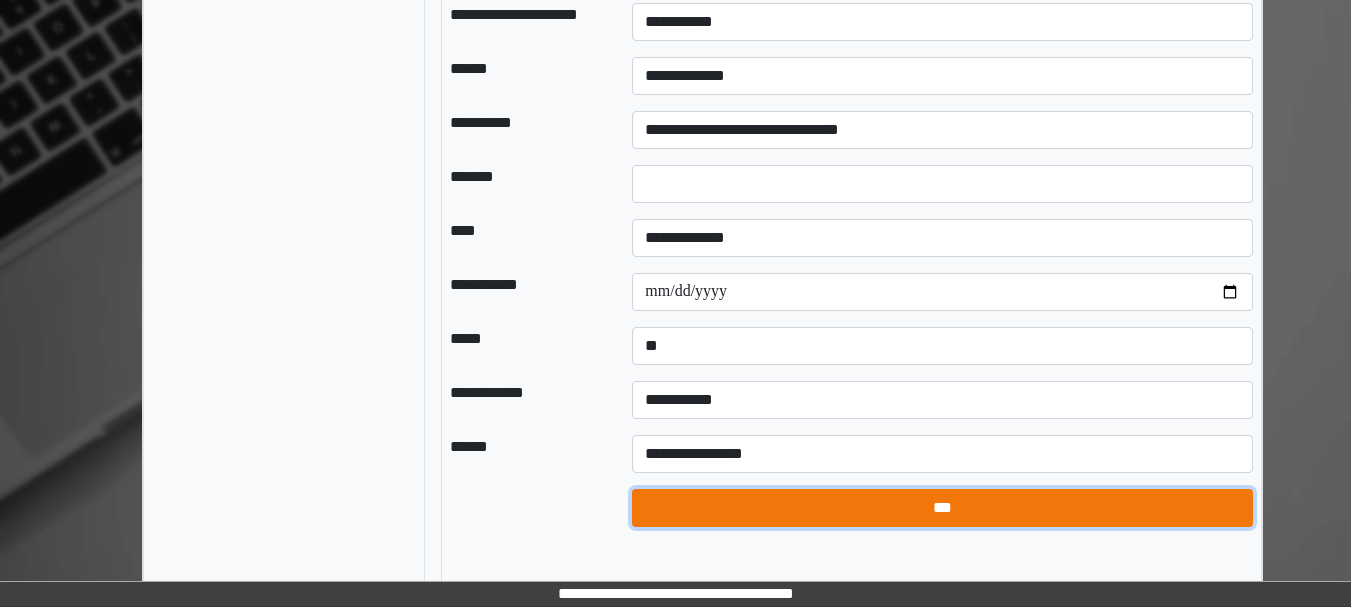 click on "***" at bounding box center (942, 508) 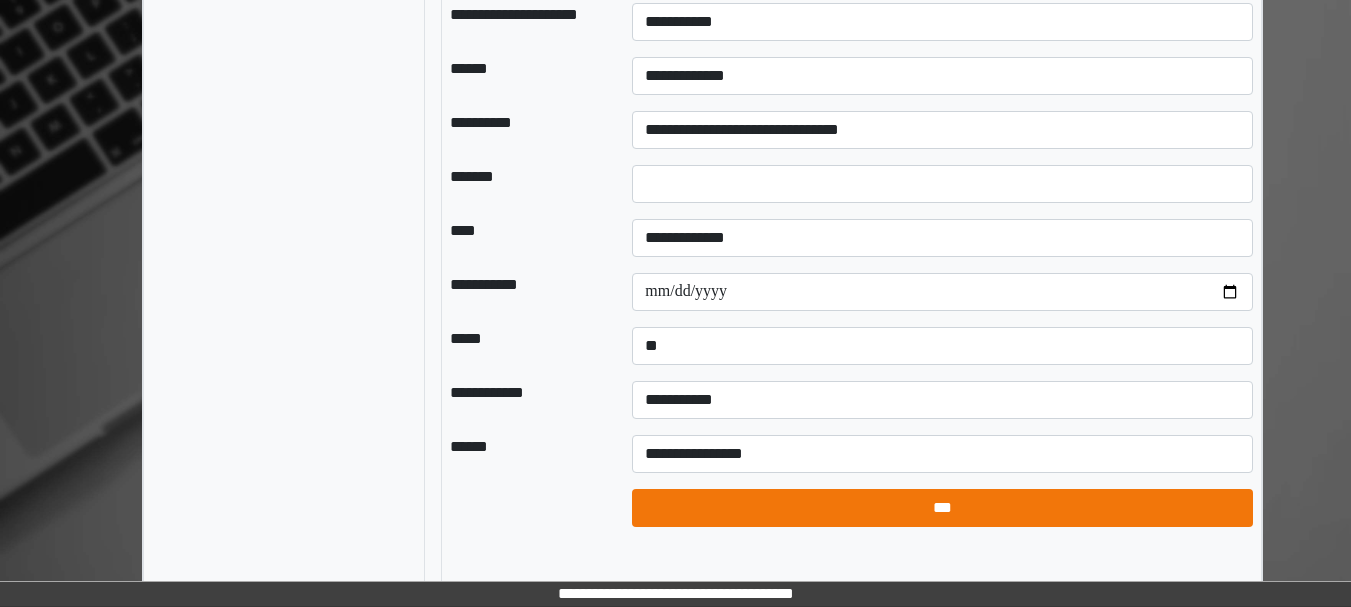 select on "*" 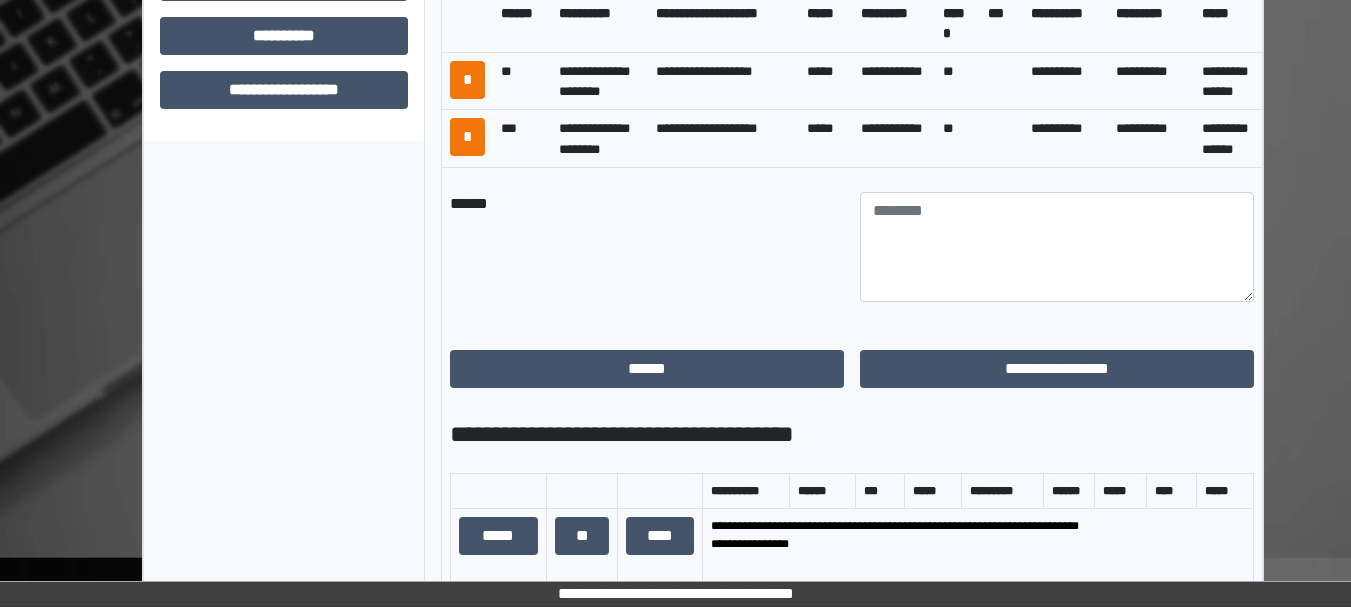 scroll, scrollTop: 1040, scrollLeft: 0, axis: vertical 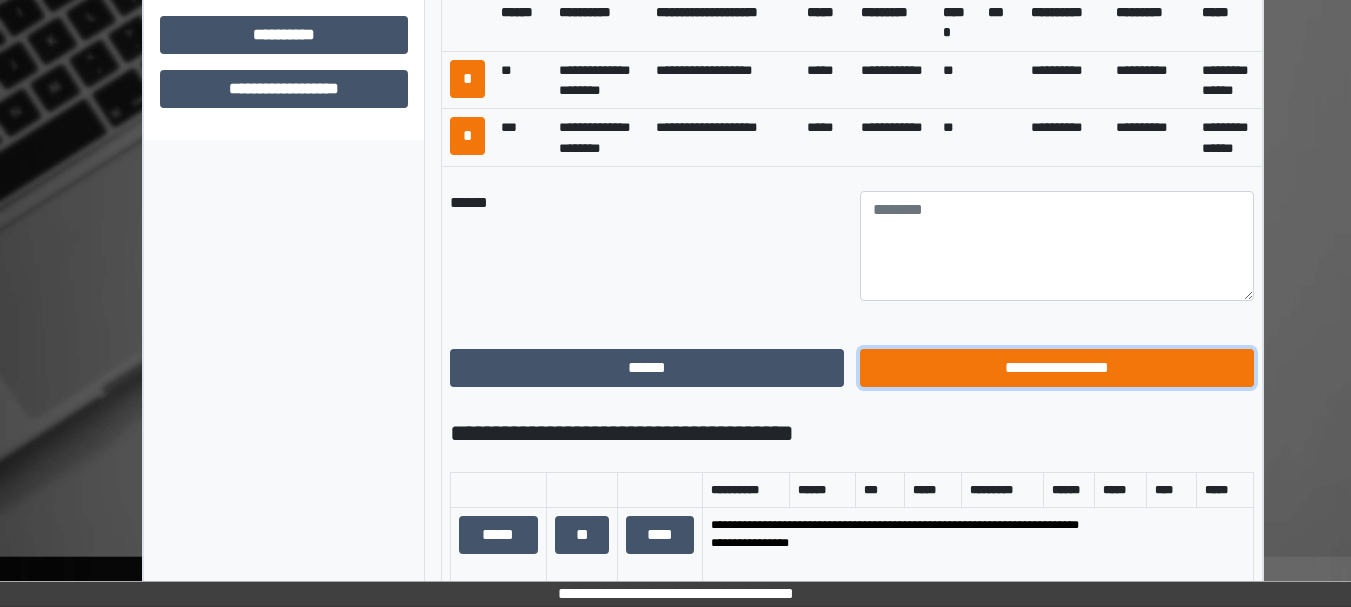 click on "**********" at bounding box center (1057, 368) 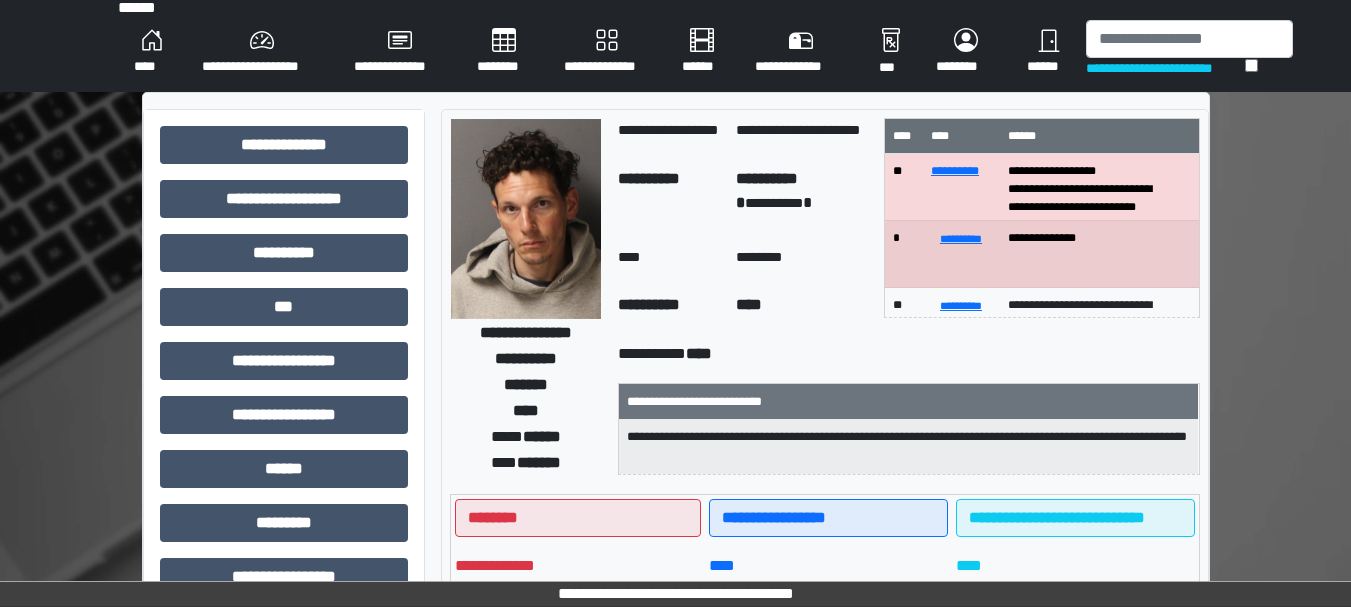 scroll, scrollTop: 11, scrollLeft: 0, axis: vertical 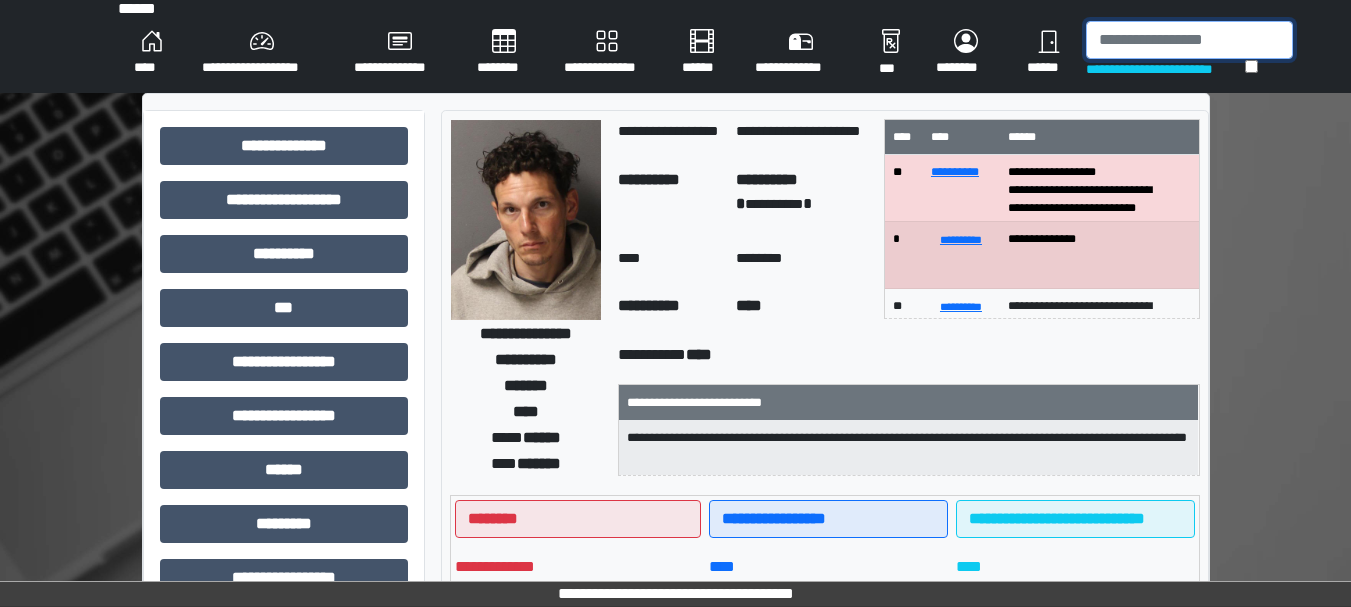 click at bounding box center [1189, 40] 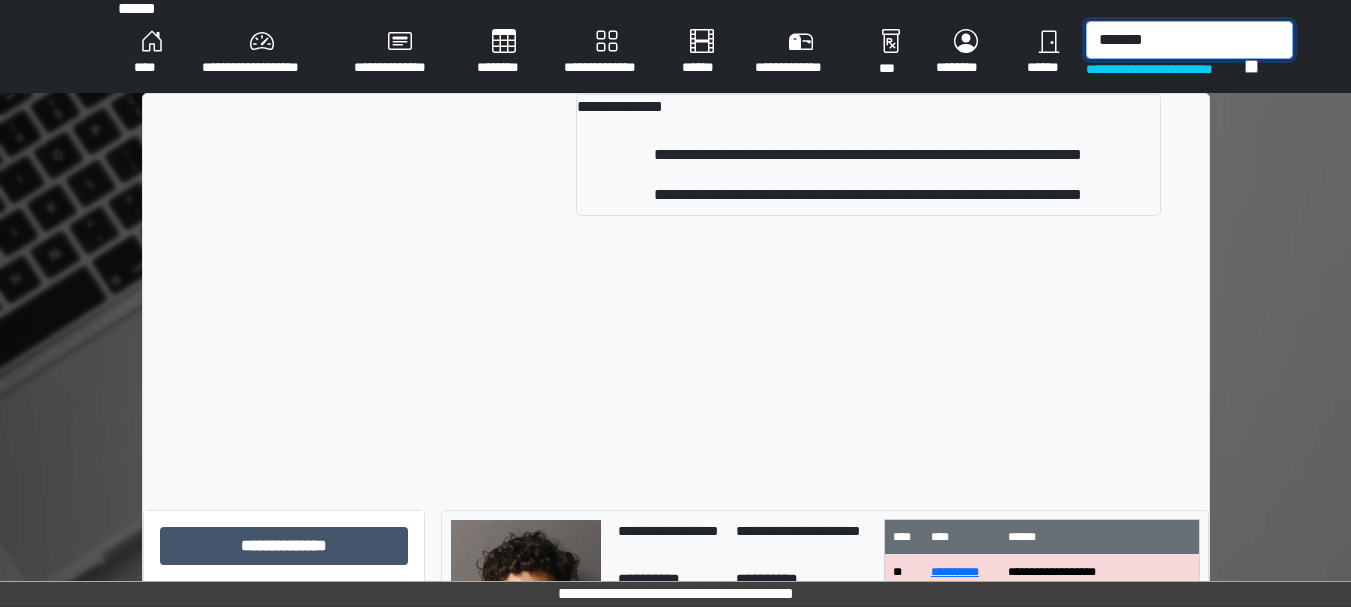 type on "*******" 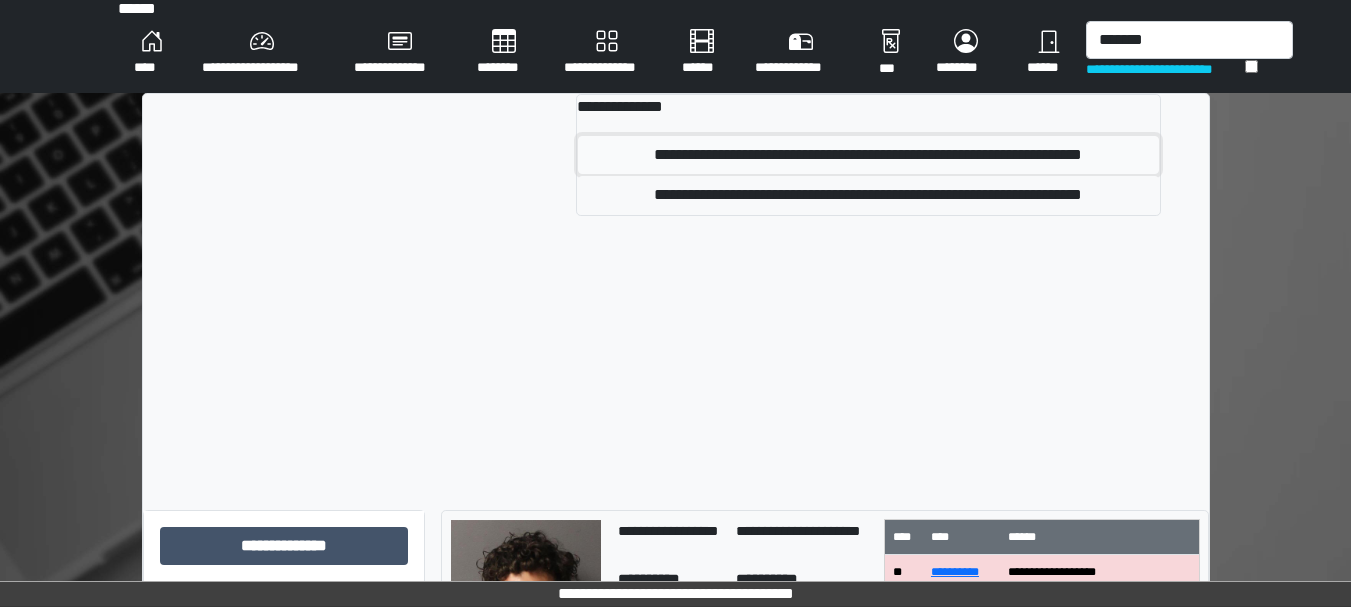 click on "**********" at bounding box center (868, 155) 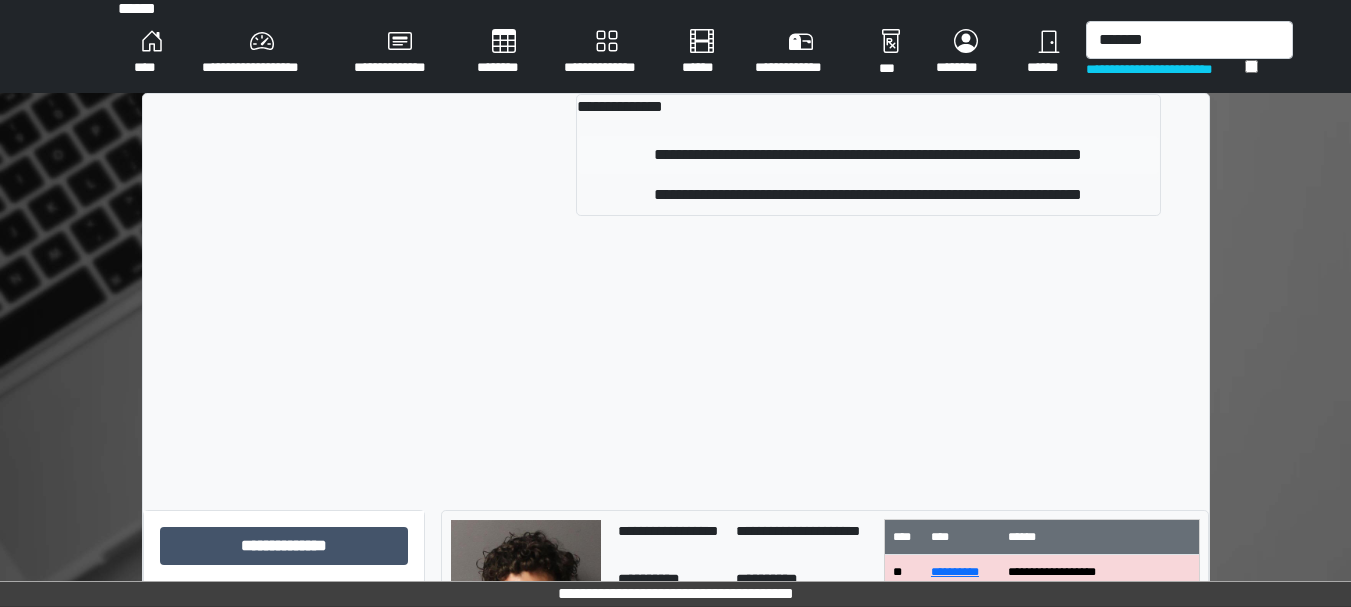 type 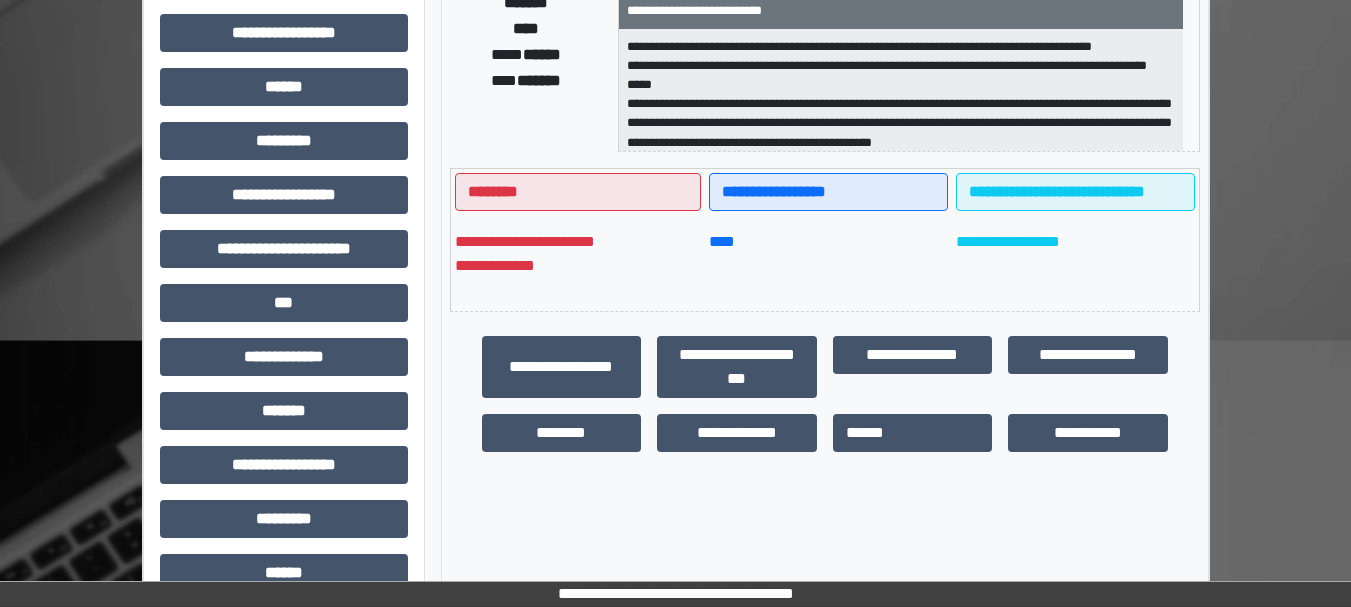 scroll, scrollTop: 396, scrollLeft: 0, axis: vertical 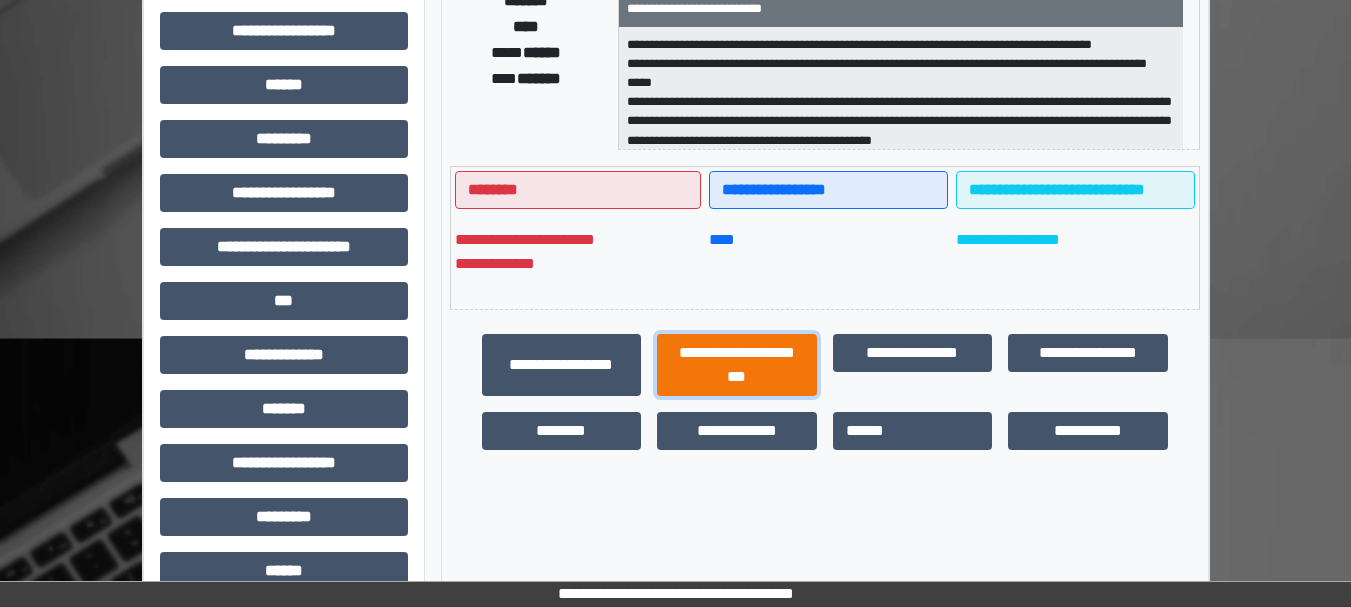 click on "**********" at bounding box center [737, 365] 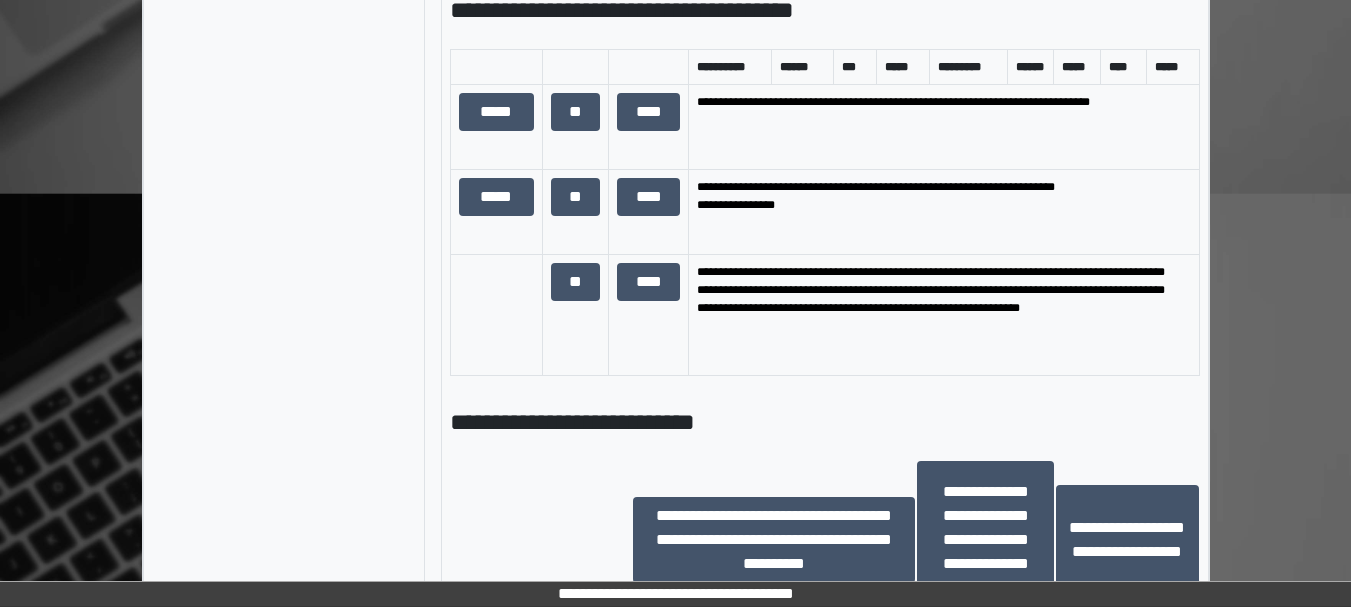 scroll, scrollTop: 1404, scrollLeft: 0, axis: vertical 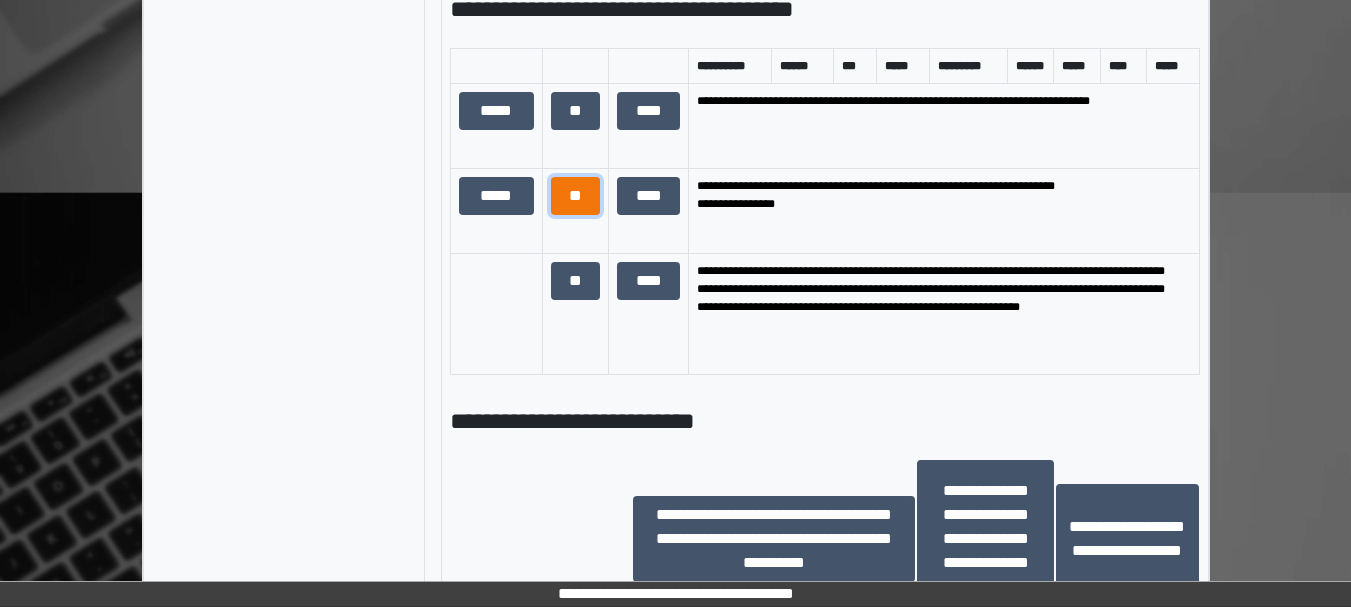 click on "**" at bounding box center (576, 196) 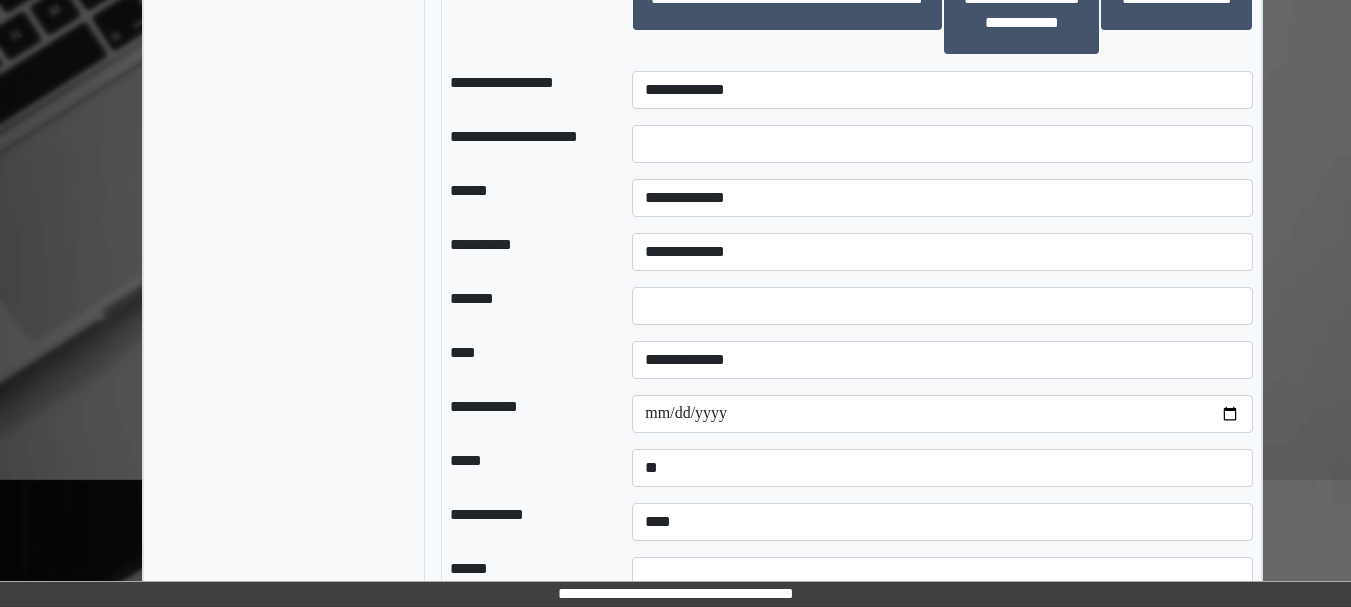 scroll, scrollTop: 1980, scrollLeft: 0, axis: vertical 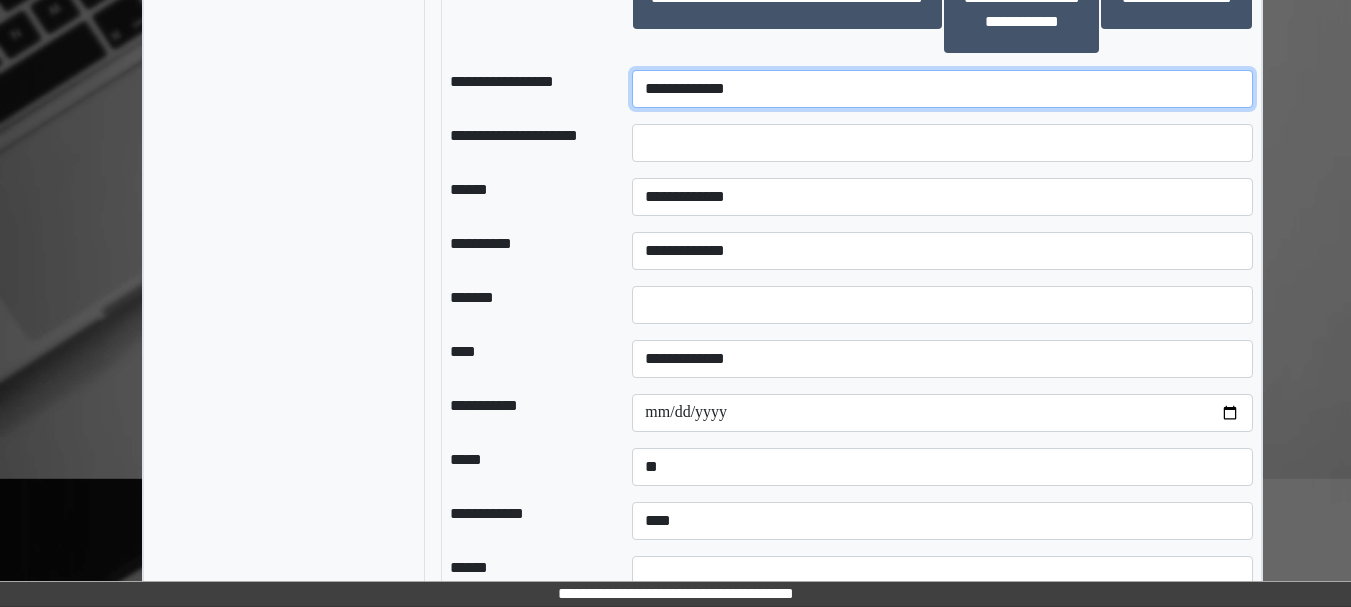 click on "**********" at bounding box center (942, 89) 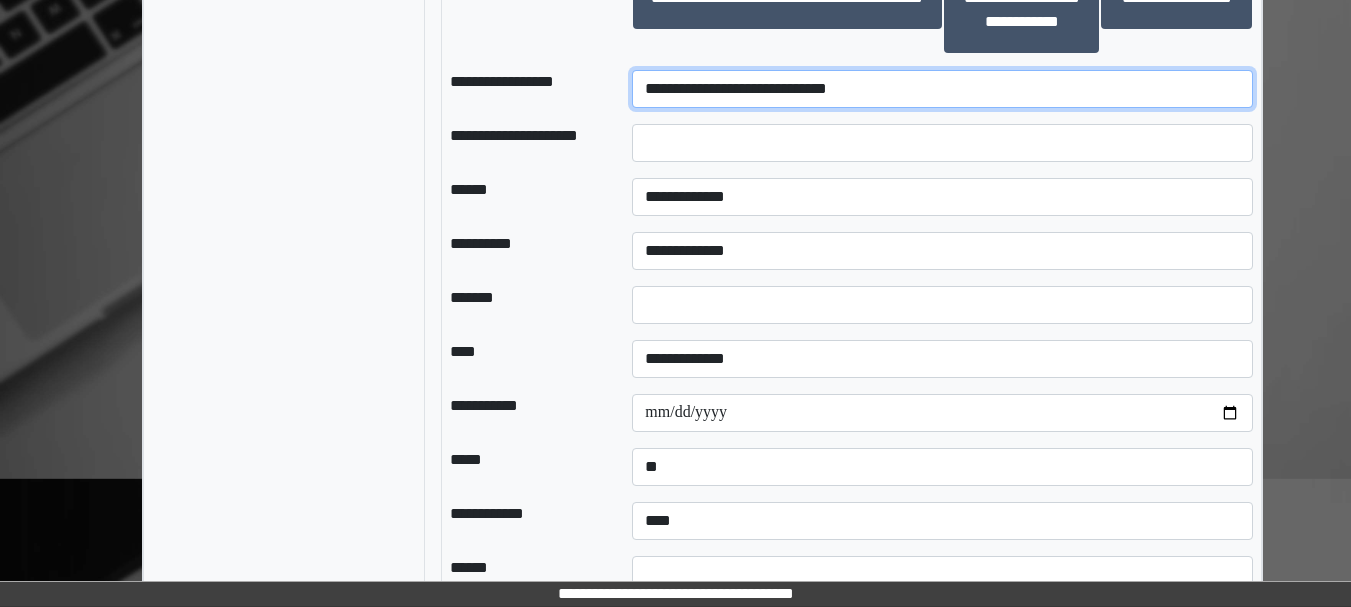 click on "**********" at bounding box center (942, 89) 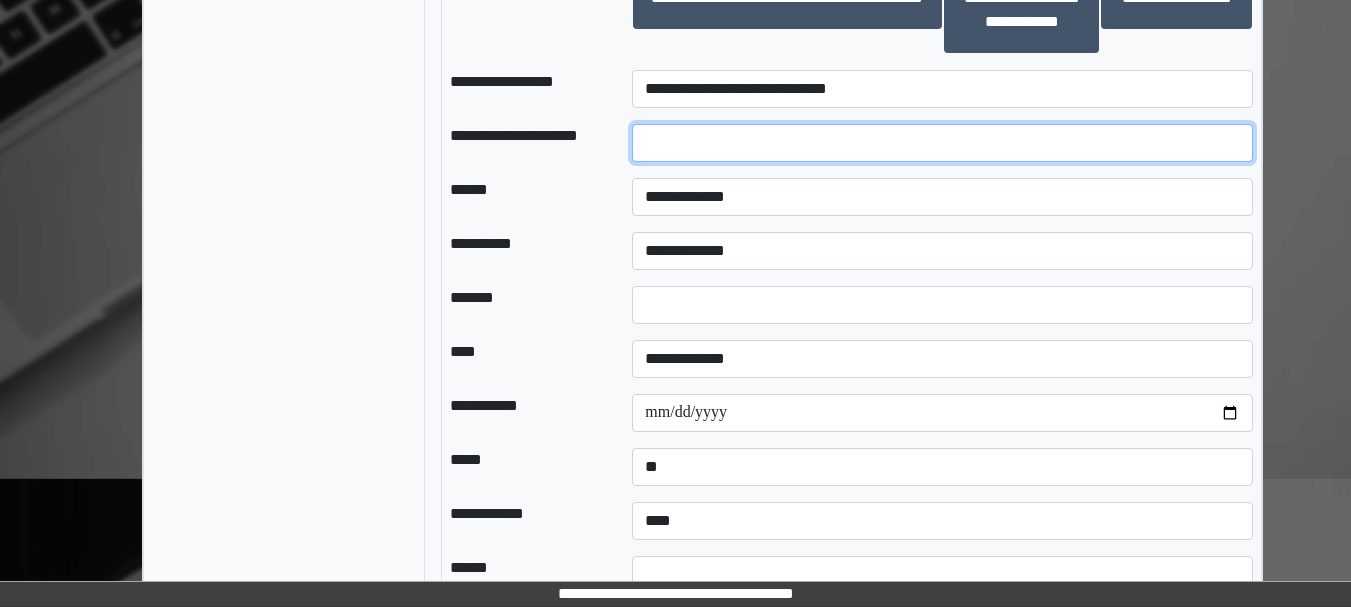 click at bounding box center (942, 143) 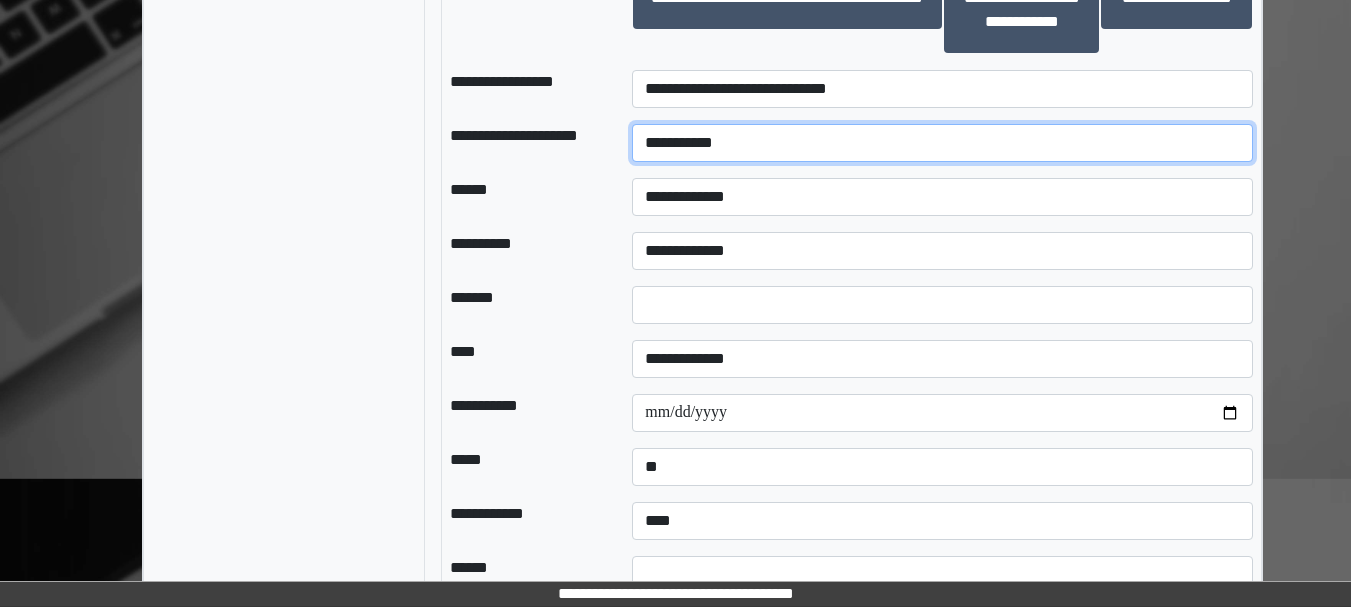 type on "**********" 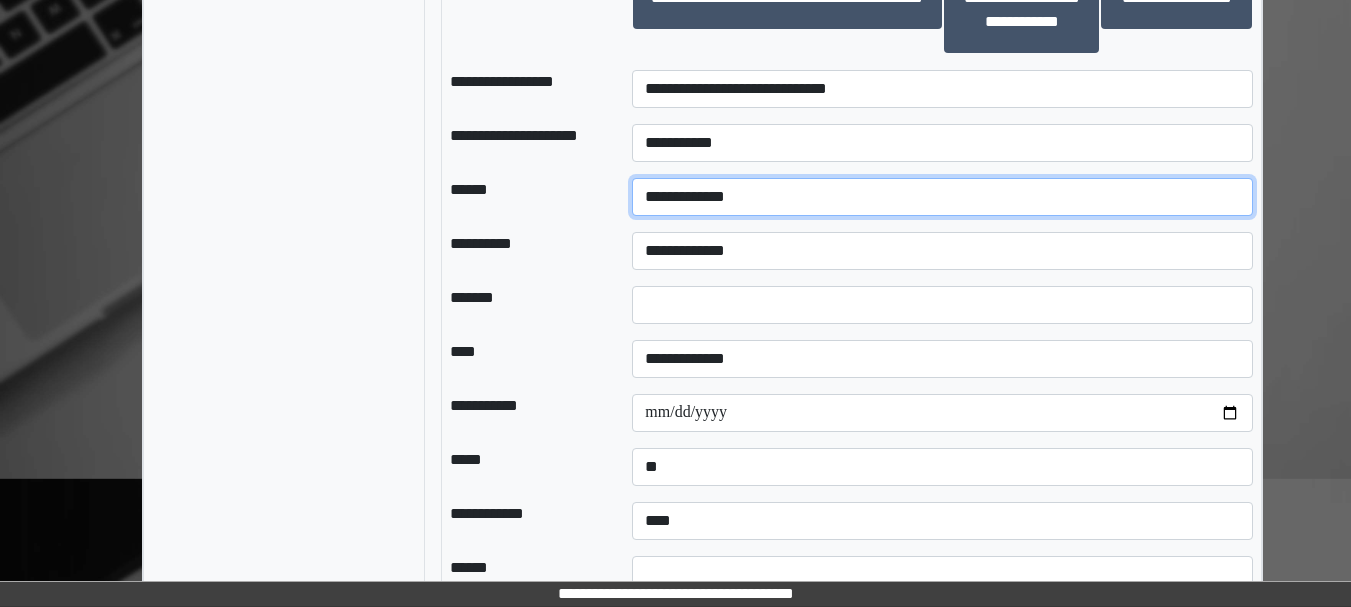 click on "**********" at bounding box center [942, 197] 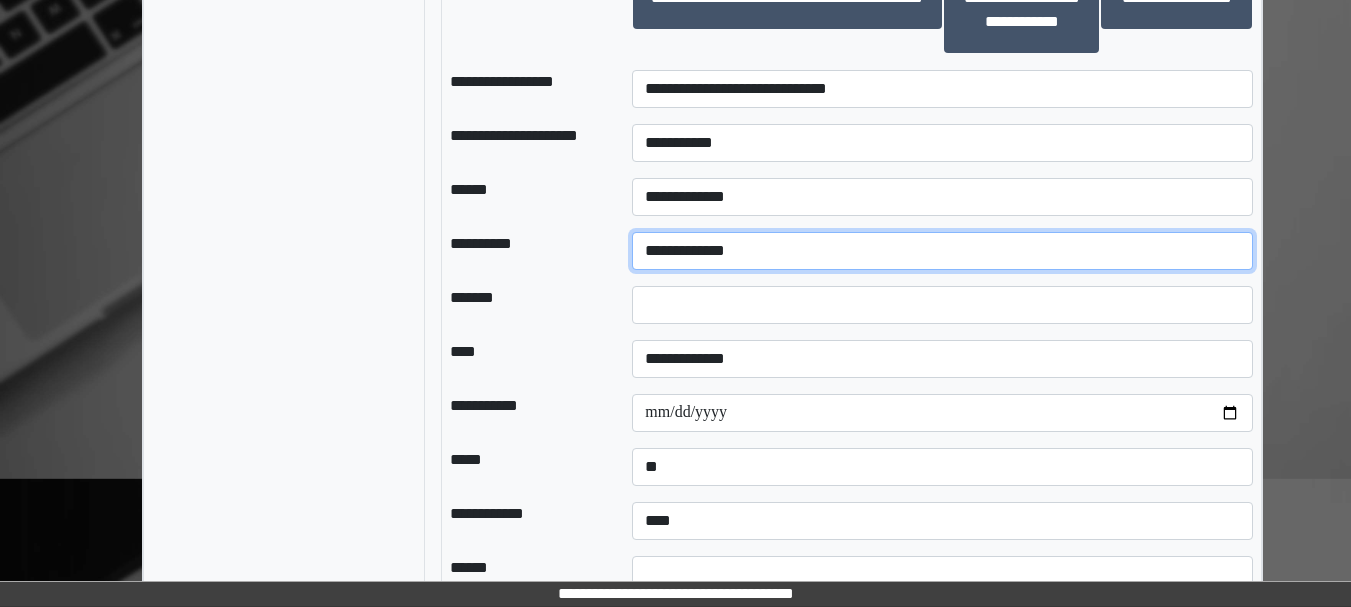 click on "**********" at bounding box center (942, 251) 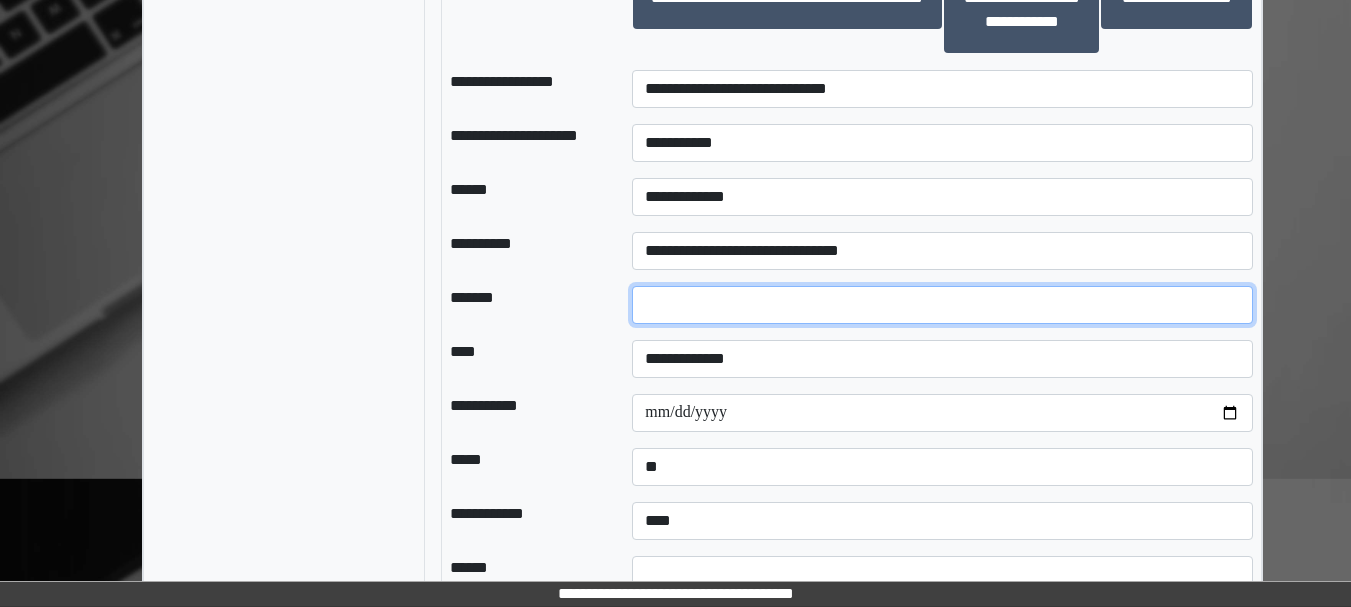 click at bounding box center [942, 305] 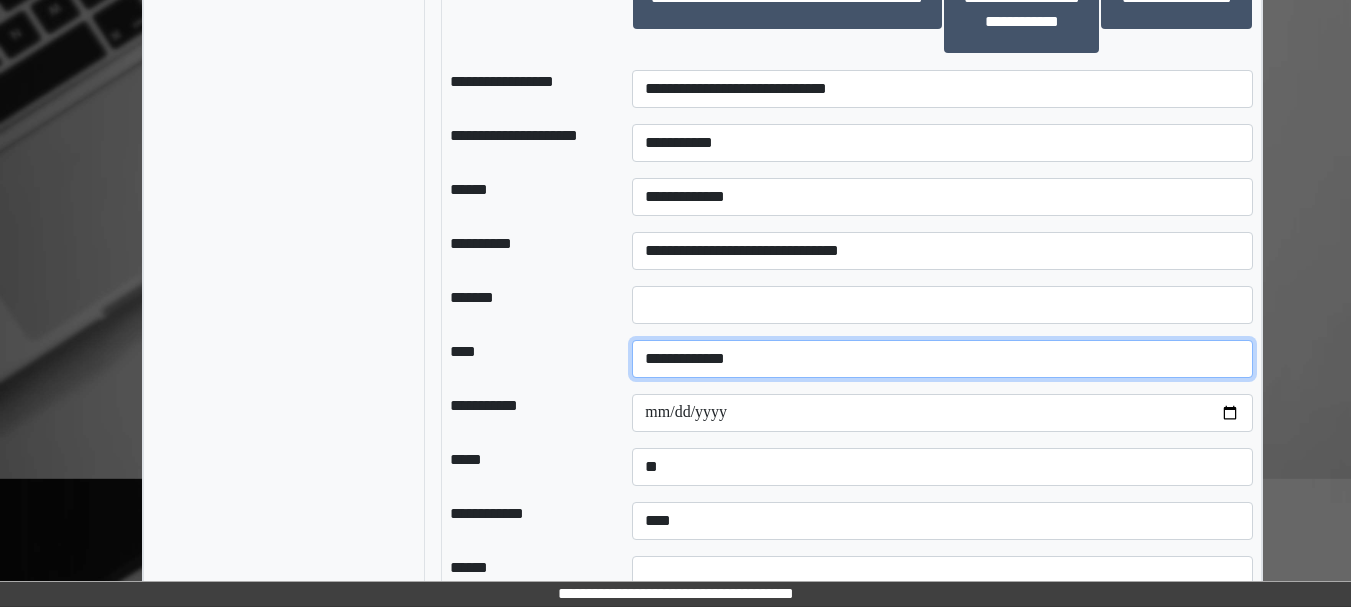 click on "**********" at bounding box center (942, 359) 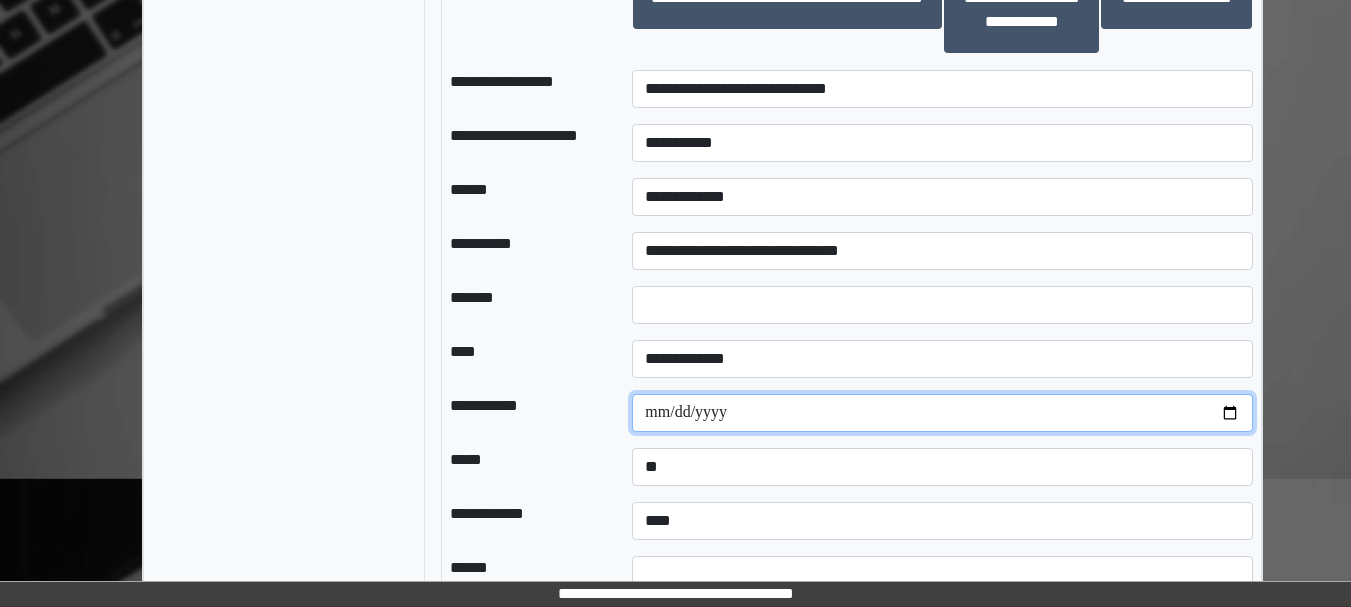 click at bounding box center [942, 413] 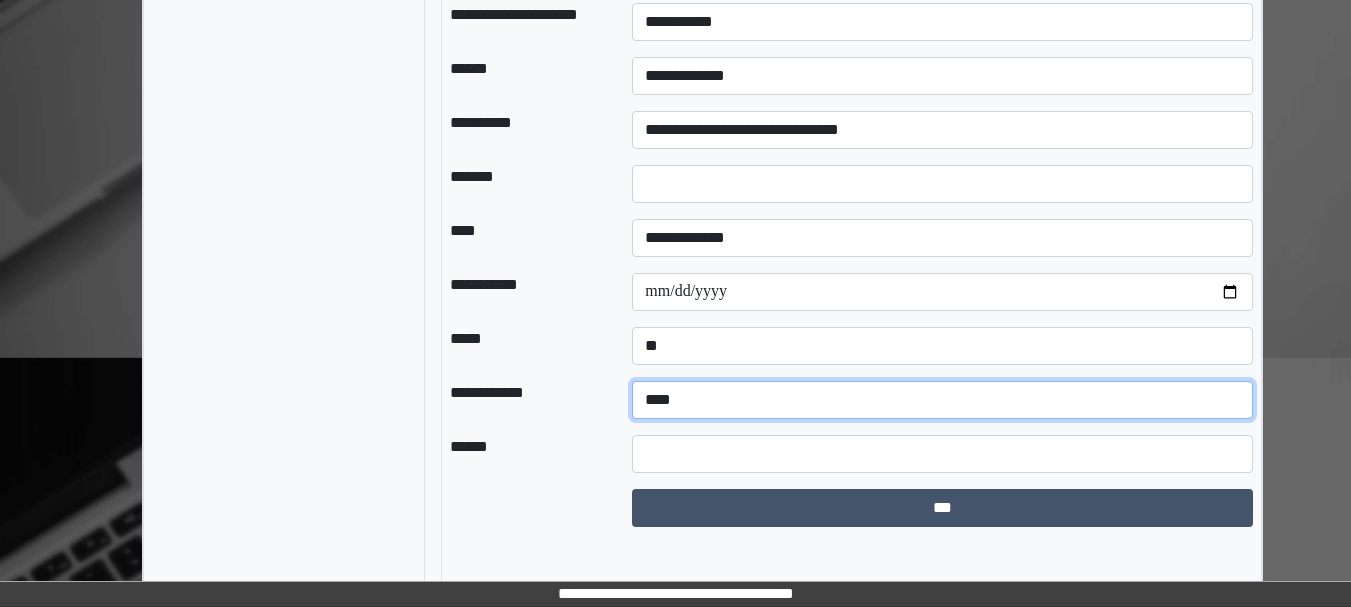 click on "**********" at bounding box center (942, 400) 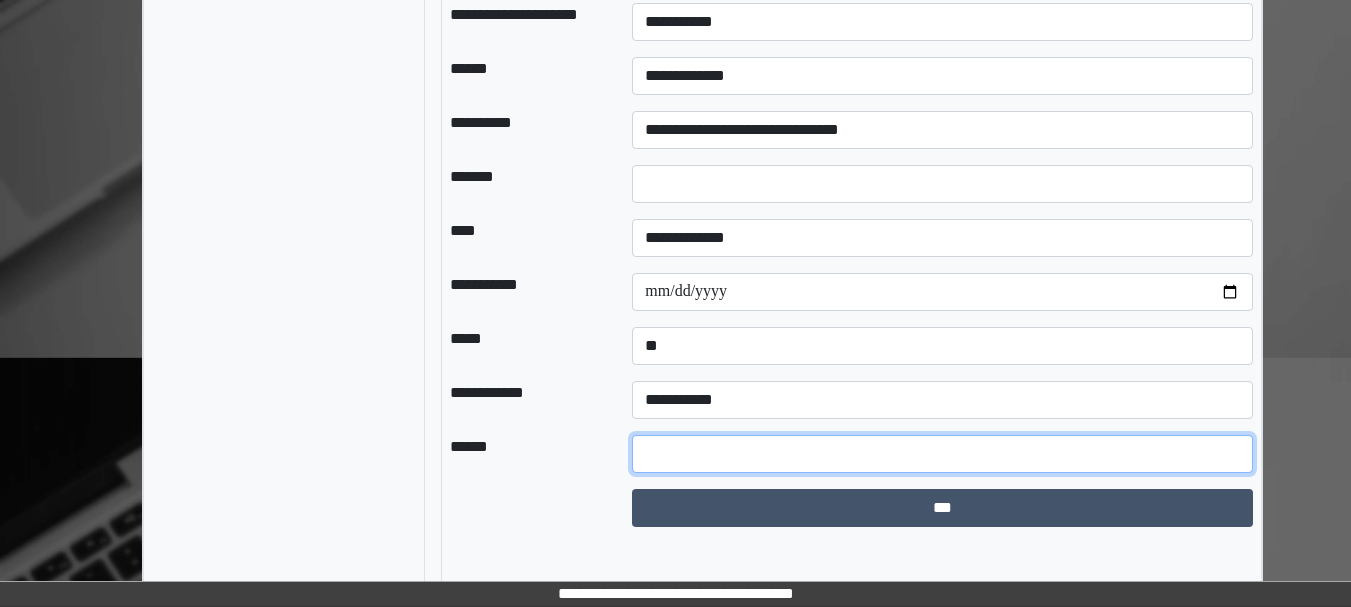 click at bounding box center [942, 454] 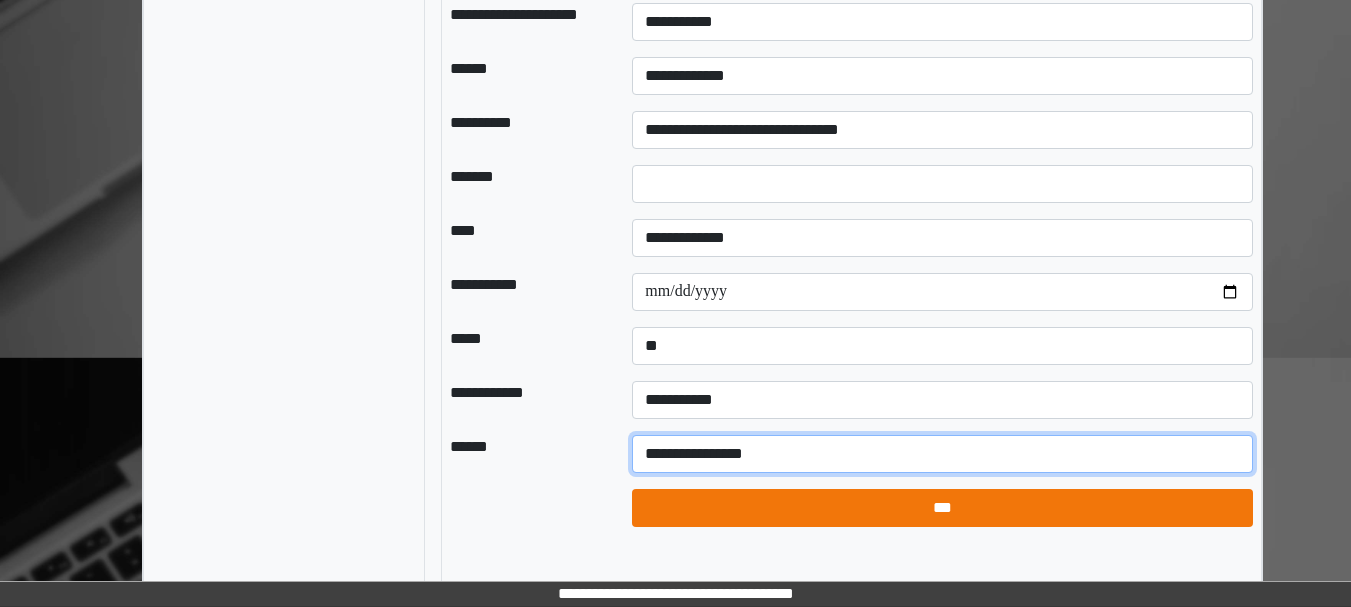 type on "**********" 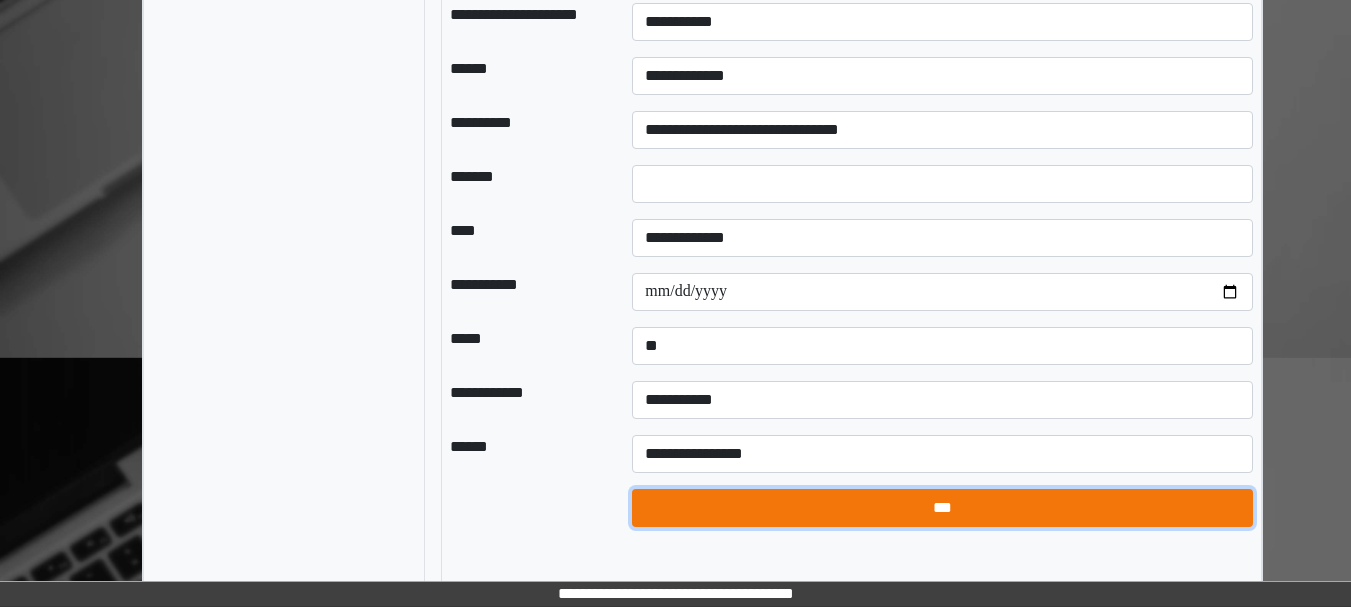 click on "***" at bounding box center (942, 508) 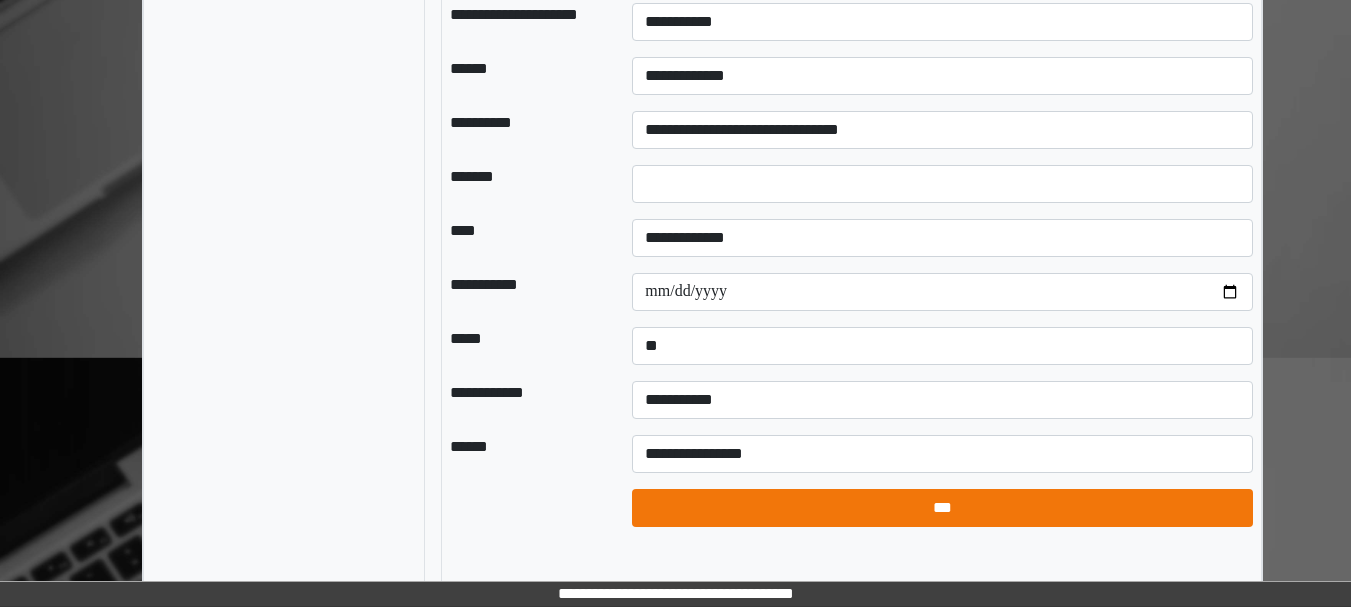 select on "*" 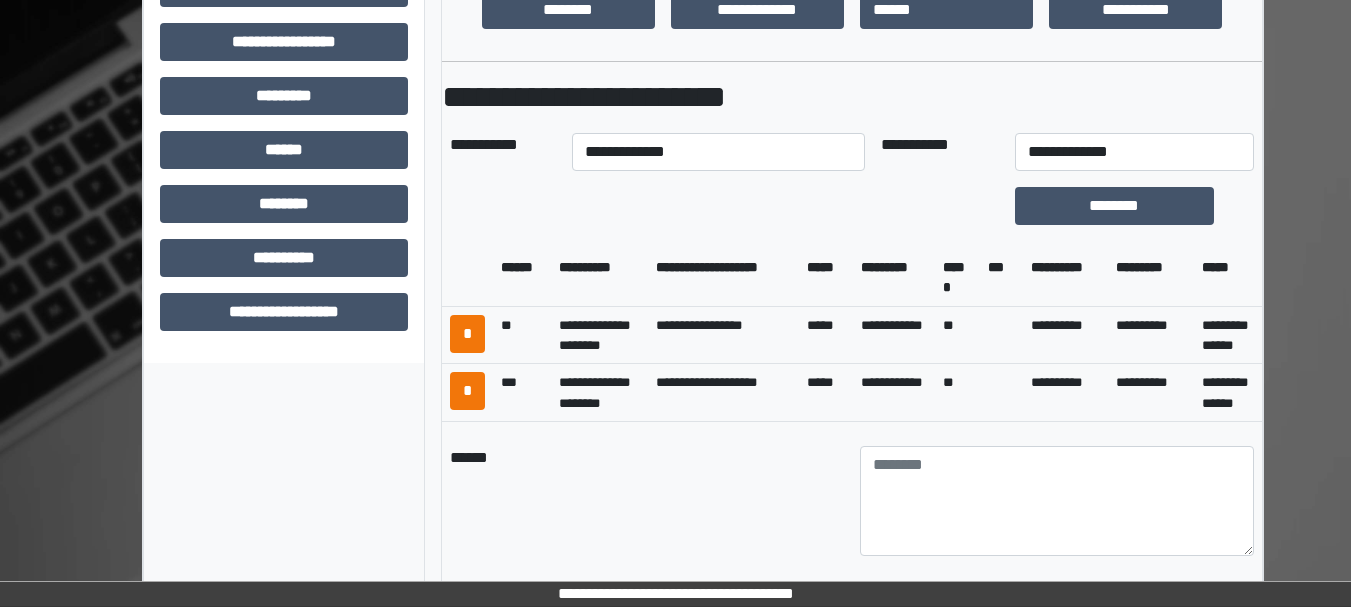 scroll, scrollTop: 816, scrollLeft: 0, axis: vertical 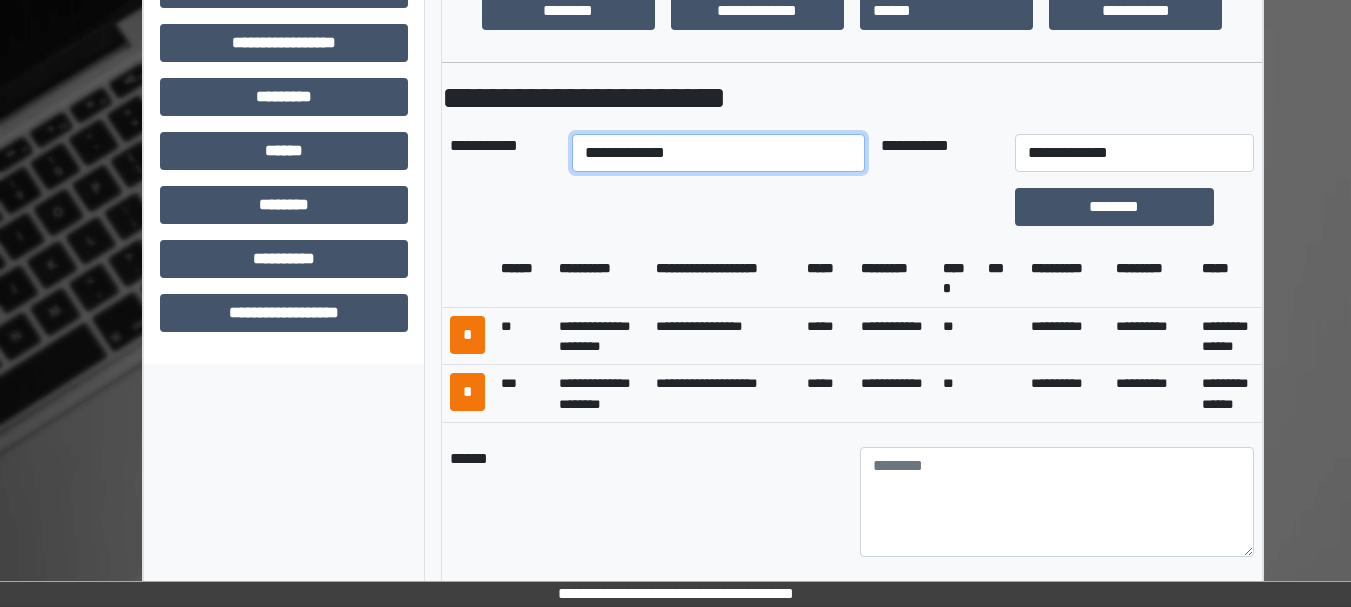 click on "**********" at bounding box center (718, 153) 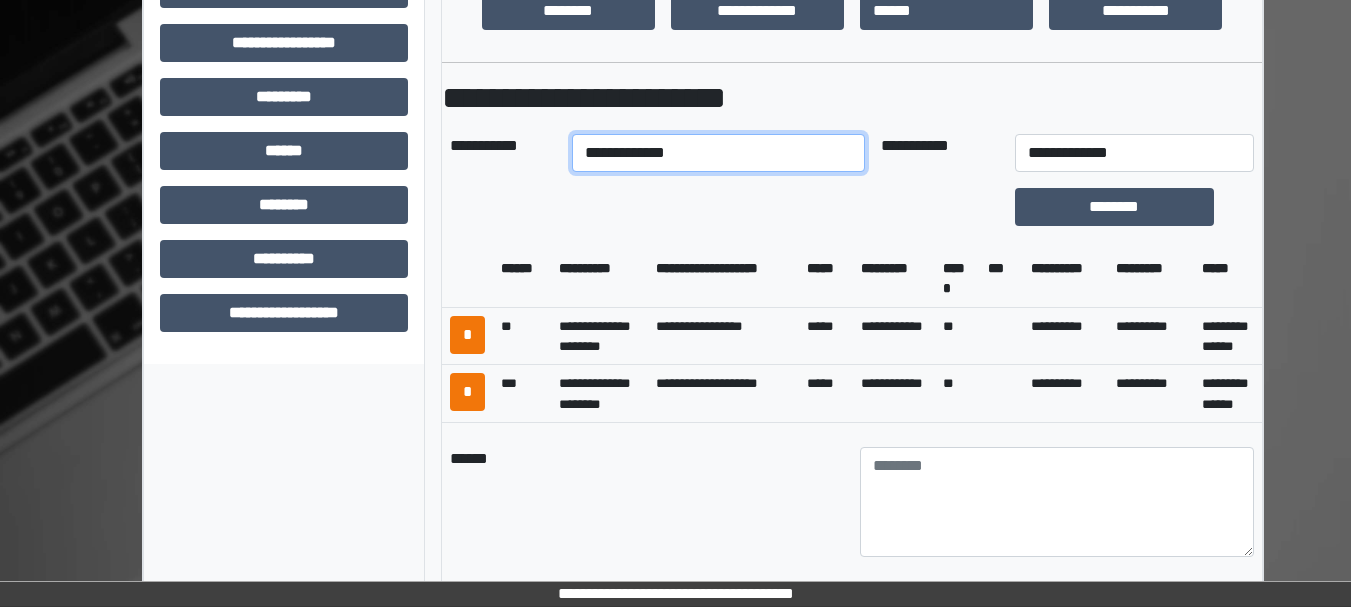 select on "****" 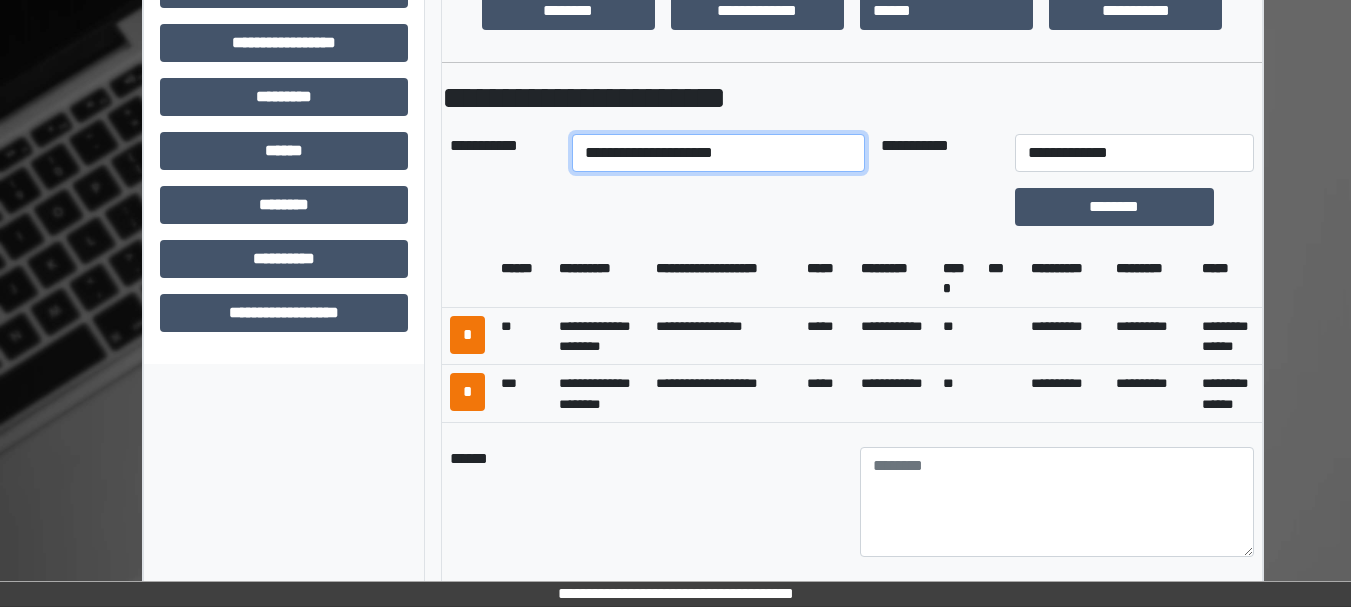 click on "**********" at bounding box center [718, 153] 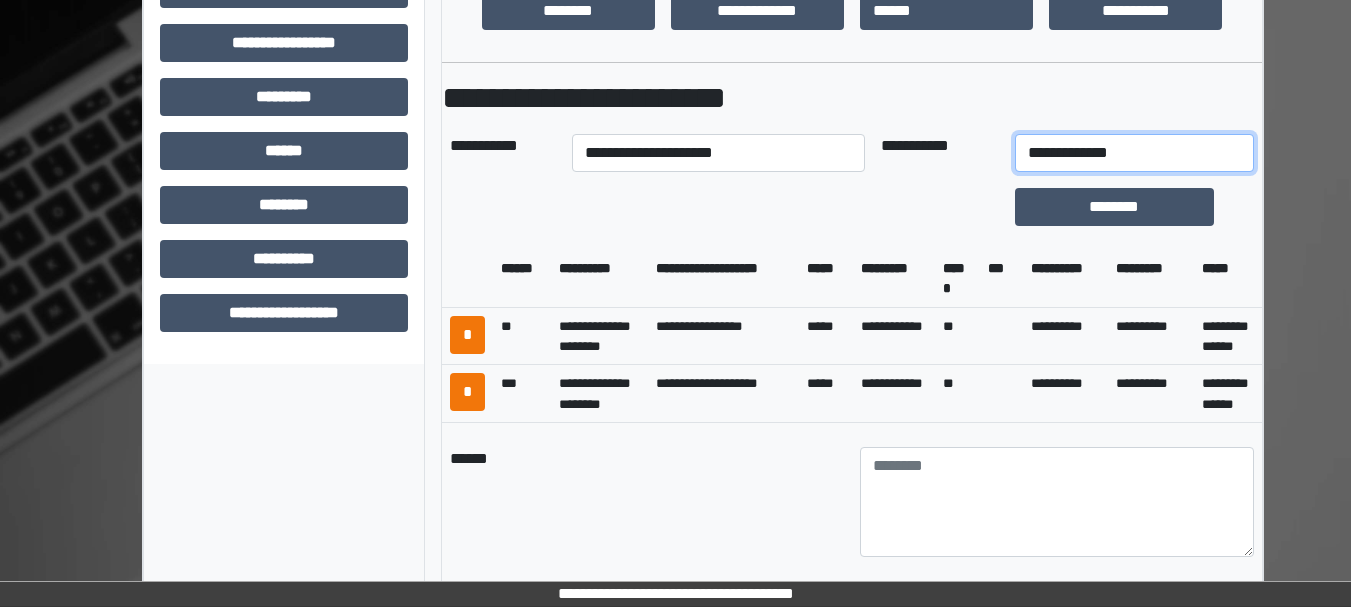 click on "**********" at bounding box center (1134, 153) 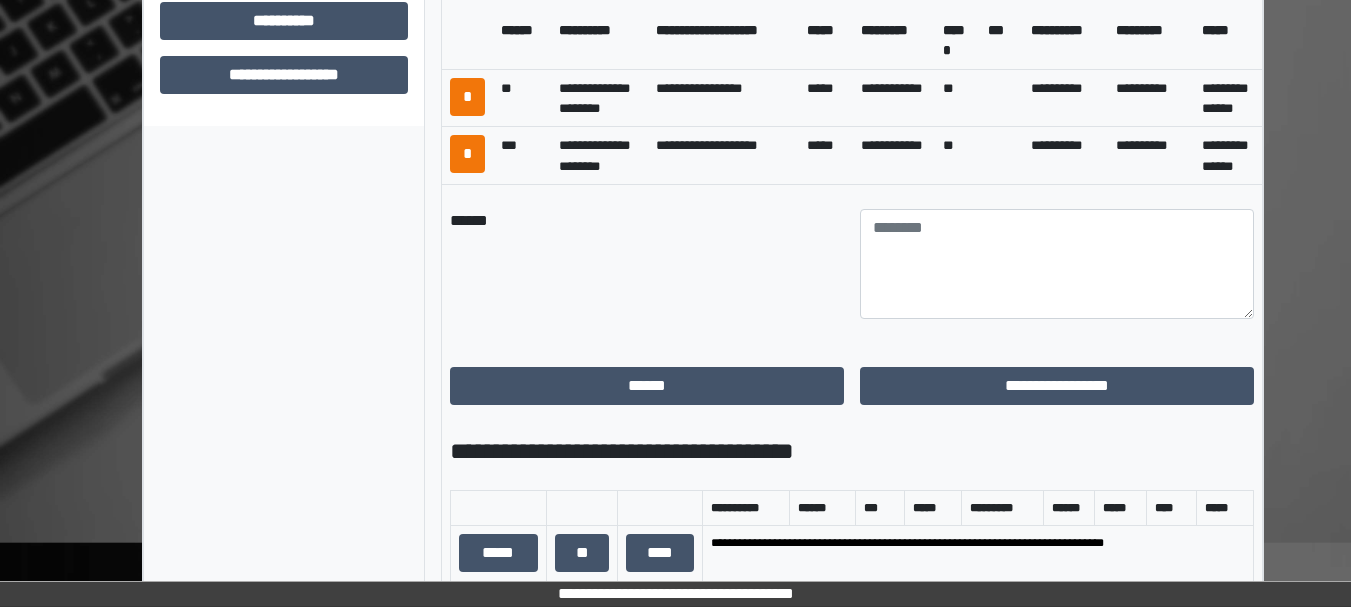 scroll, scrollTop: 1058, scrollLeft: 0, axis: vertical 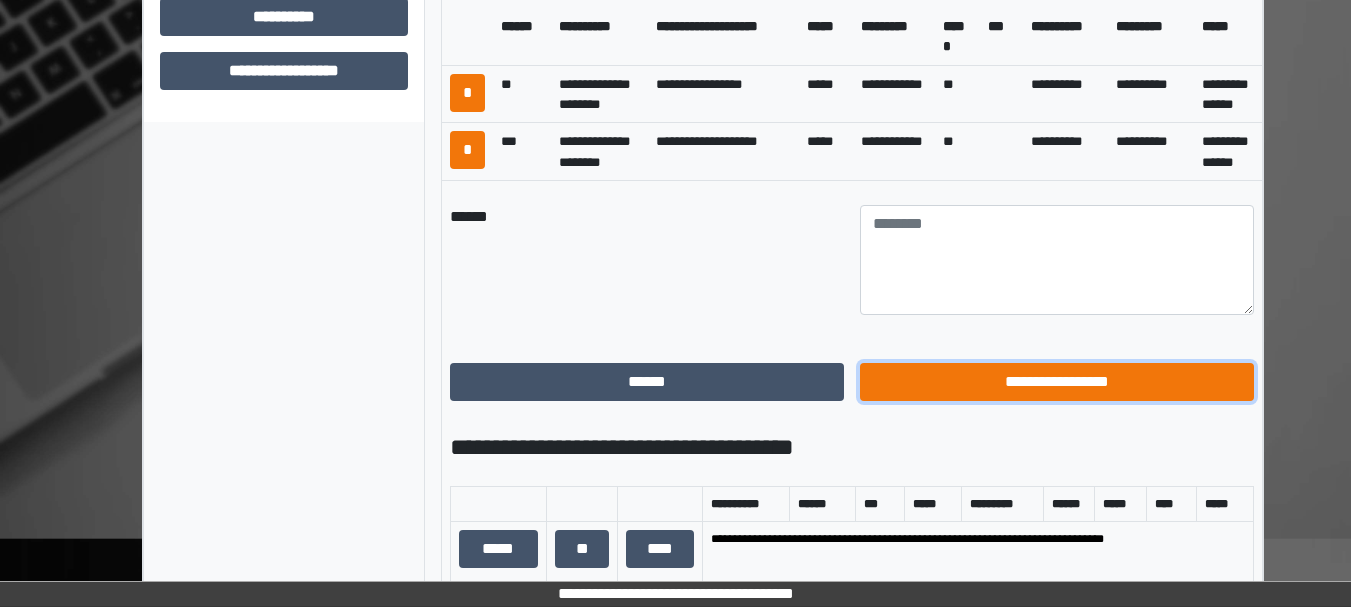 click on "**********" at bounding box center (1057, 382) 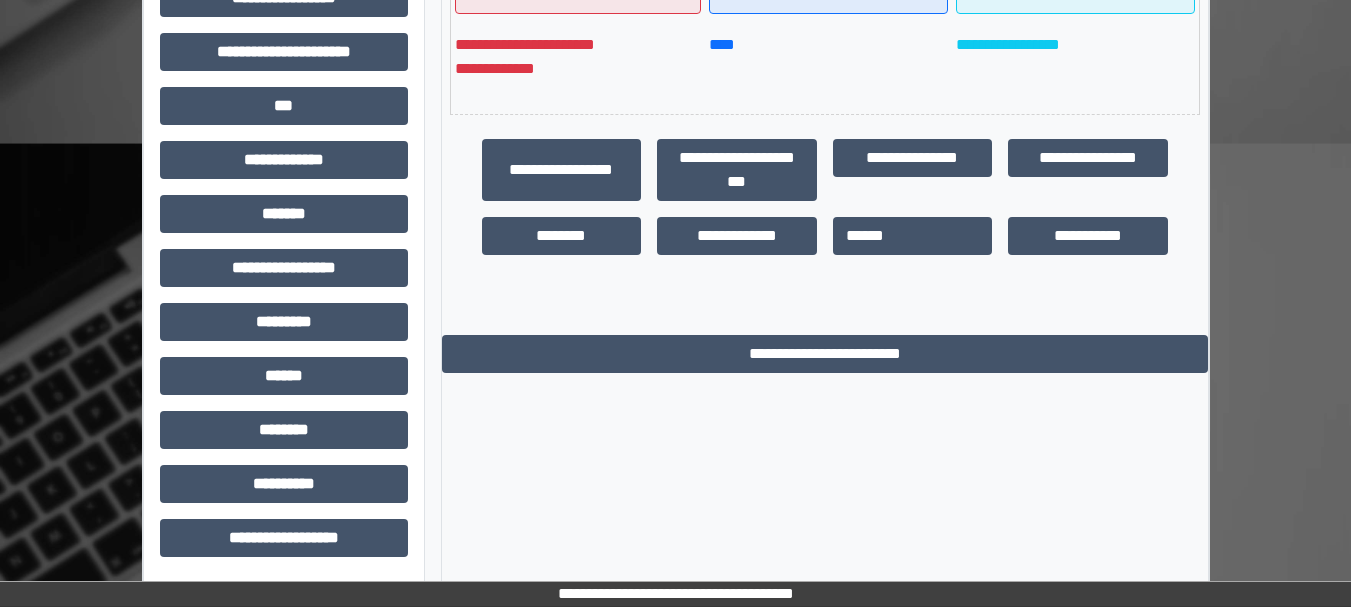 scroll, scrollTop: 0, scrollLeft: 0, axis: both 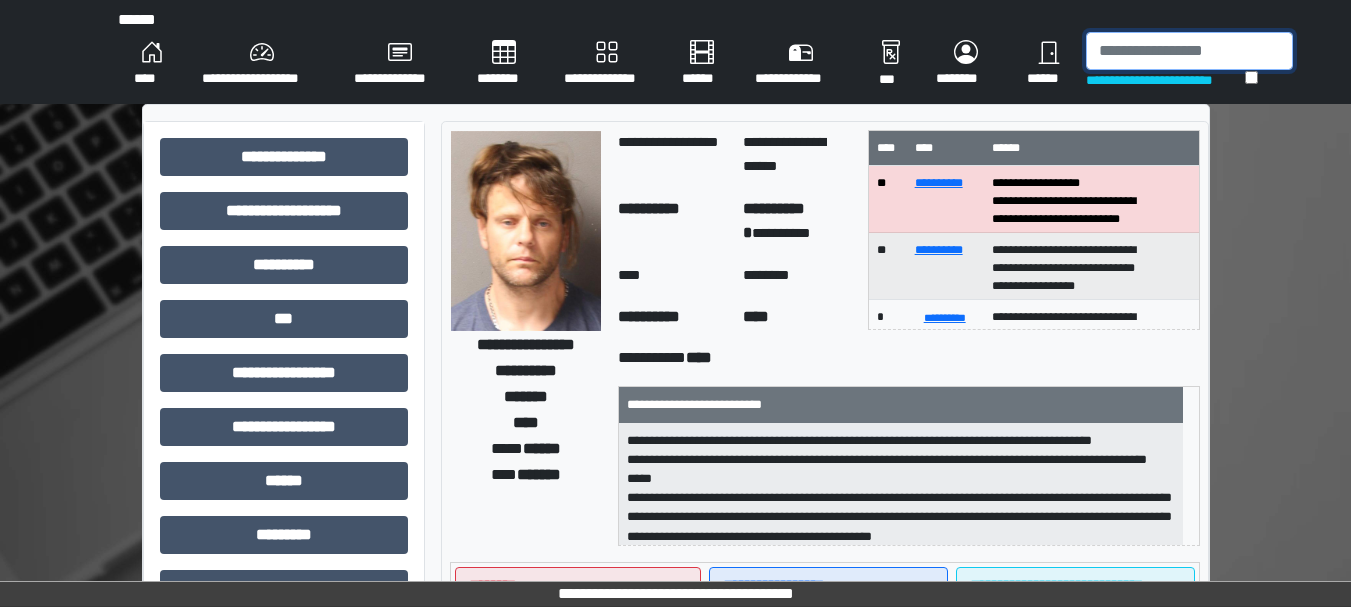 click at bounding box center (1189, 51) 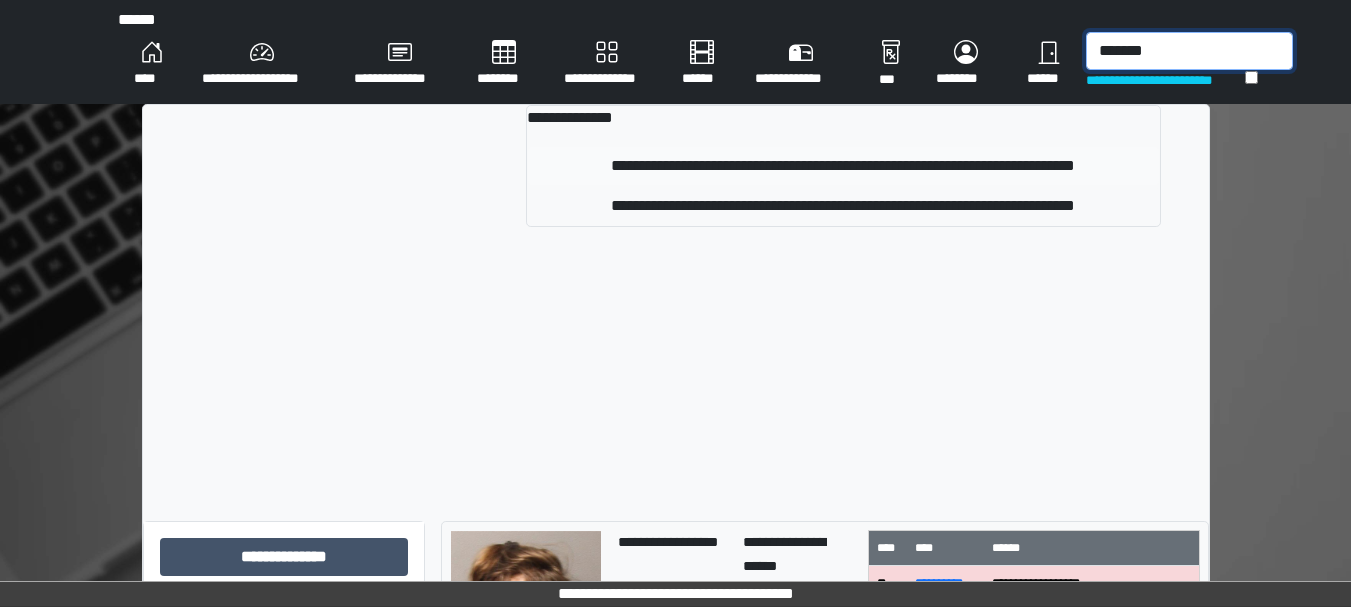 type on "*******" 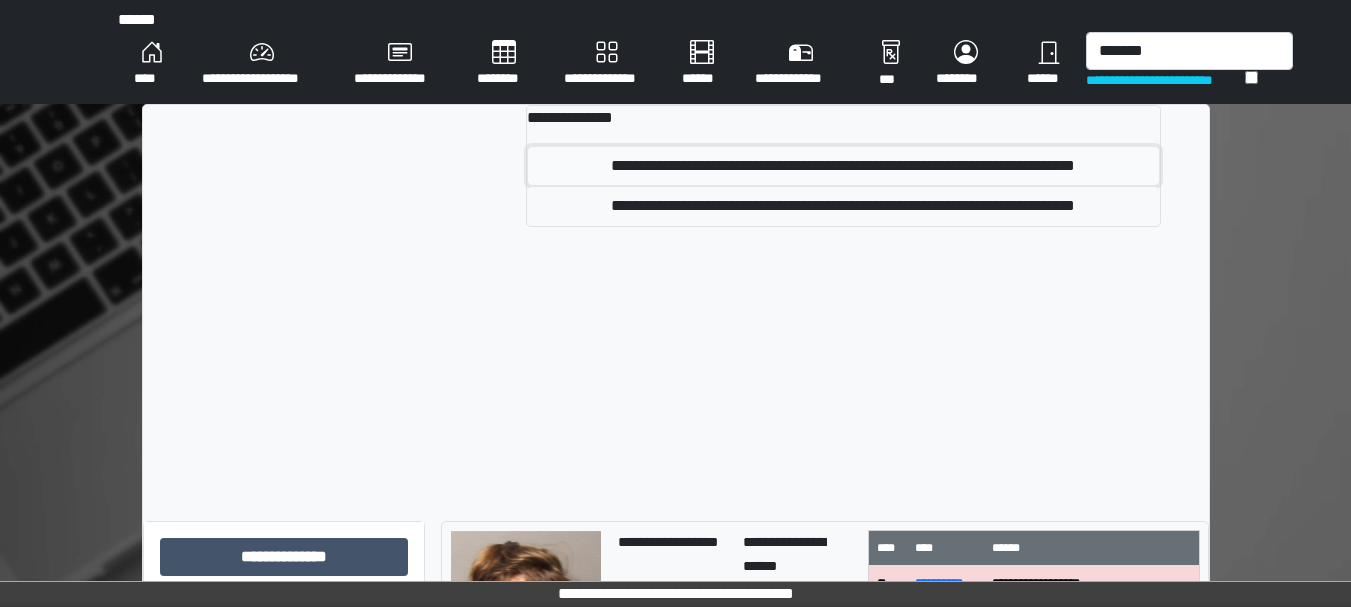 click on "**********" at bounding box center [843, 166] 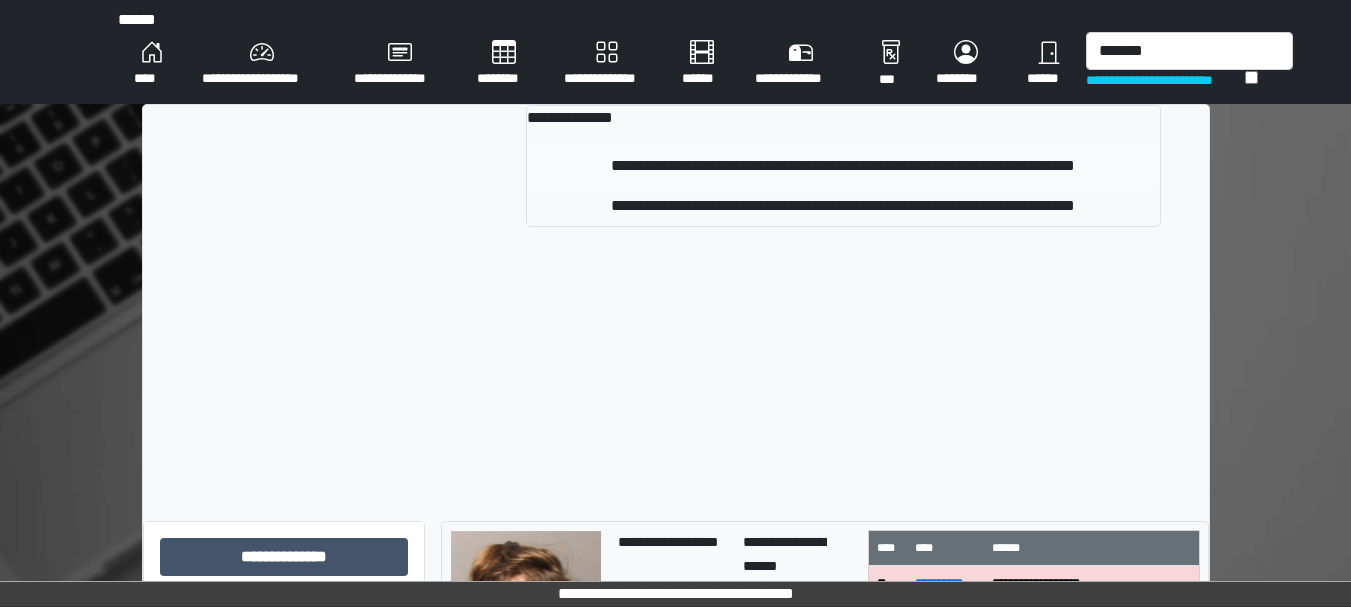 type 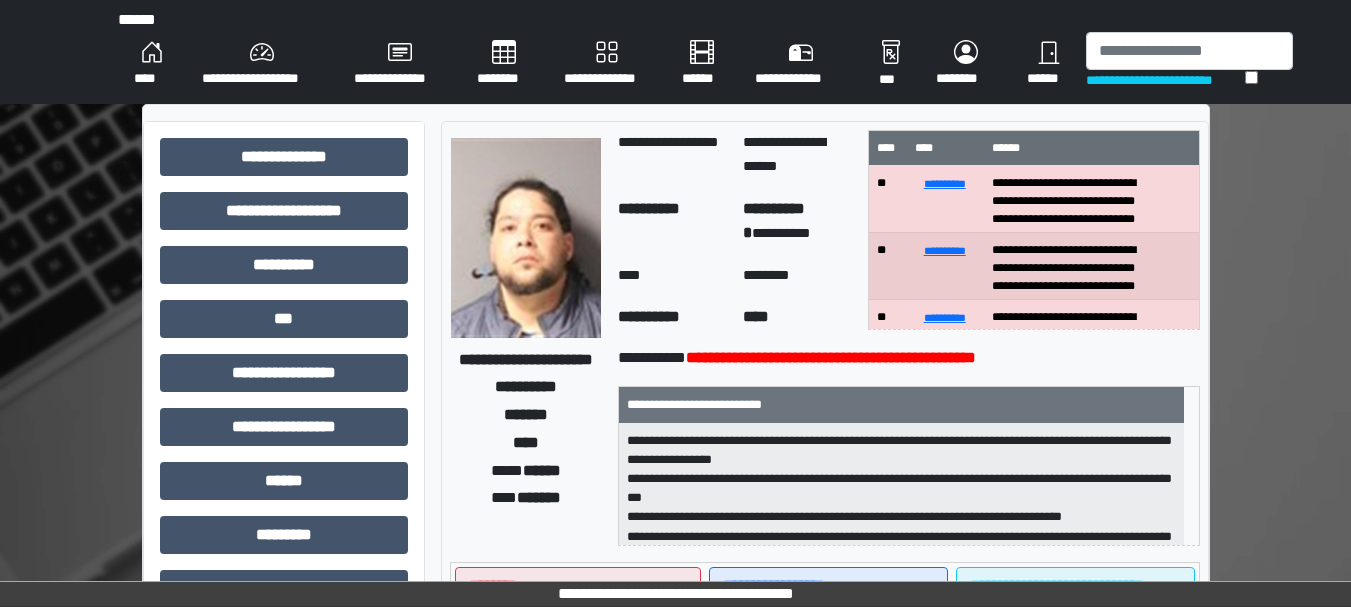 scroll, scrollTop: 236, scrollLeft: 0, axis: vertical 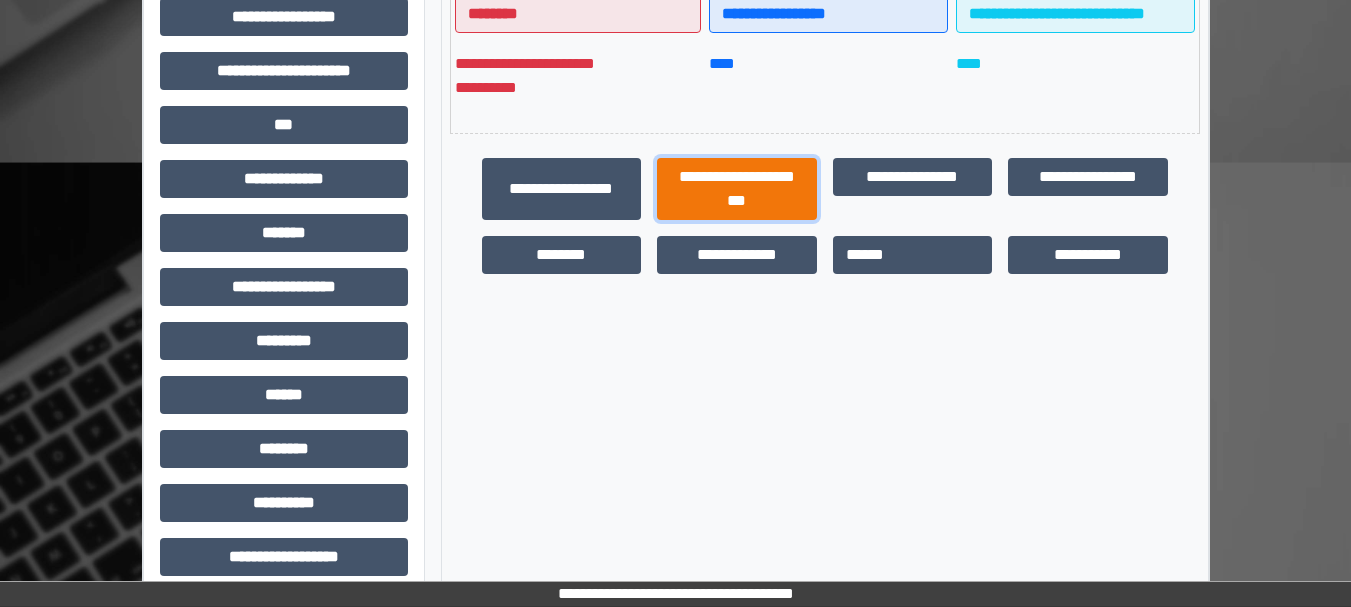 click on "**********" at bounding box center [737, 189] 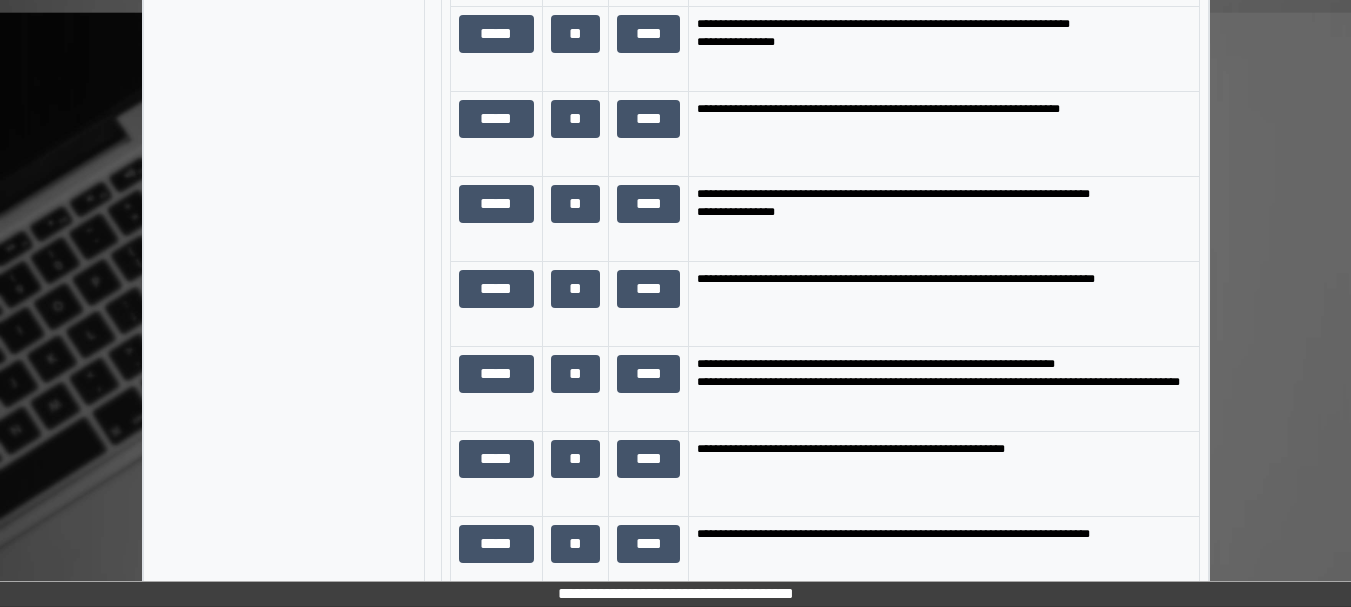 scroll, scrollTop: 1585, scrollLeft: 0, axis: vertical 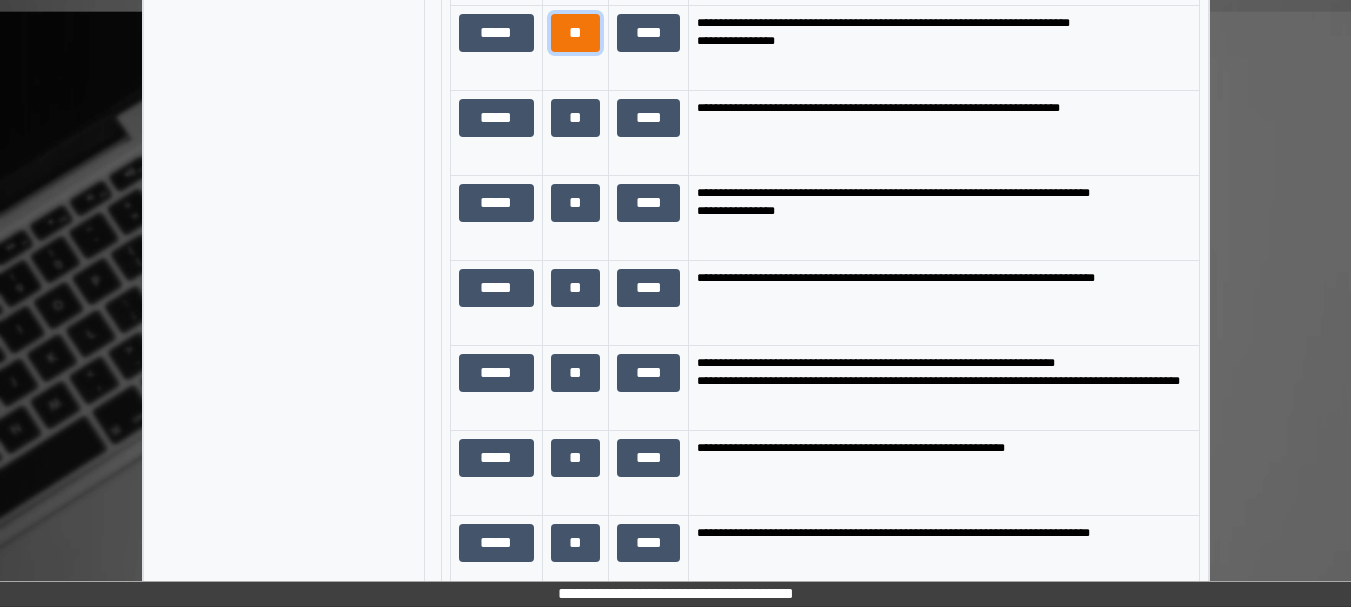click on "**" at bounding box center (576, 33) 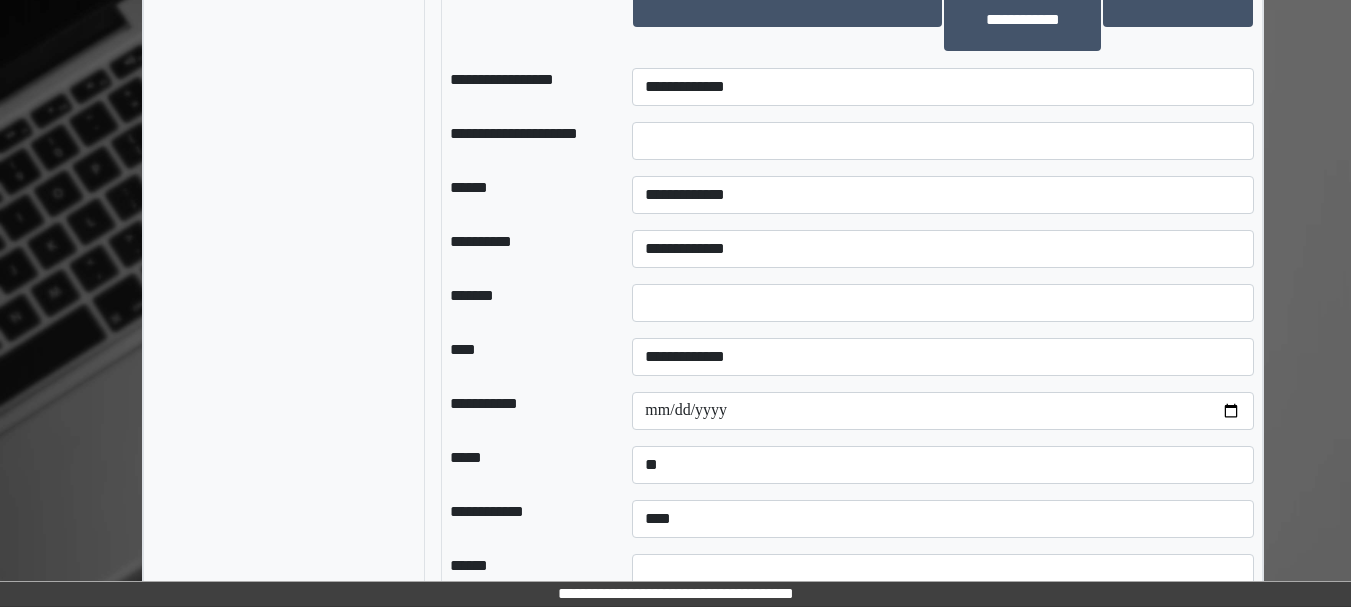 scroll, scrollTop: 2560, scrollLeft: 0, axis: vertical 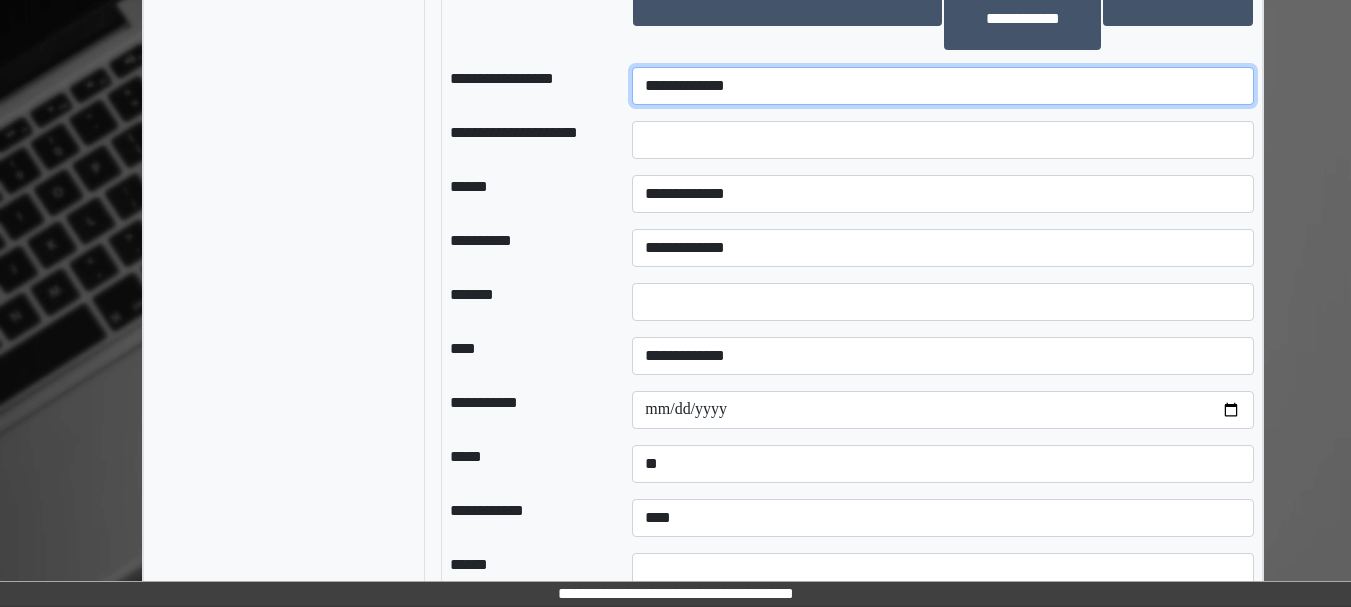 click on "**********" at bounding box center [943, 86] 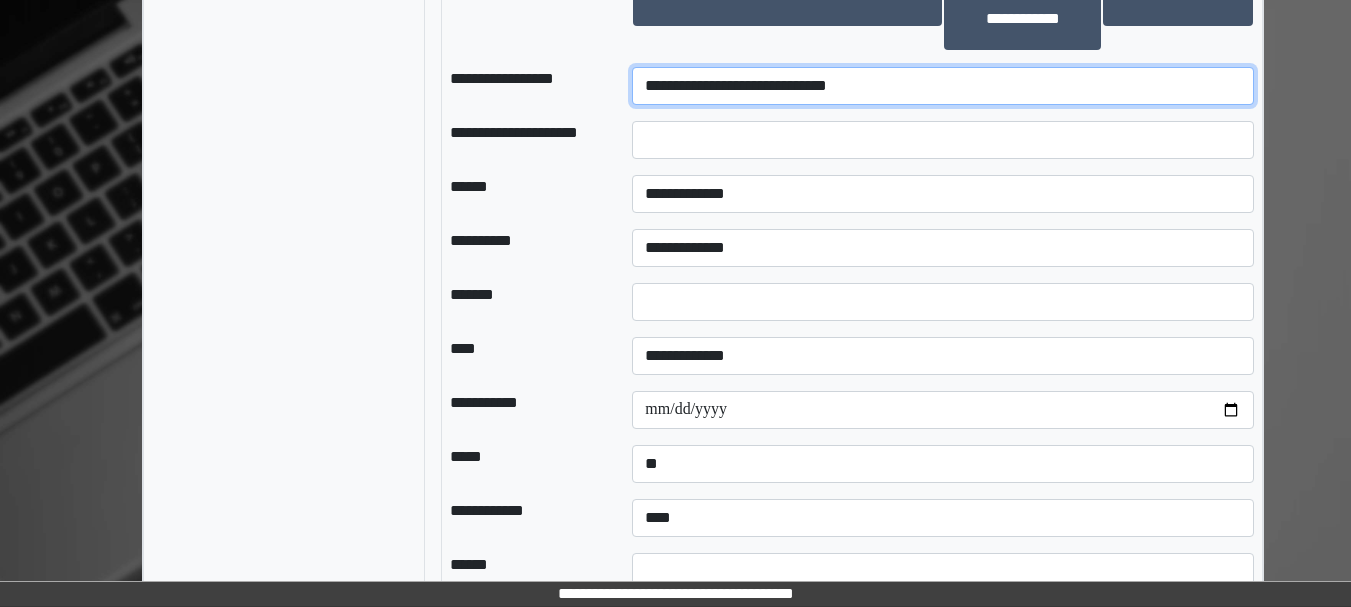 click on "**********" at bounding box center (943, 86) 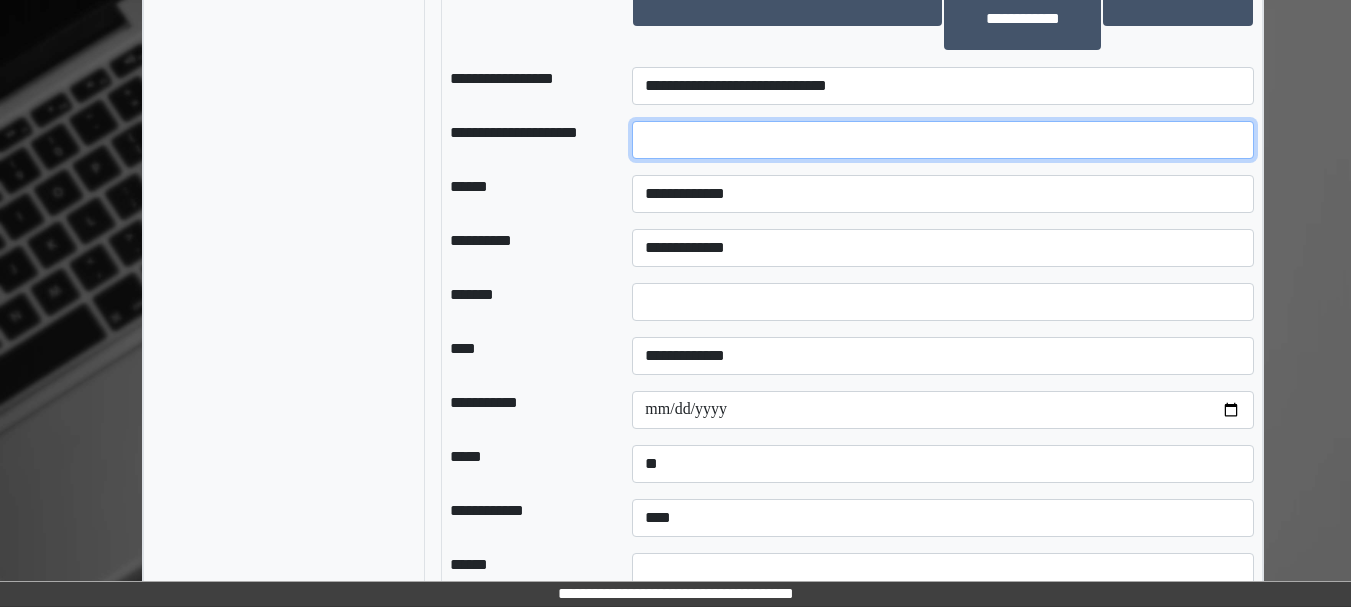 click at bounding box center (943, 140) 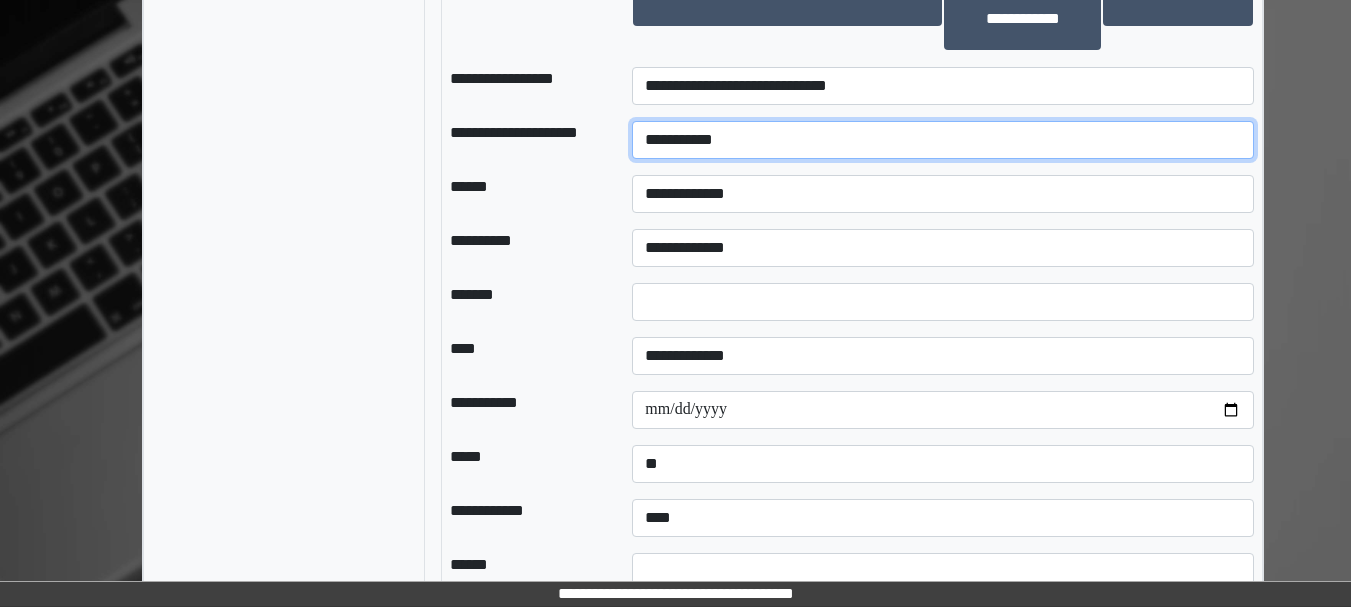 type on "**********" 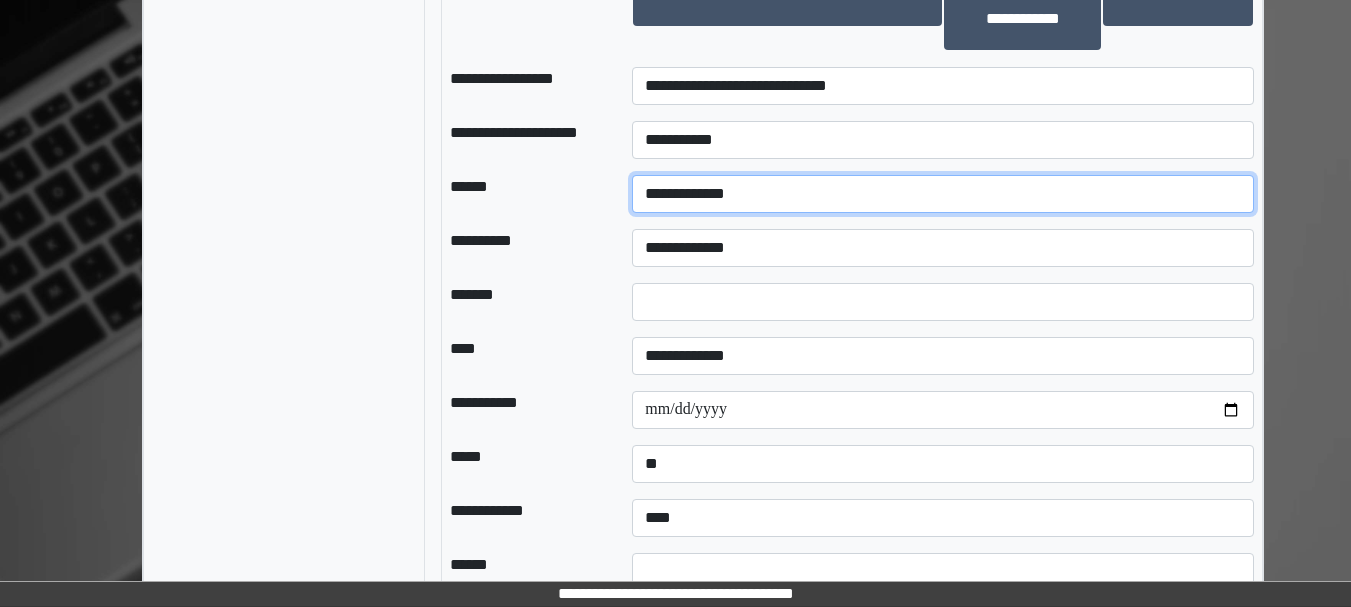 click on "**********" at bounding box center (943, 194) 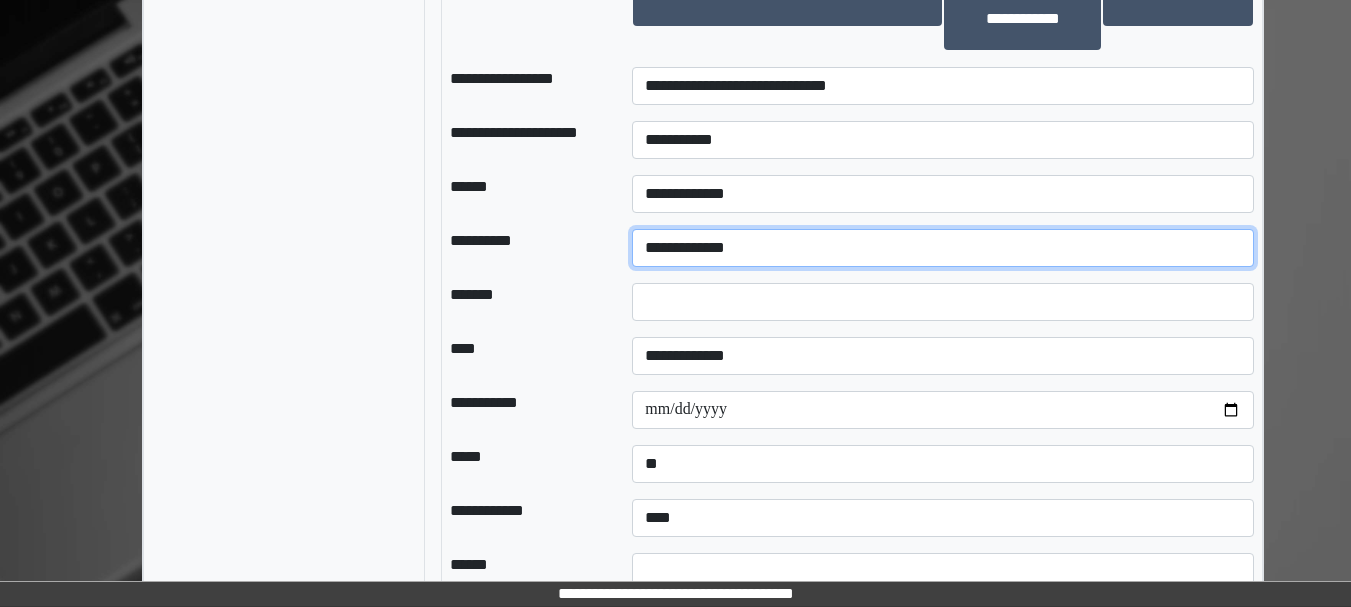 click on "**********" at bounding box center [943, 248] 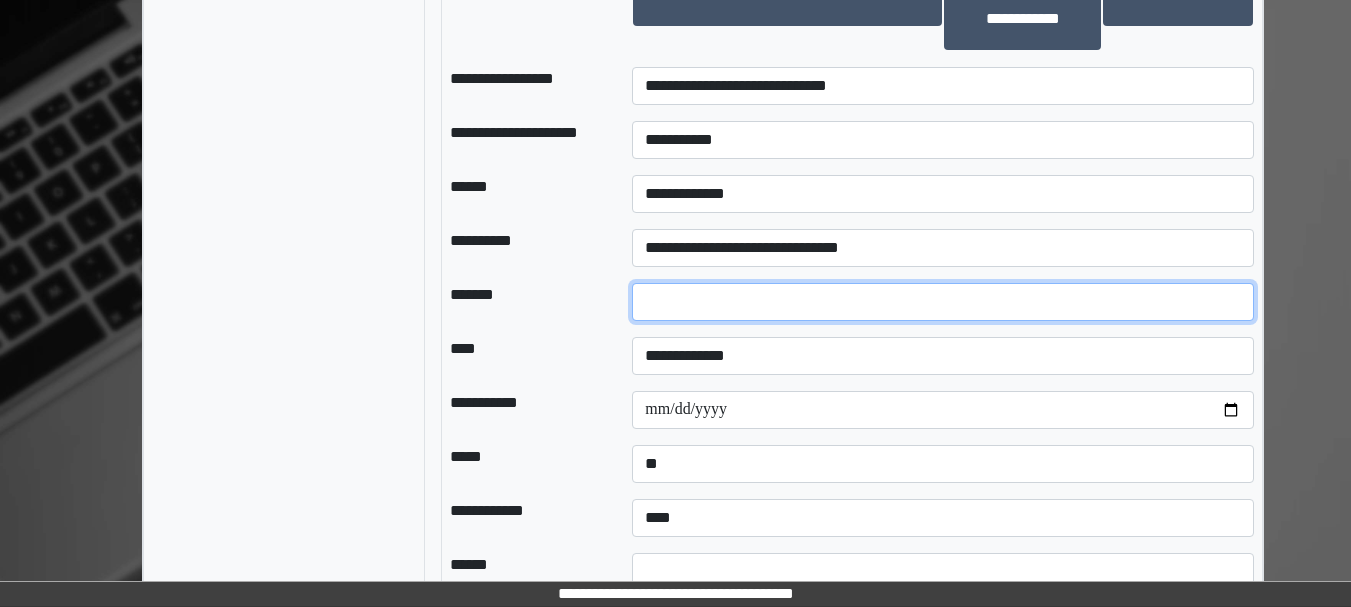 click at bounding box center [943, 302] 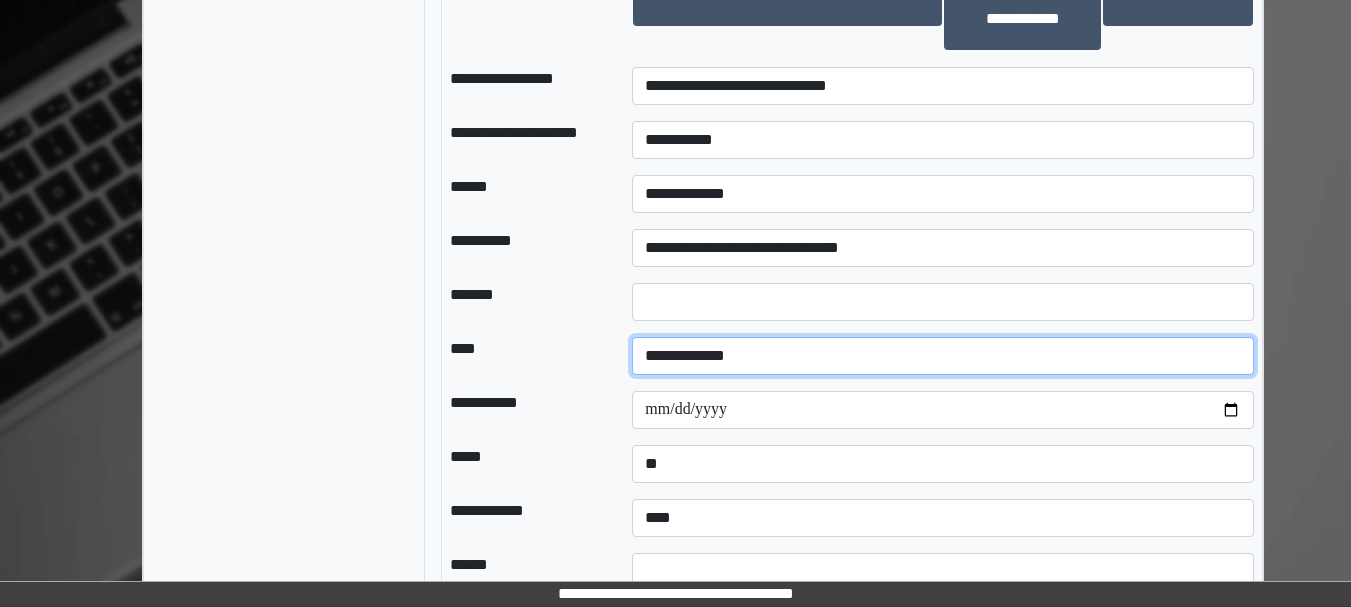 click on "**********" at bounding box center (943, 356) 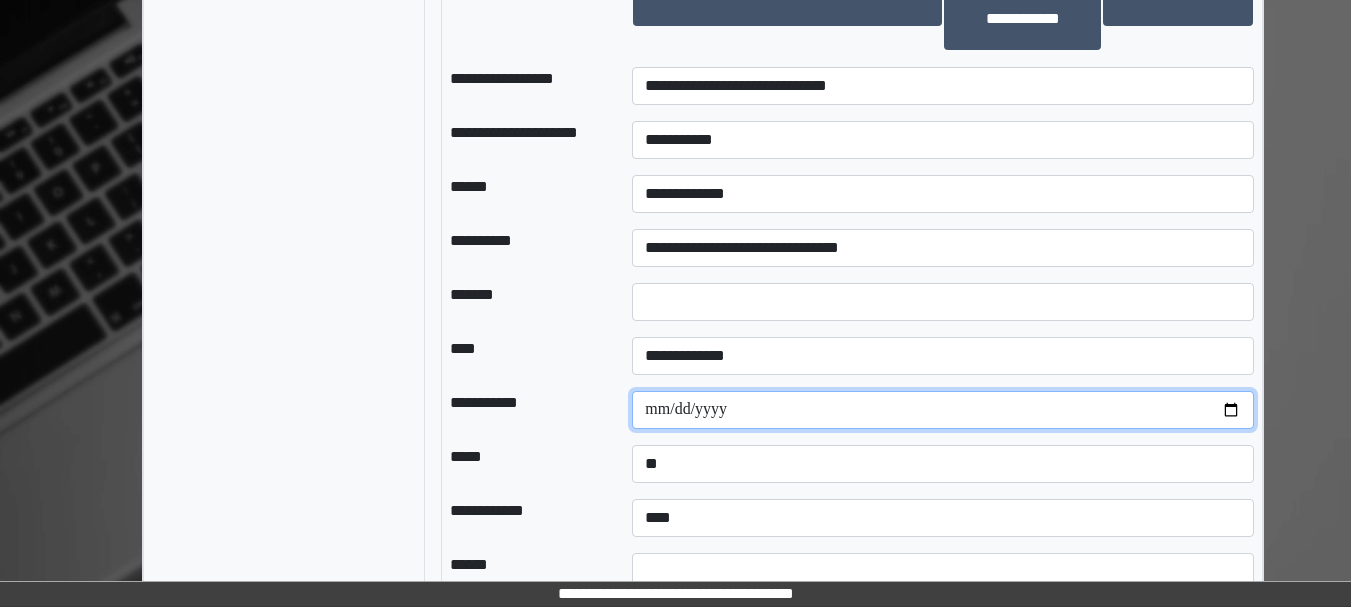 click at bounding box center (943, 410) 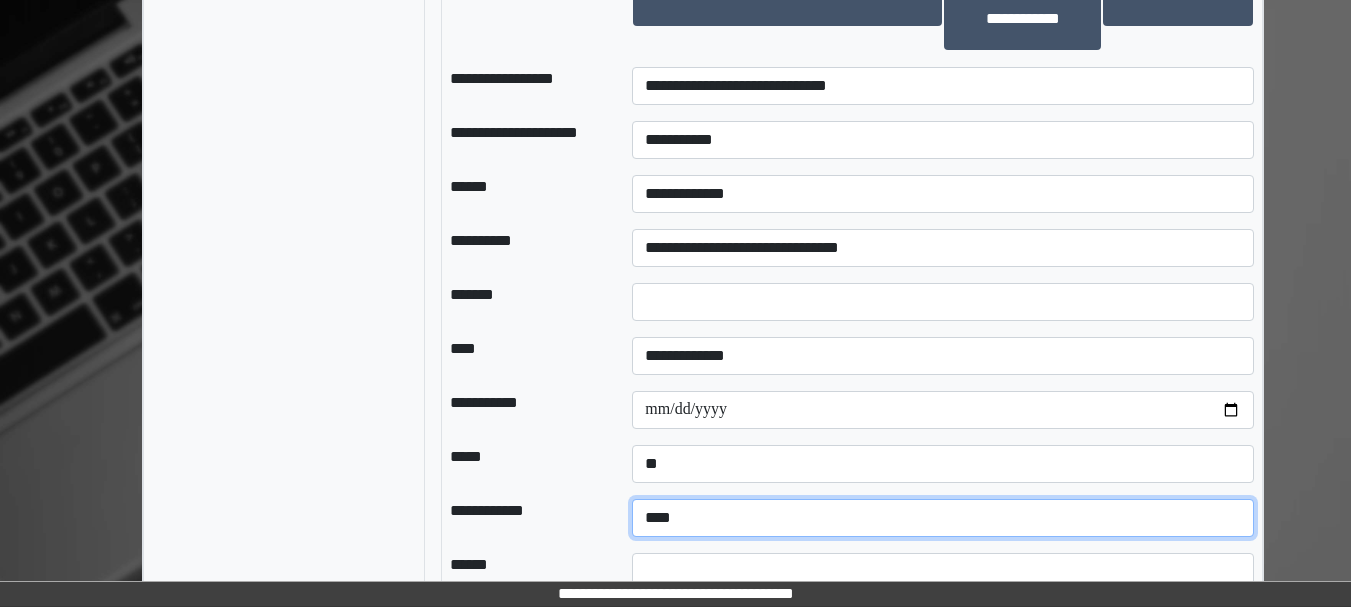 click on "**********" at bounding box center (943, 518) 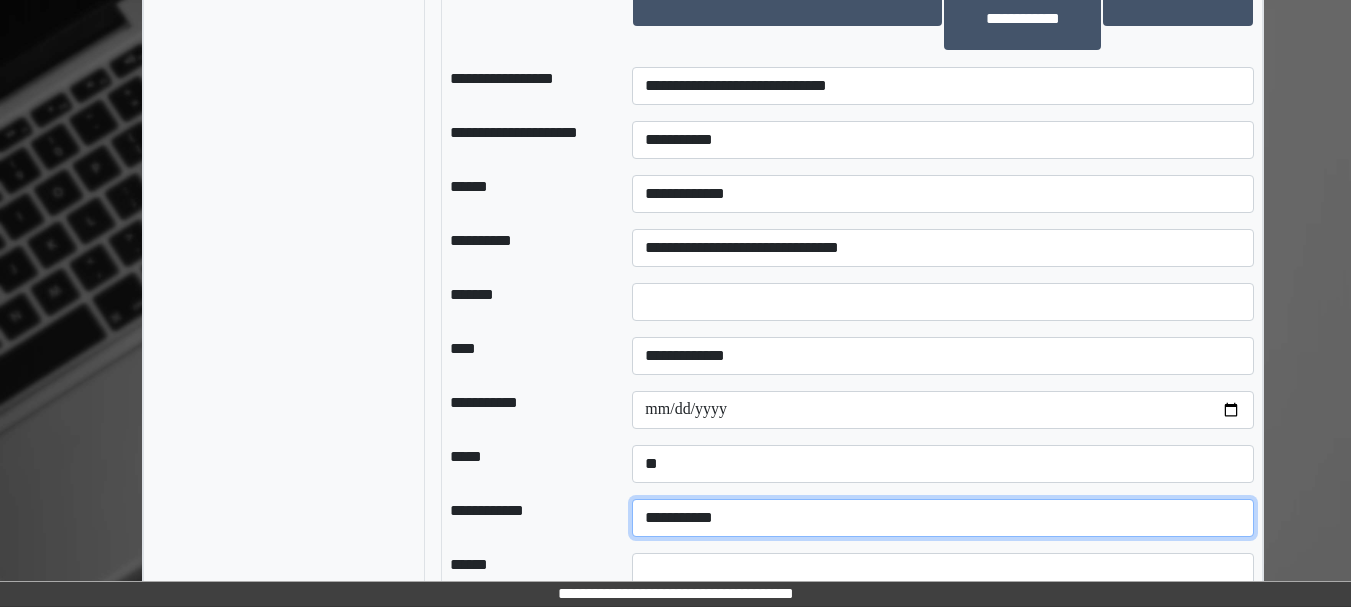scroll, scrollTop: 2678, scrollLeft: 0, axis: vertical 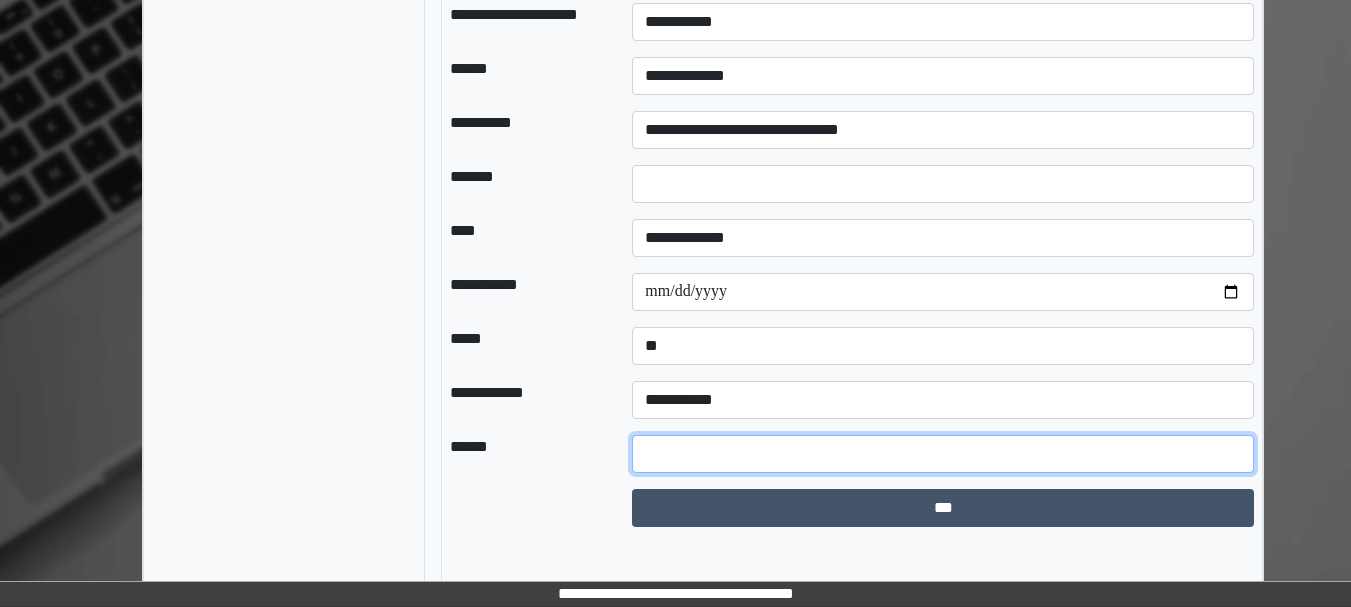 click at bounding box center [943, 454] 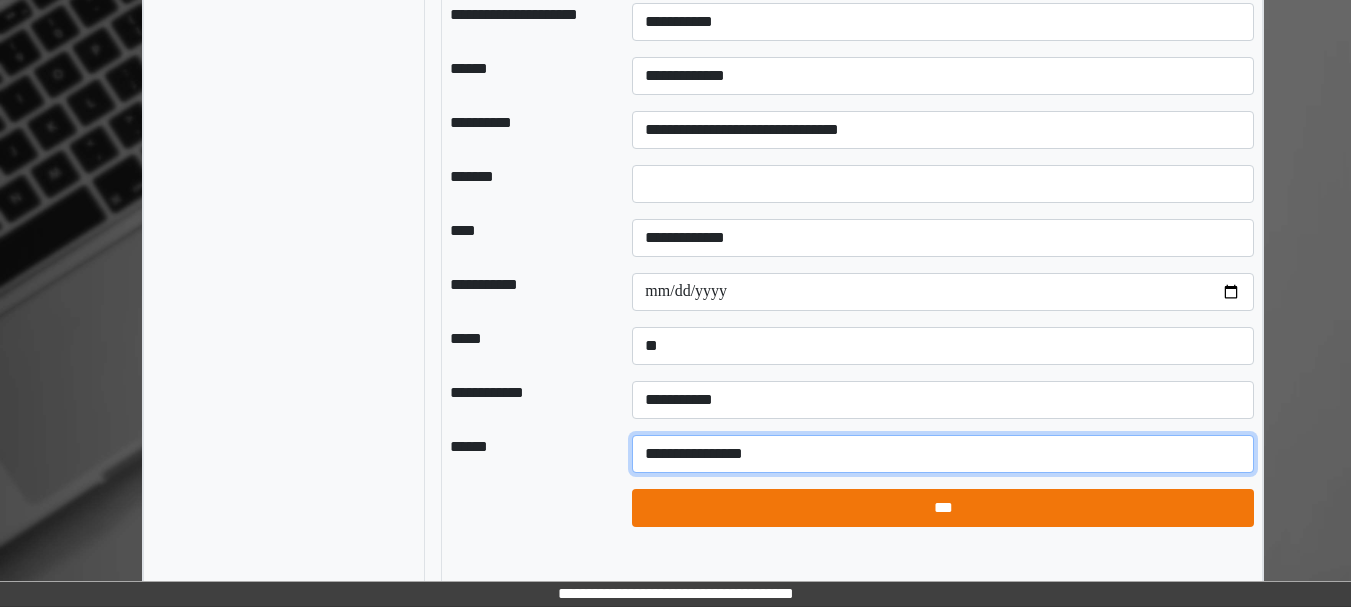 type on "**********" 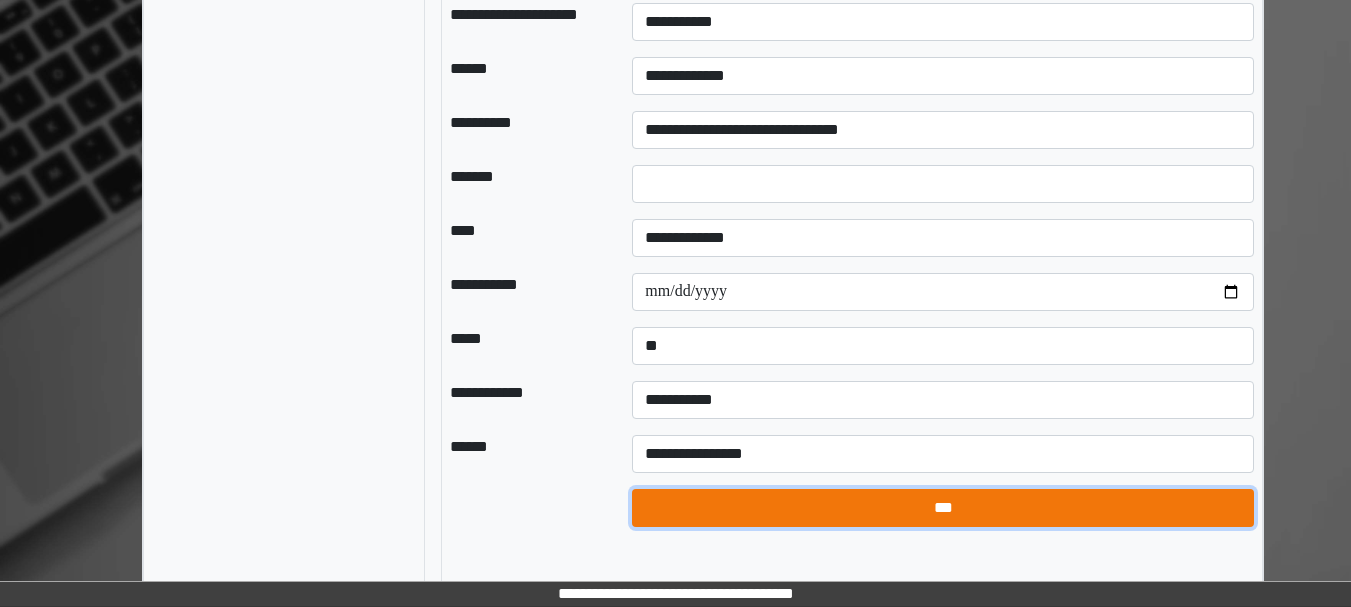 click on "***" at bounding box center (943, 508) 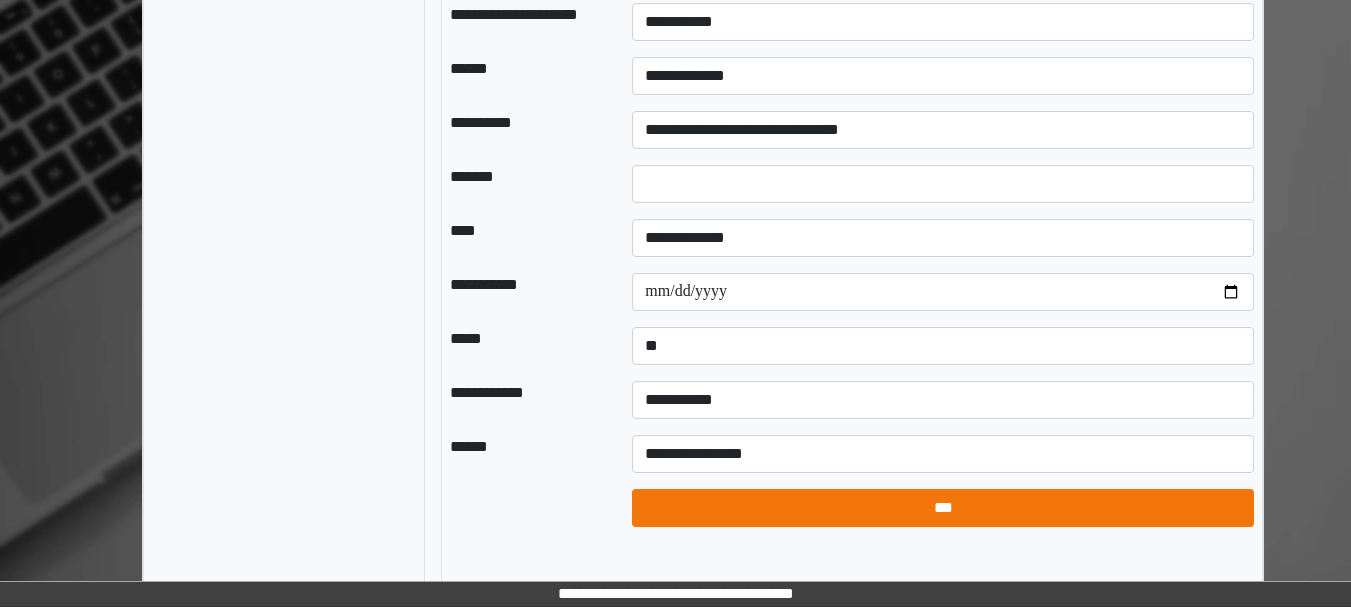 select on "*" 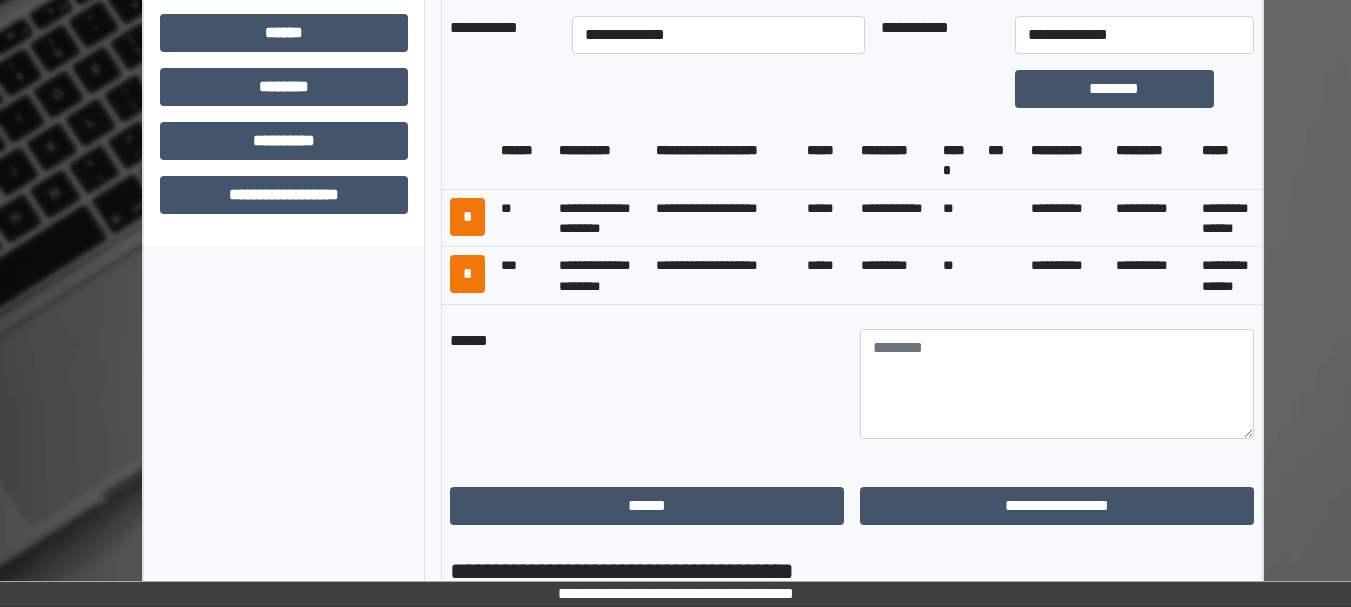 scroll, scrollTop: 933, scrollLeft: 0, axis: vertical 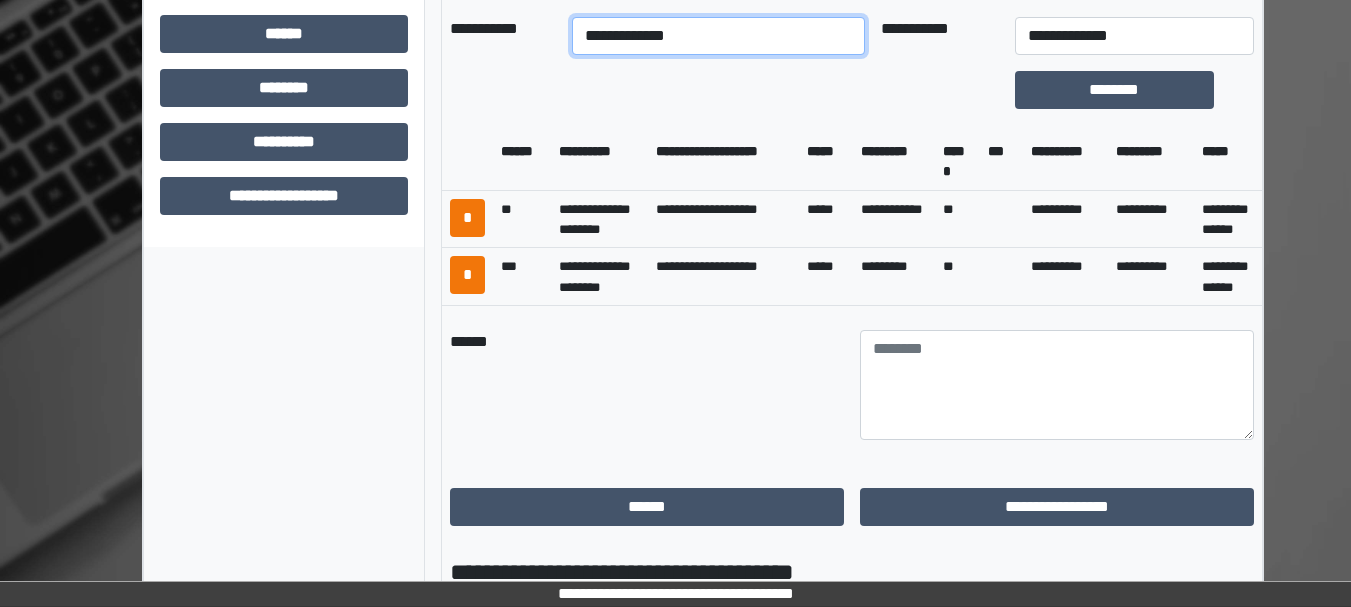 click on "**********" at bounding box center [718, 36] 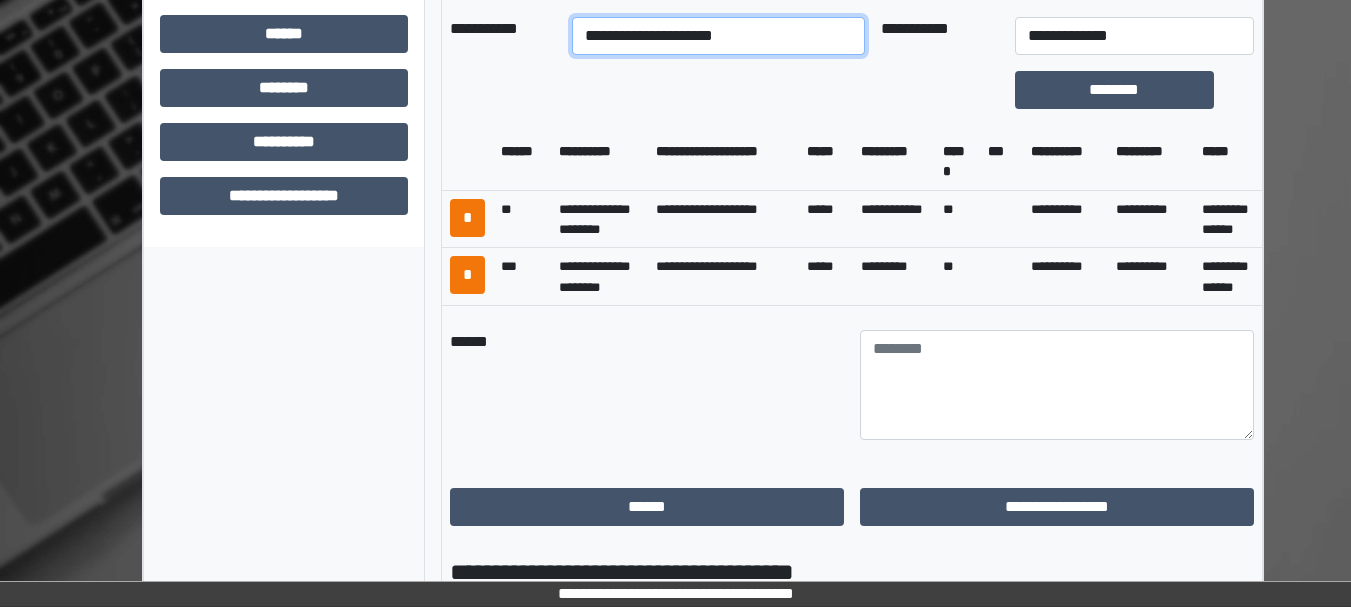 click on "**********" at bounding box center [718, 36] 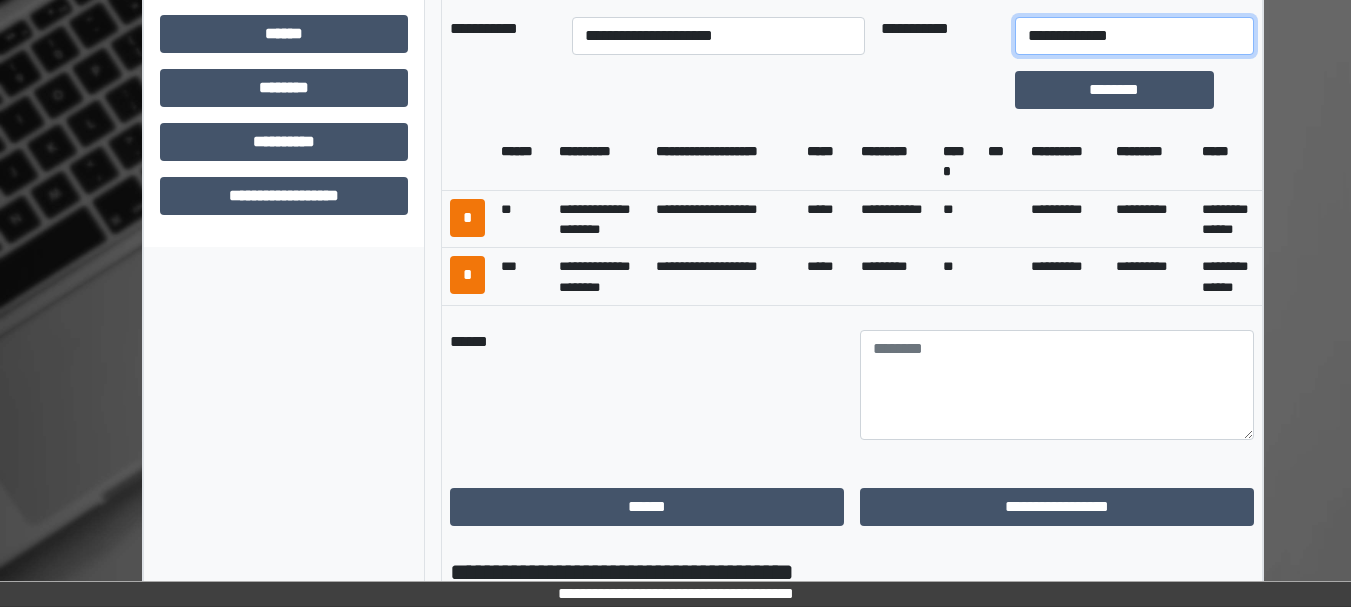click on "**********" at bounding box center (1134, 36) 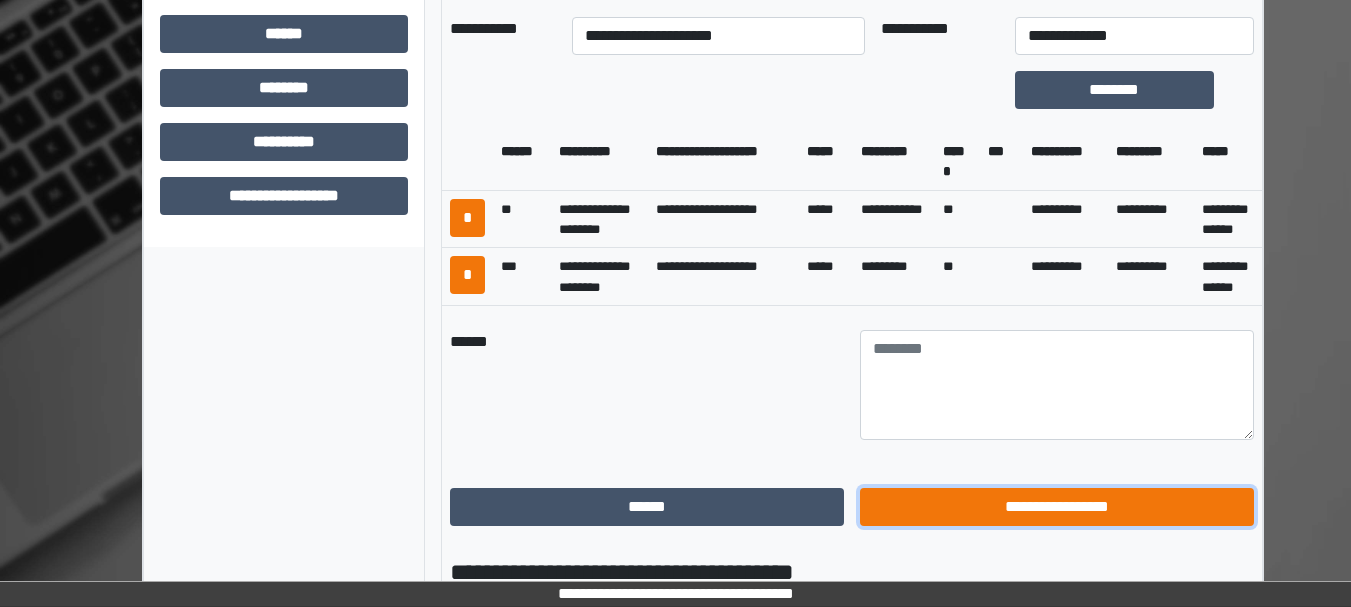 click on "**********" at bounding box center [1057, 507] 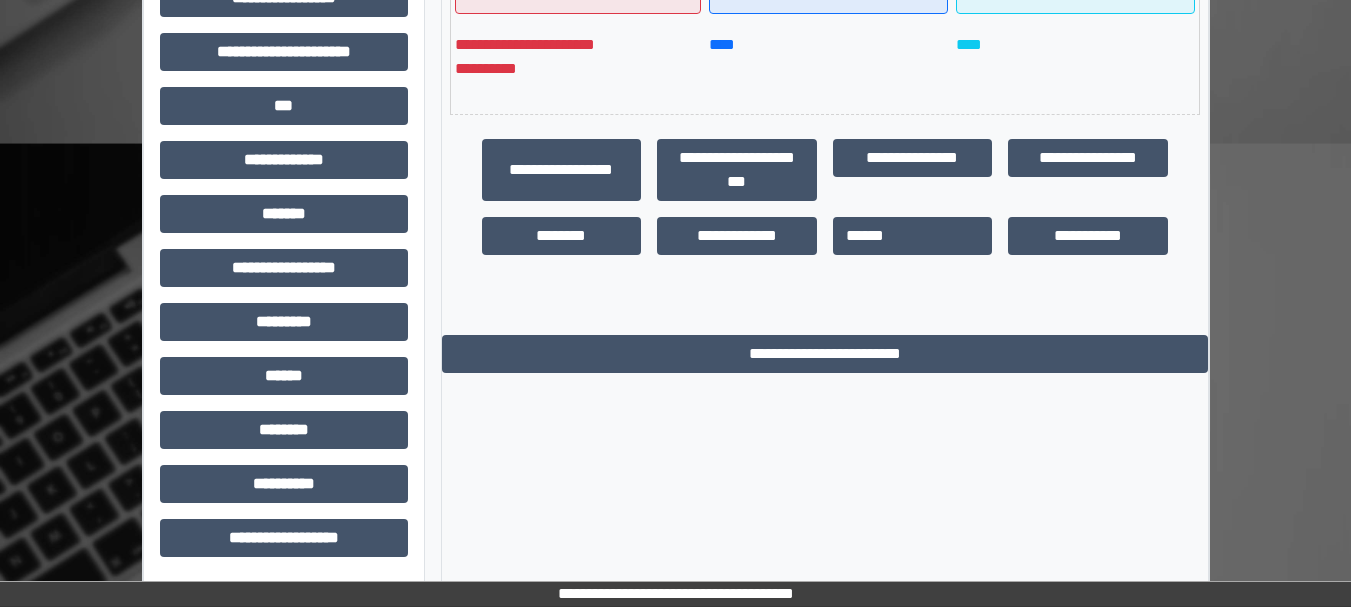 scroll, scrollTop: 591, scrollLeft: 0, axis: vertical 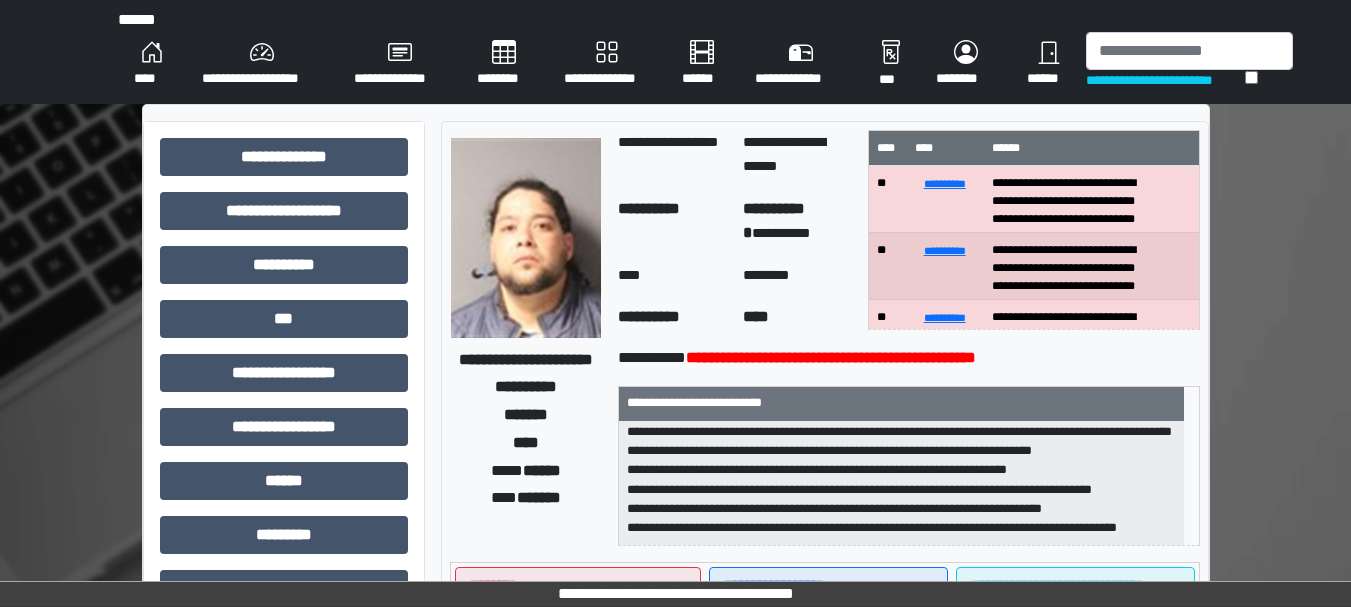 click on "****" at bounding box center [152, 64] 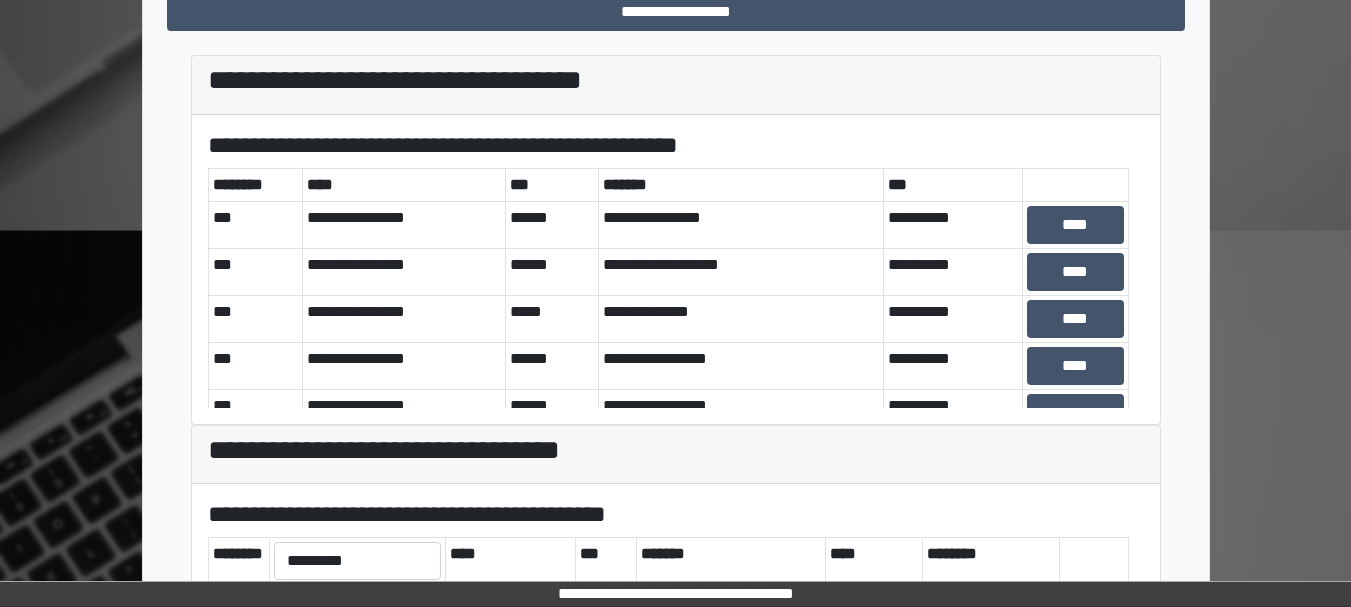 scroll, scrollTop: 732, scrollLeft: 0, axis: vertical 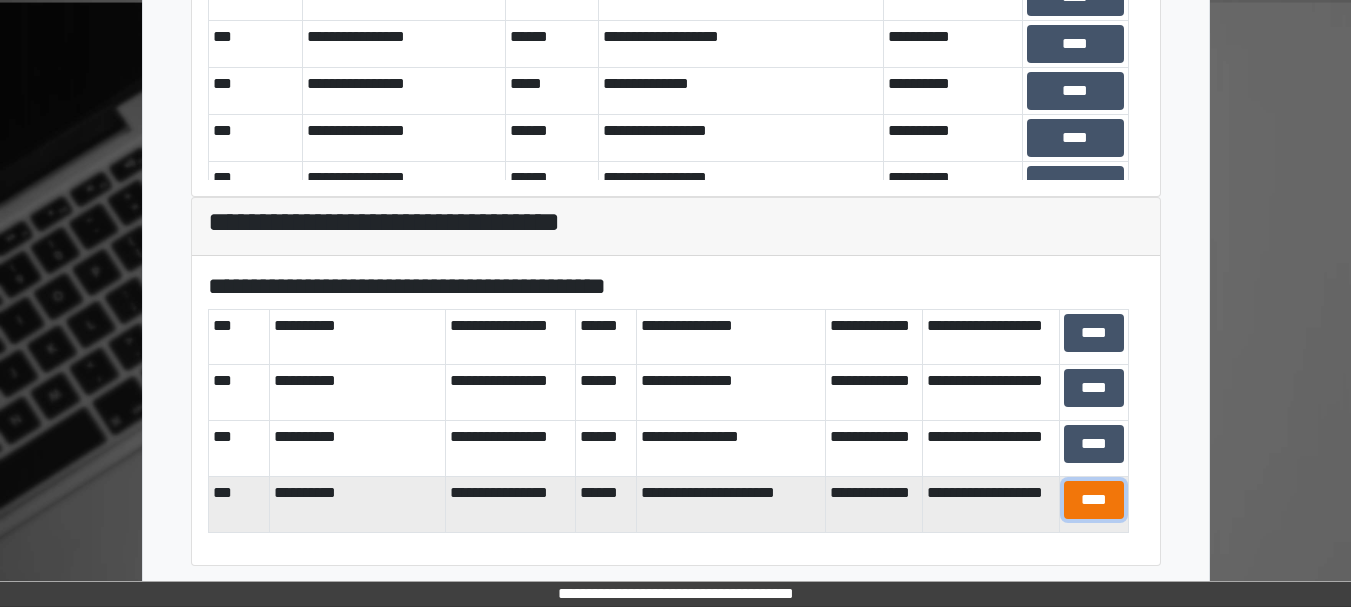click on "****" at bounding box center (1094, 500) 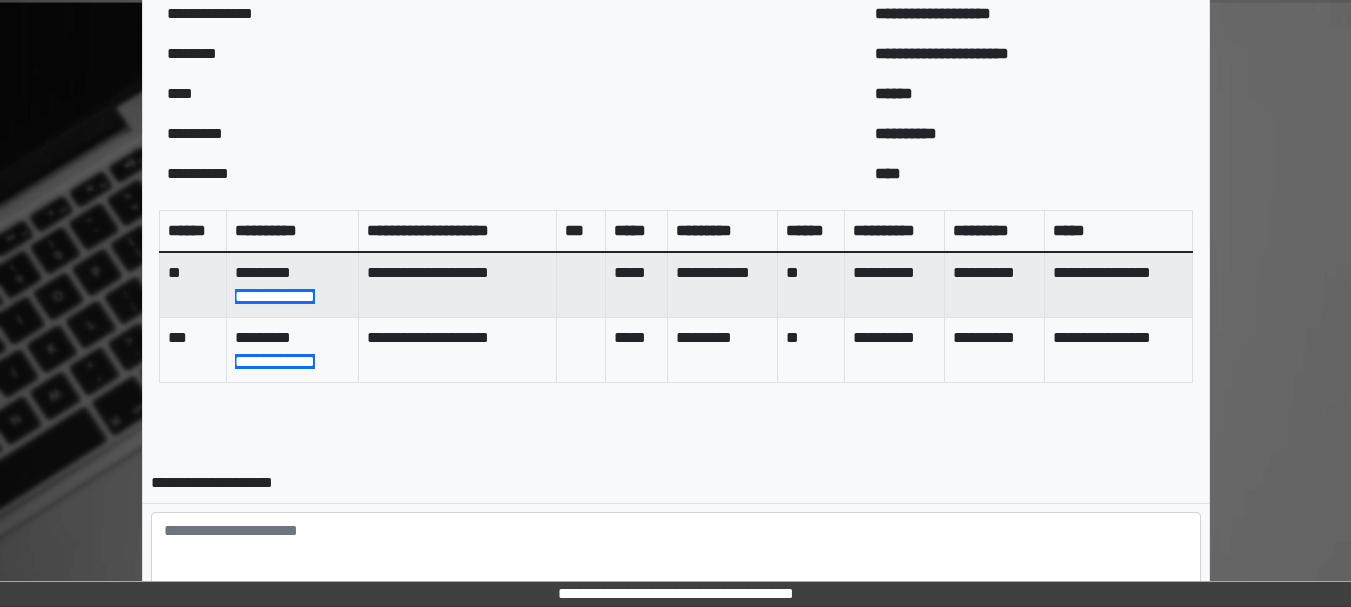 scroll, scrollTop: 909, scrollLeft: 0, axis: vertical 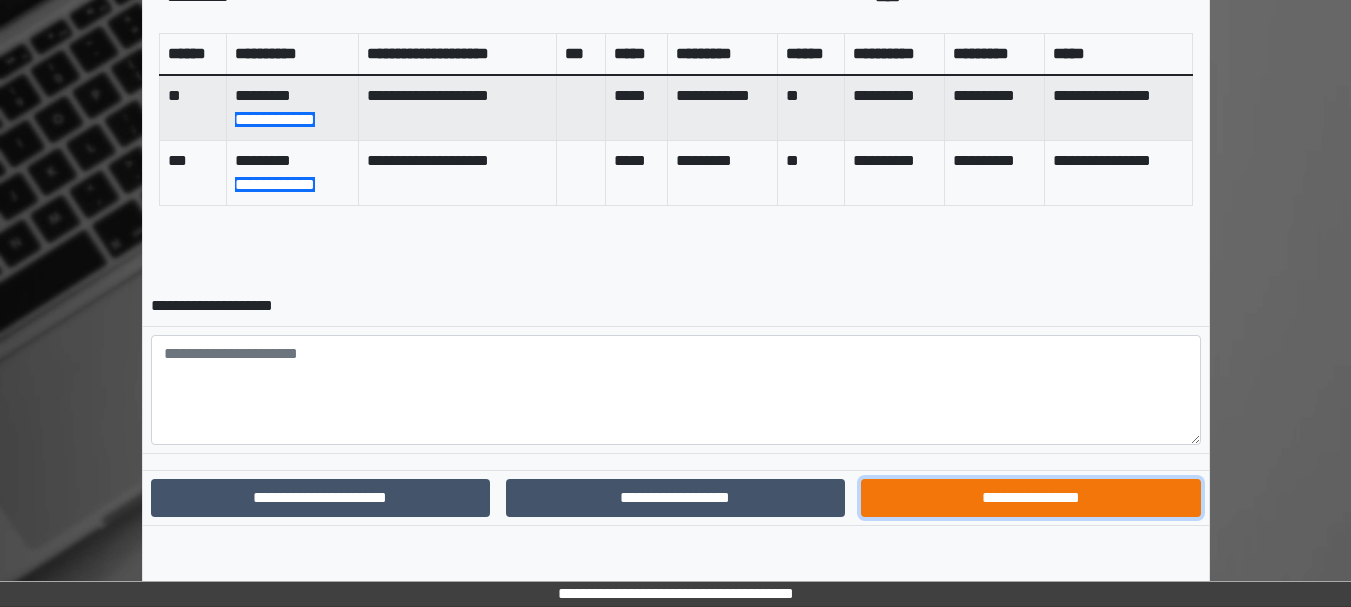 click on "**********" at bounding box center [1030, 498] 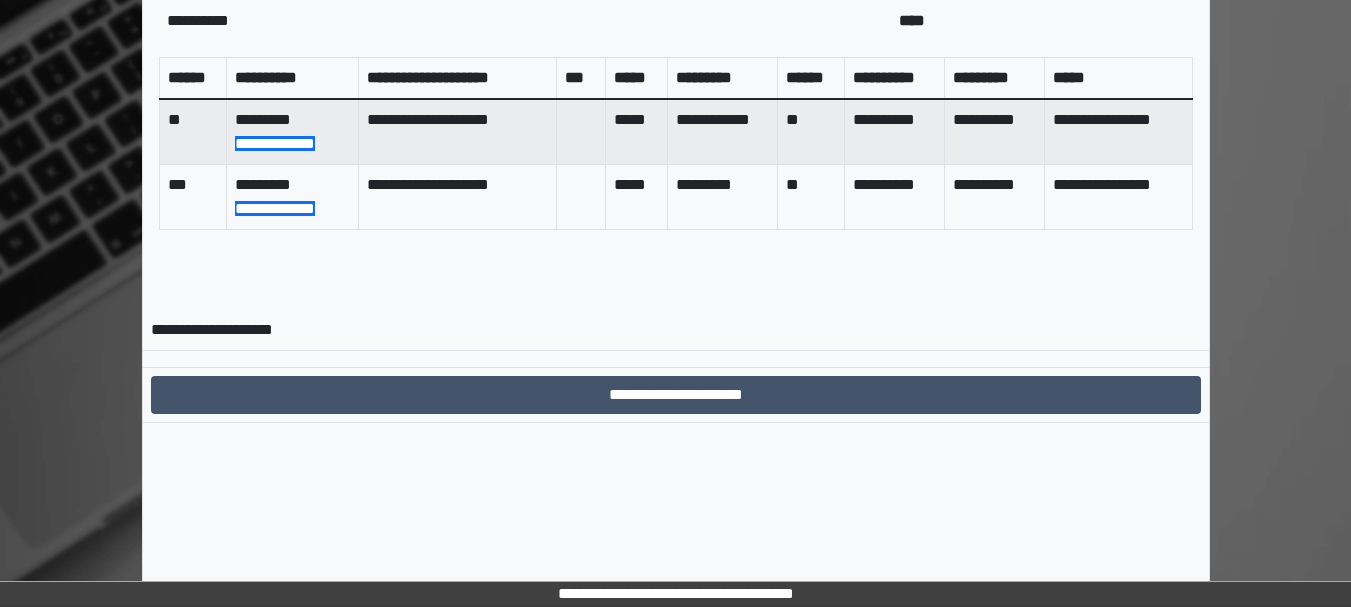 scroll, scrollTop: 806, scrollLeft: 0, axis: vertical 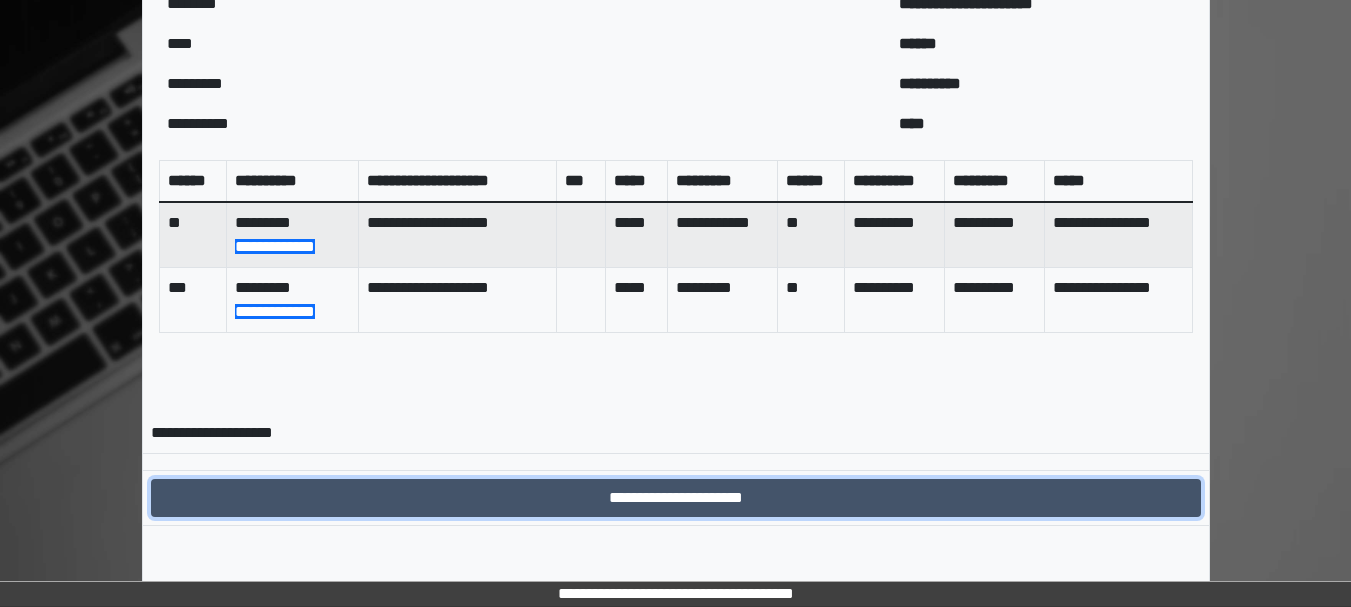 click on "**********" at bounding box center (676, 498) 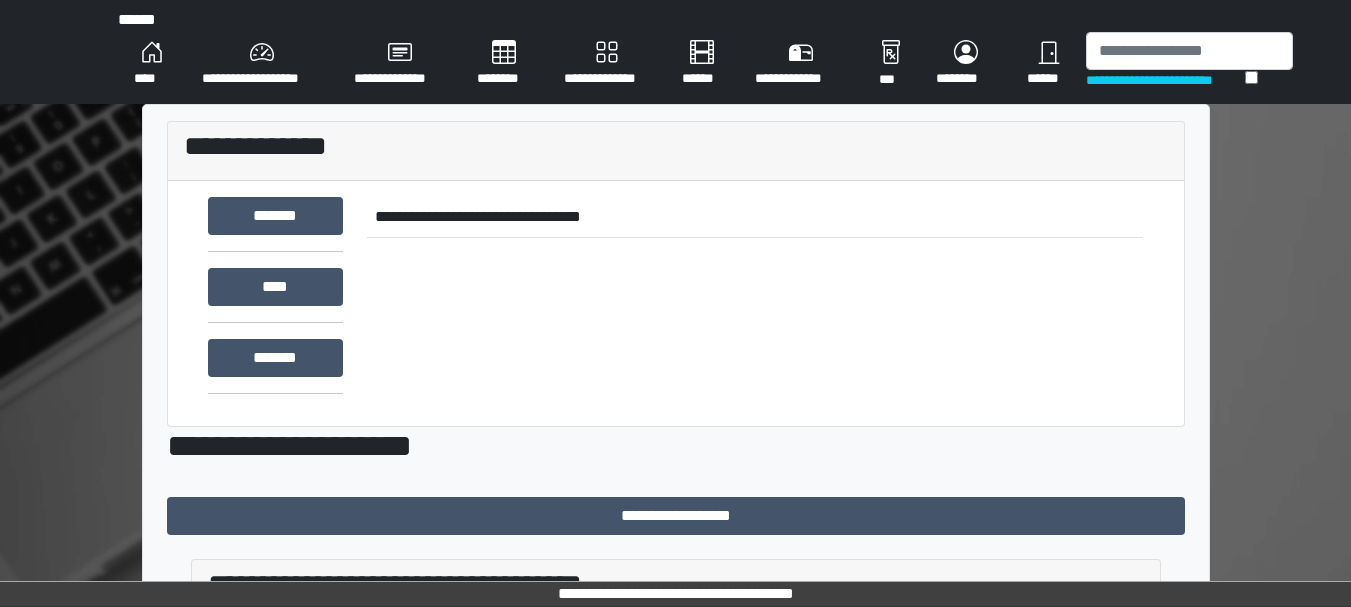 scroll, scrollTop: 732, scrollLeft: 0, axis: vertical 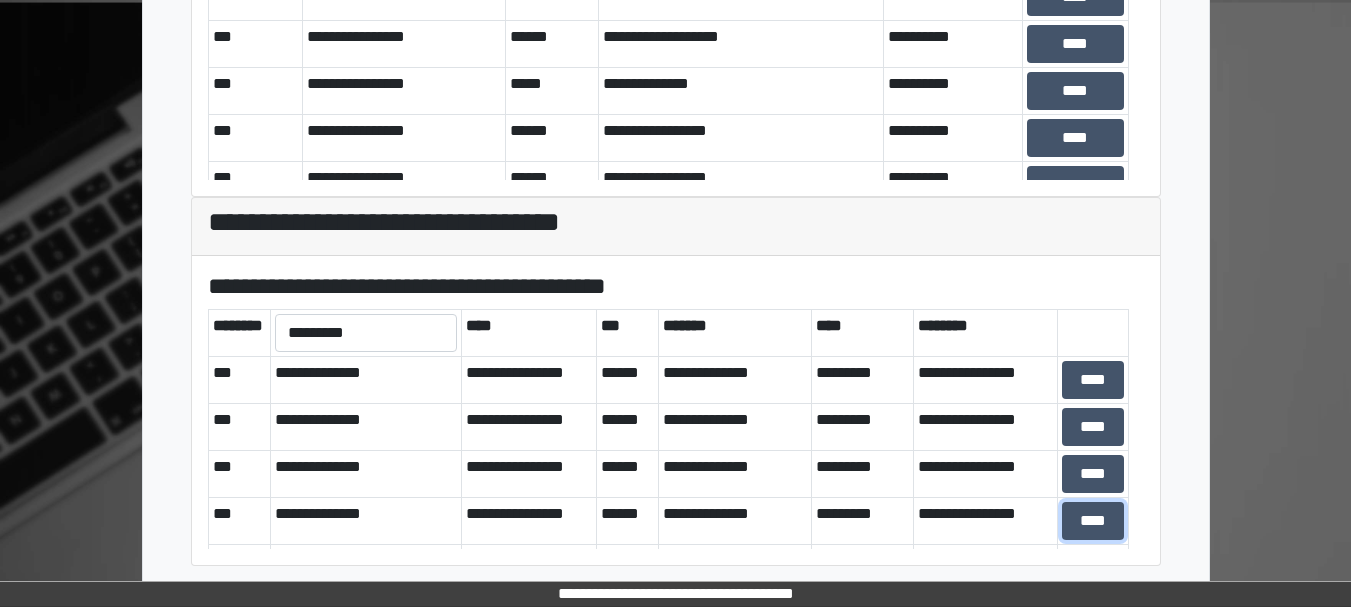 drag, startPoint x: 1106, startPoint y: 523, endPoint x: 1235, endPoint y: 492, distance: 132.67253 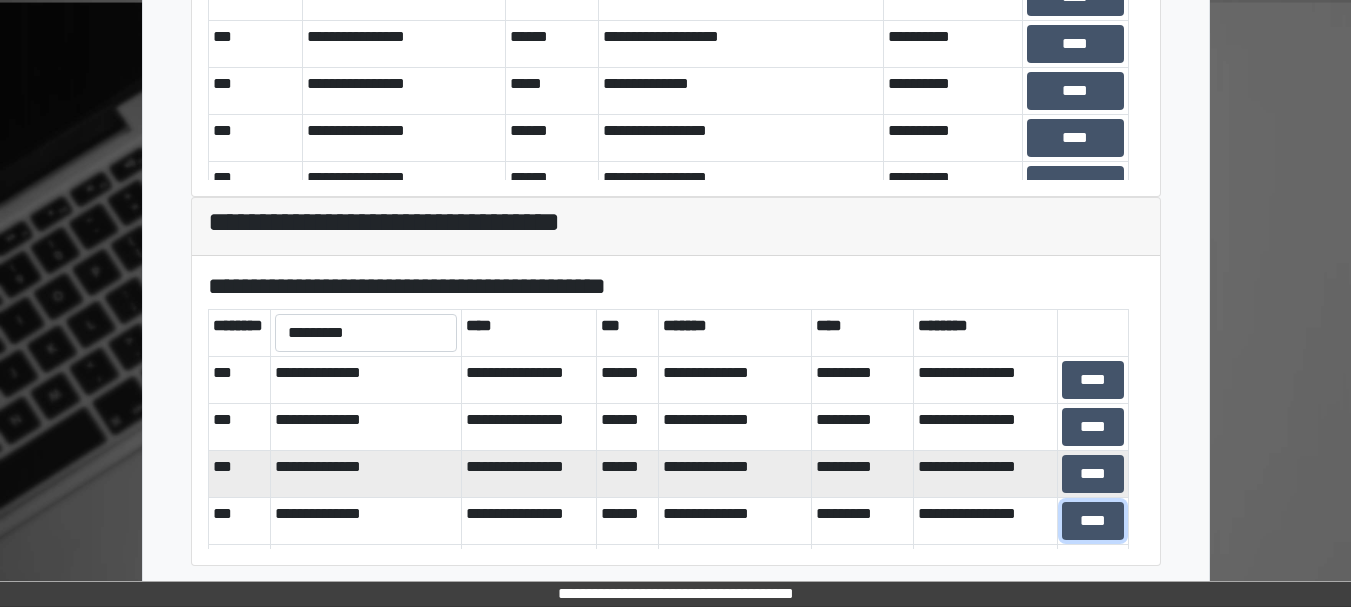 scroll, scrollTop: 153, scrollLeft: 0, axis: vertical 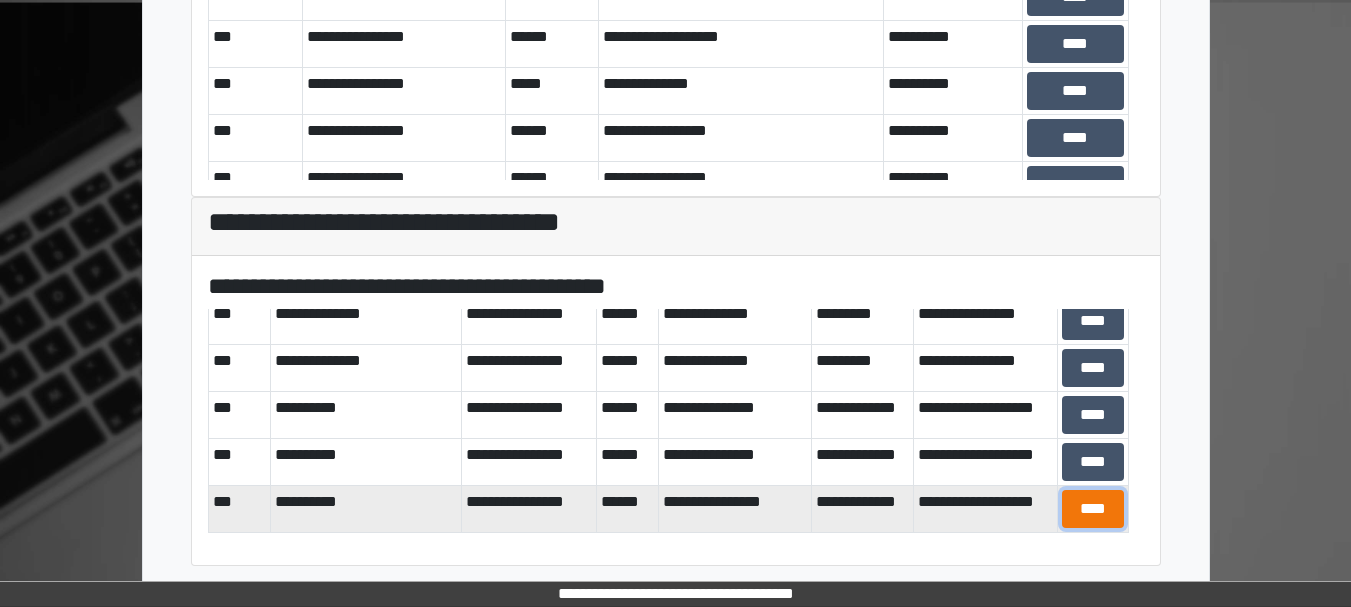 click on "****" at bounding box center (1092, 509) 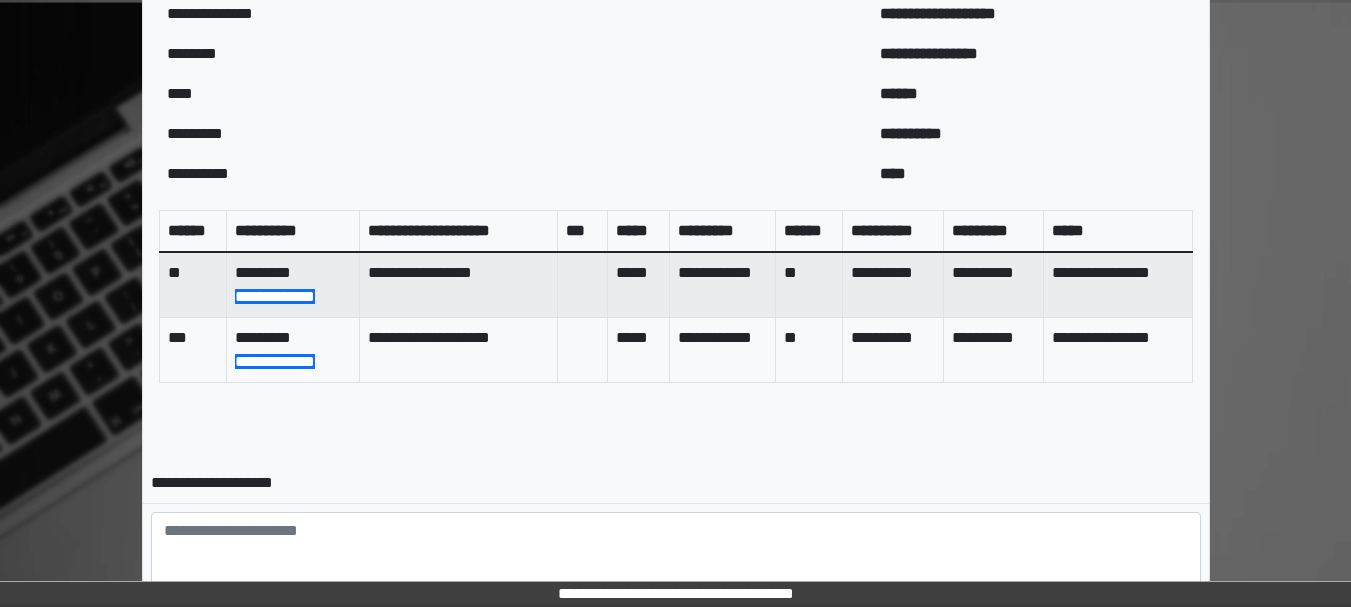 scroll, scrollTop: 909, scrollLeft: 0, axis: vertical 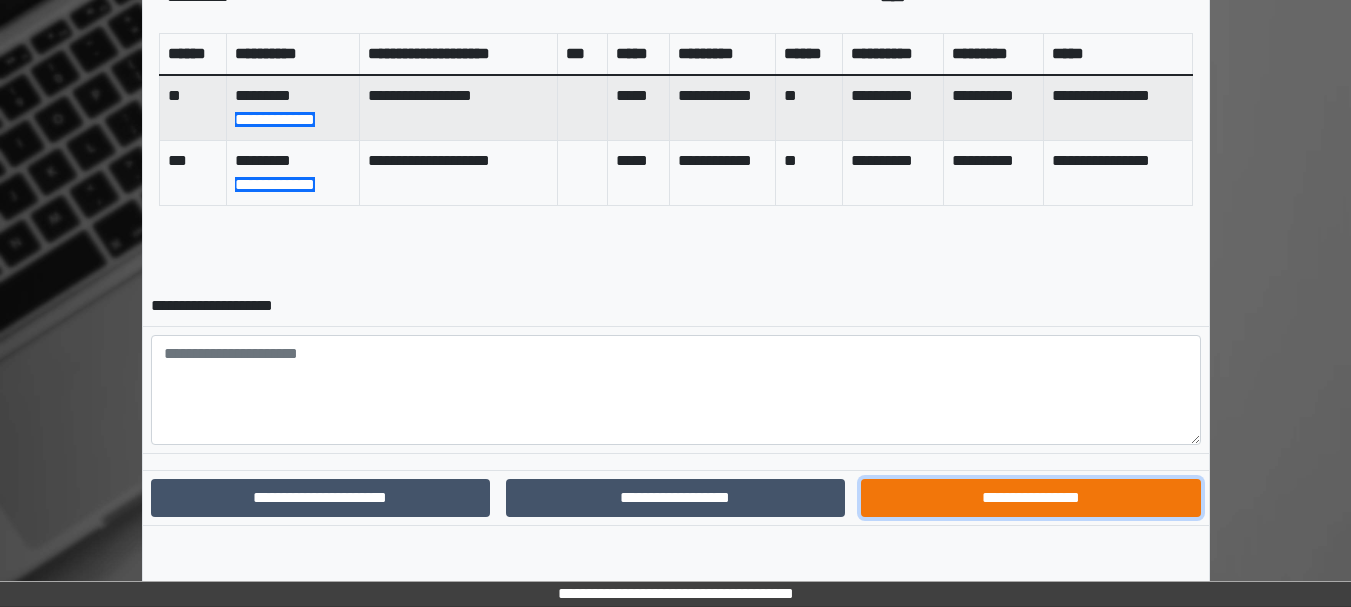 click on "**********" at bounding box center (1030, 498) 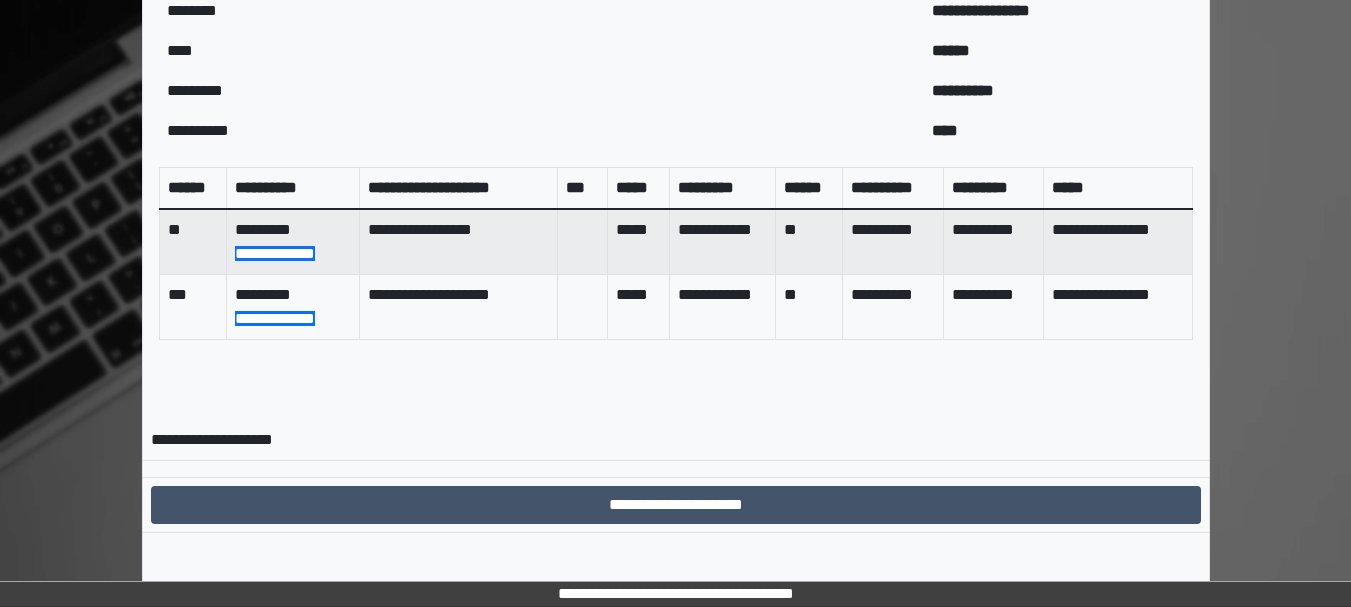 scroll, scrollTop: 798, scrollLeft: 0, axis: vertical 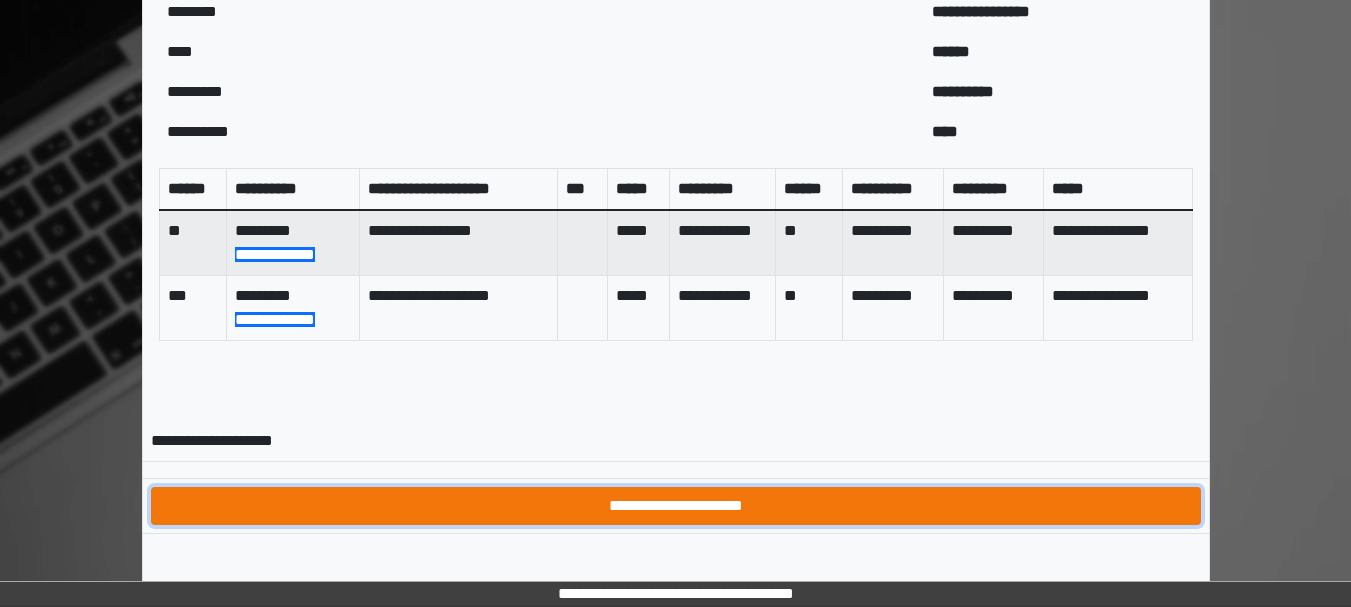 click on "**********" at bounding box center [676, 506] 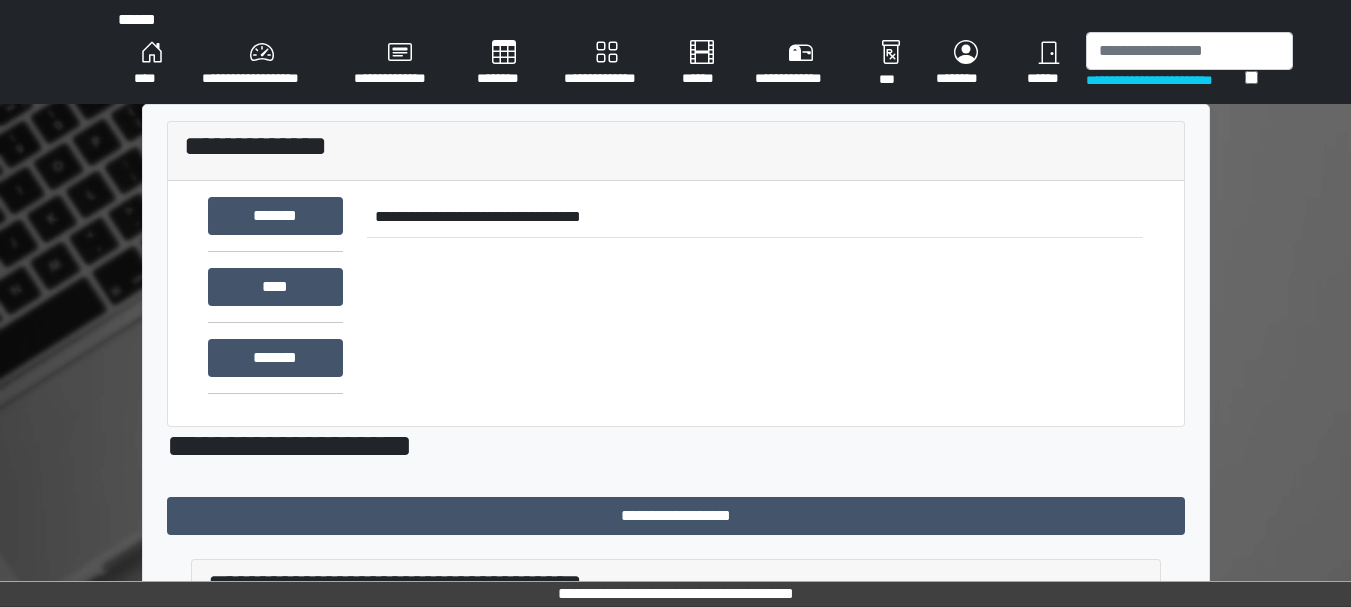 scroll, scrollTop: 732, scrollLeft: 0, axis: vertical 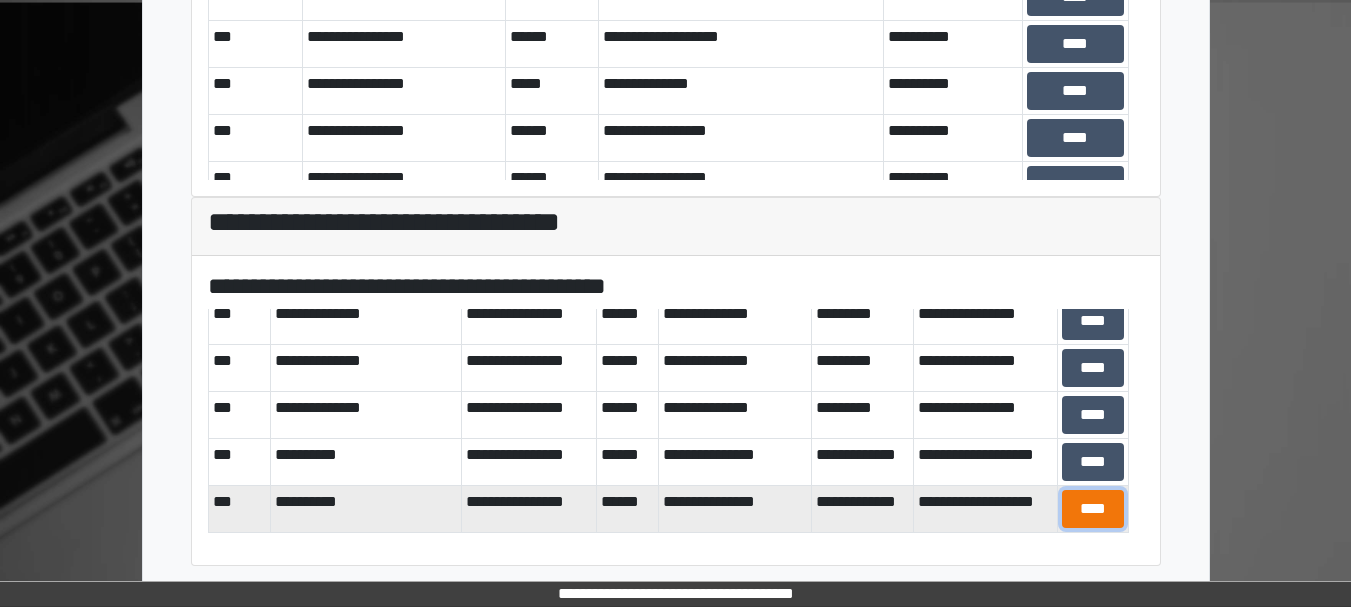 click on "****" at bounding box center (1092, 509) 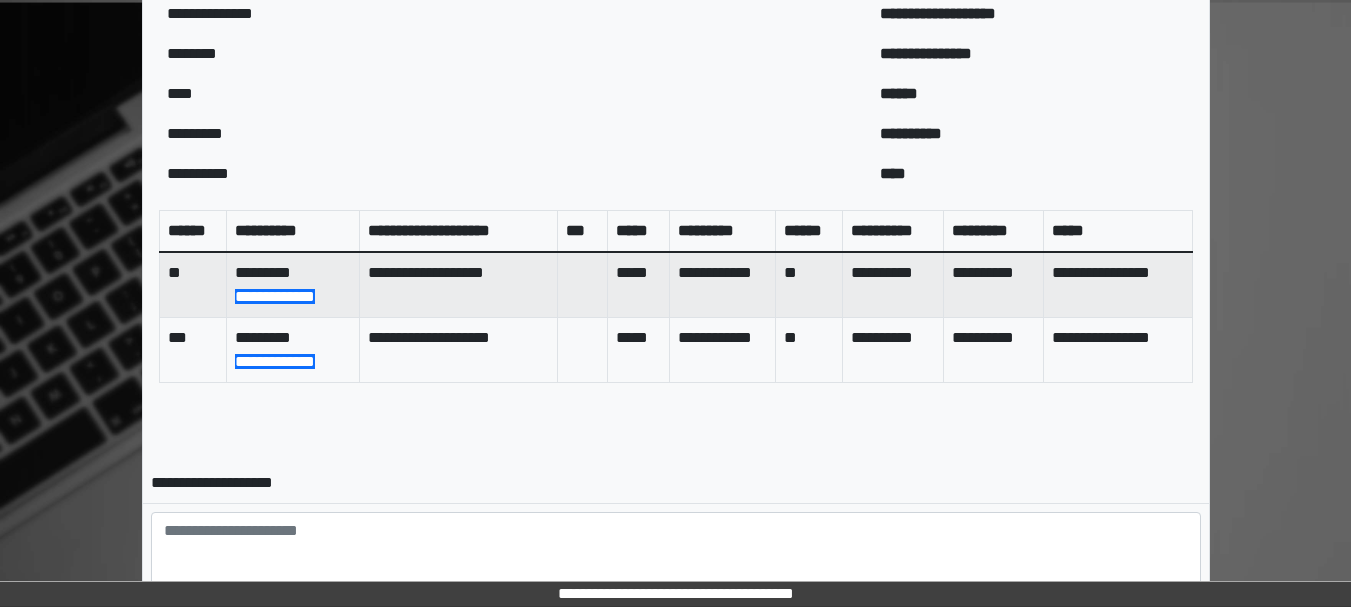 click at bounding box center (676, 567) 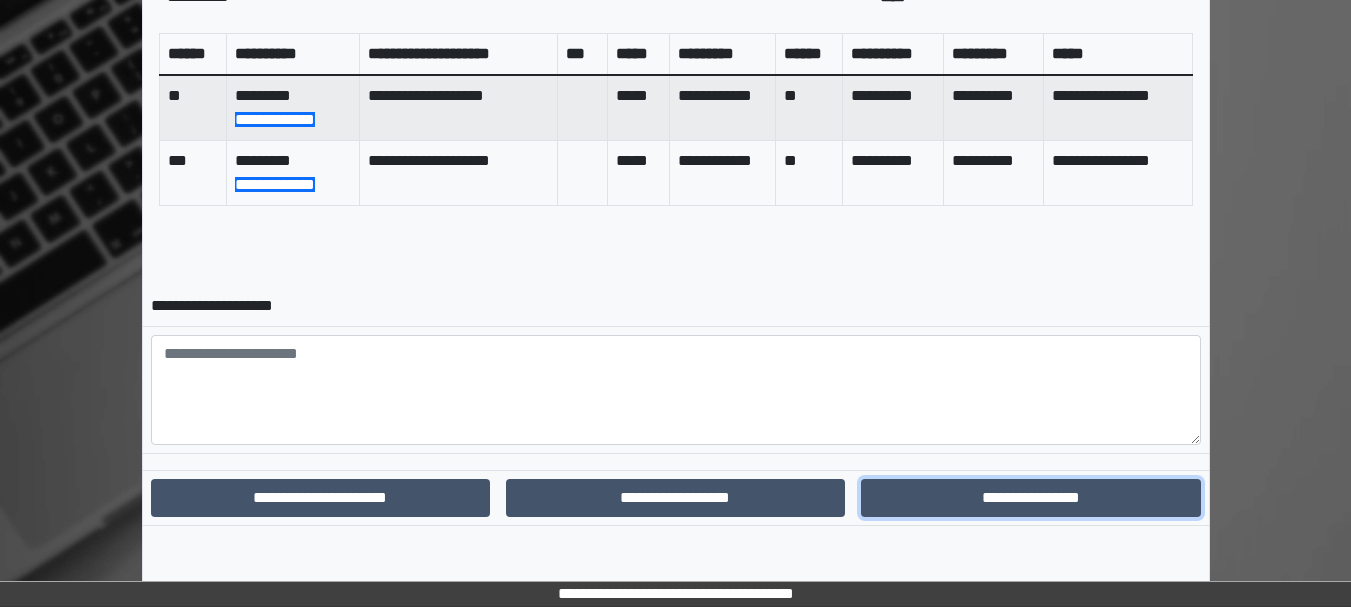 click on "**********" at bounding box center [1030, 498] 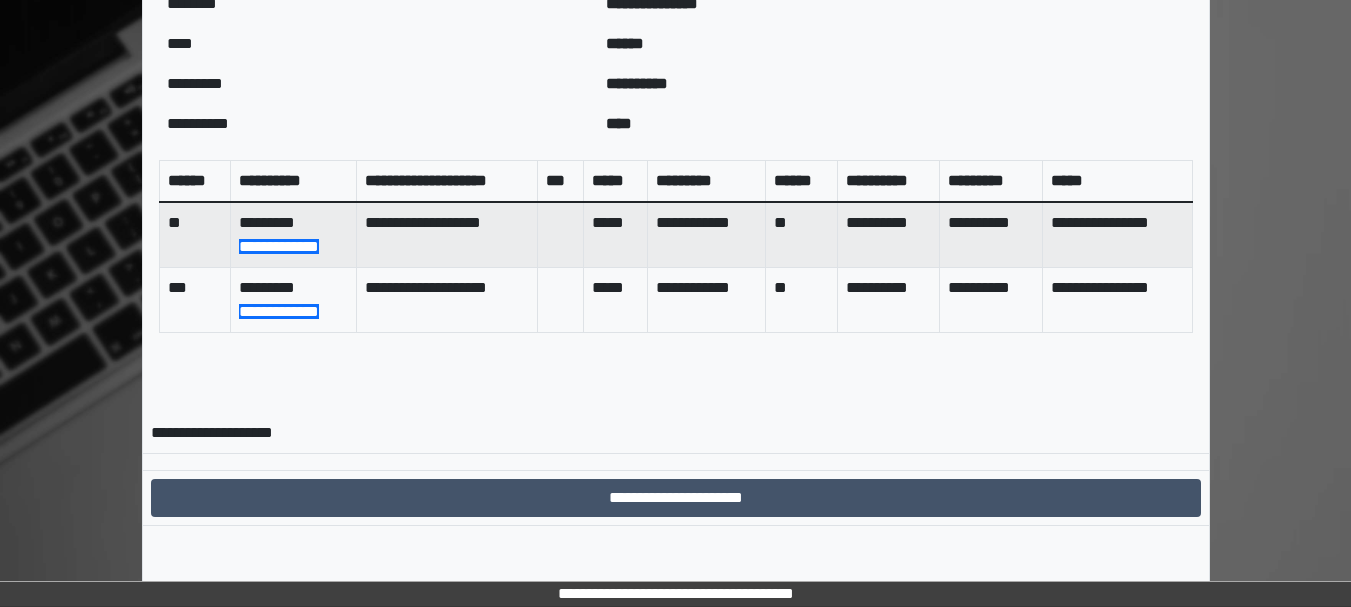 scroll, scrollTop: 806, scrollLeft: 0, axis: vertical 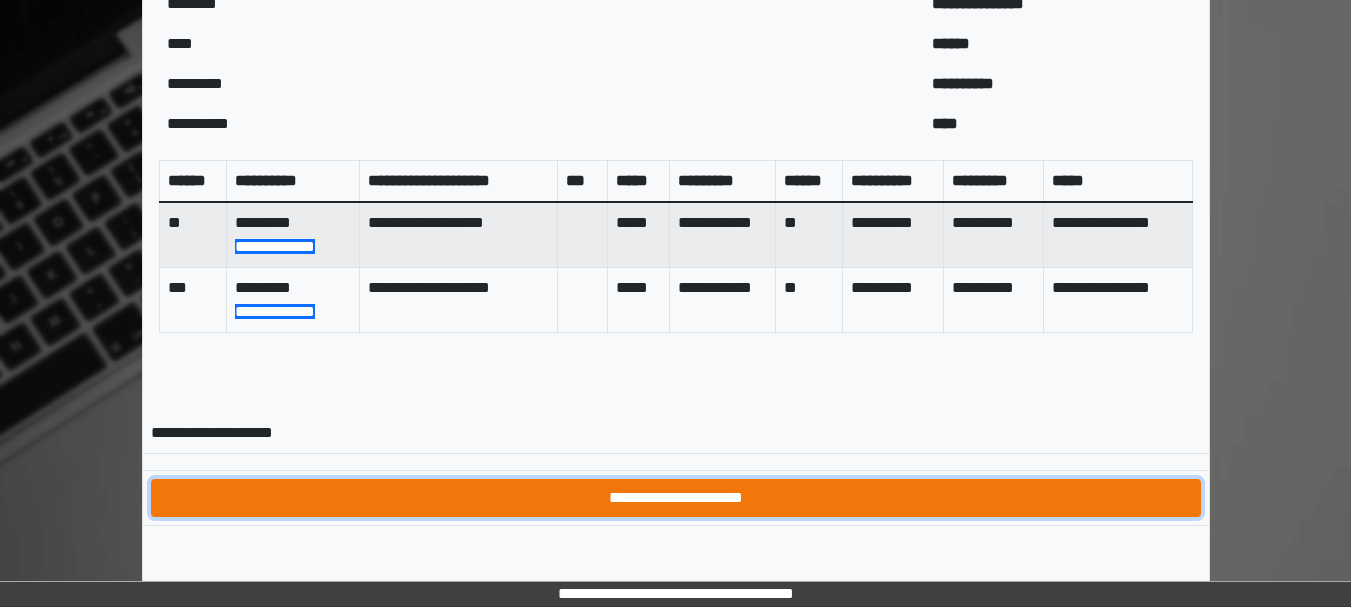 click on "**********" at bounding box center (676, 498) 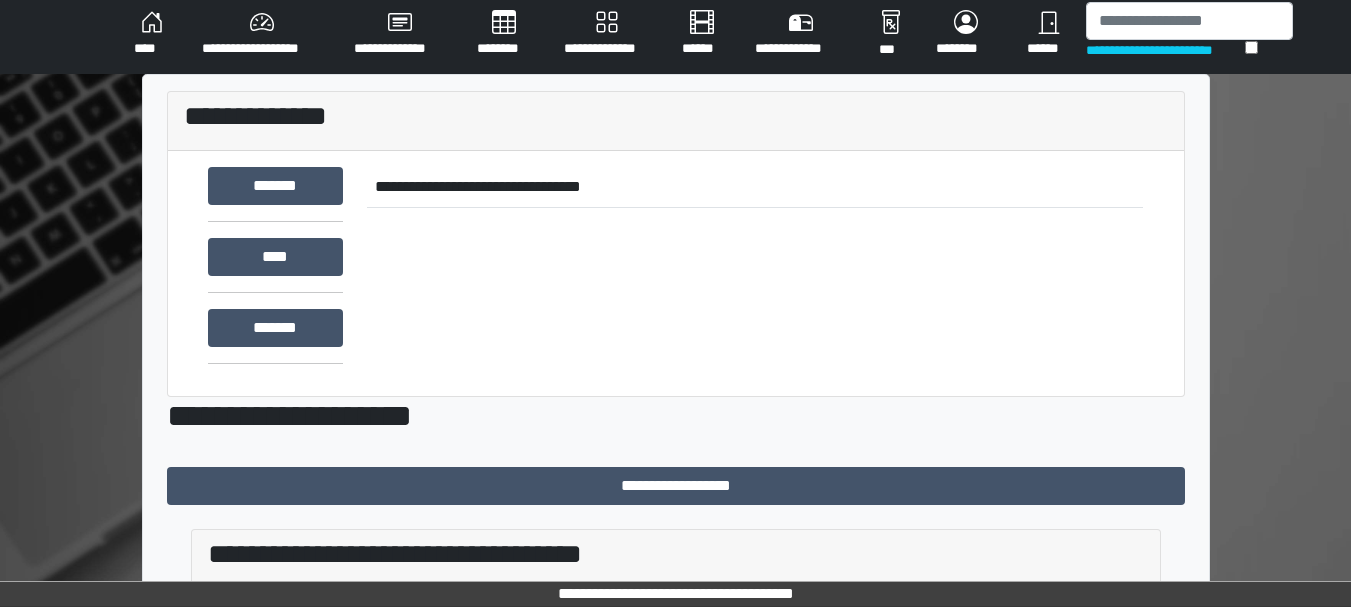 scroll, scrollTop: 732, scrollLeft: 0, axis: vertical 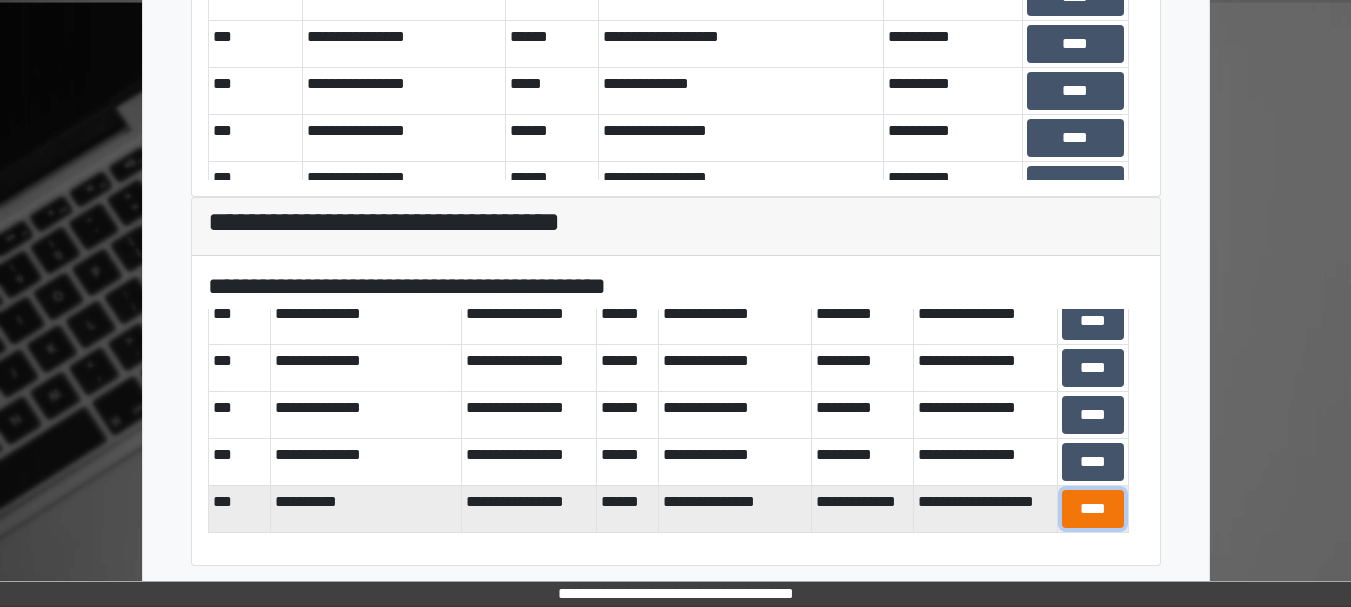 click on "****" at bounding box center (1092, 509) 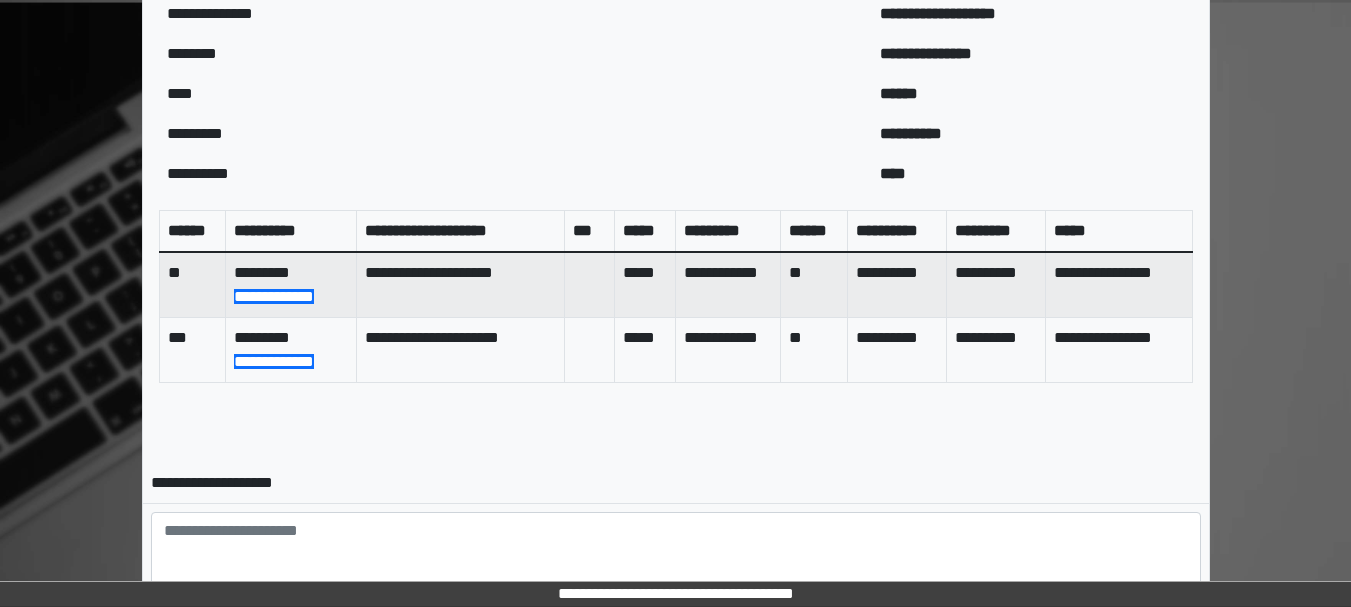scroll, scrollTop: 909, scrollLeft: 0, axis: vertical 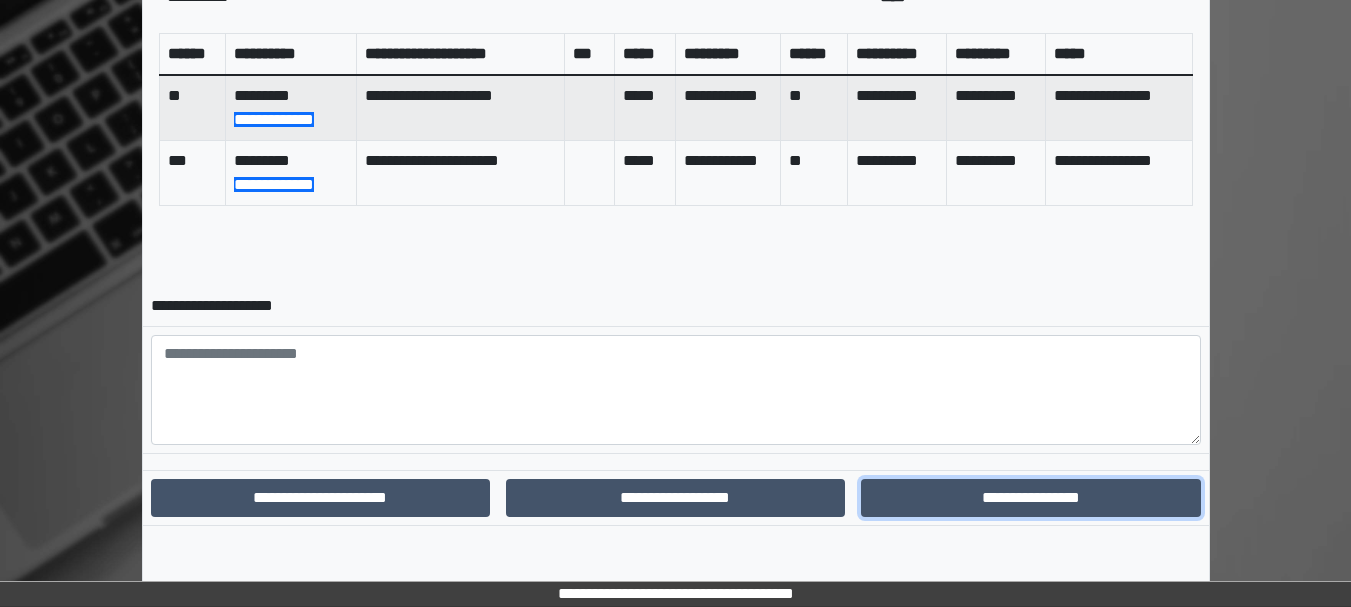 click on "**********" at bounding box center [1030, 498] 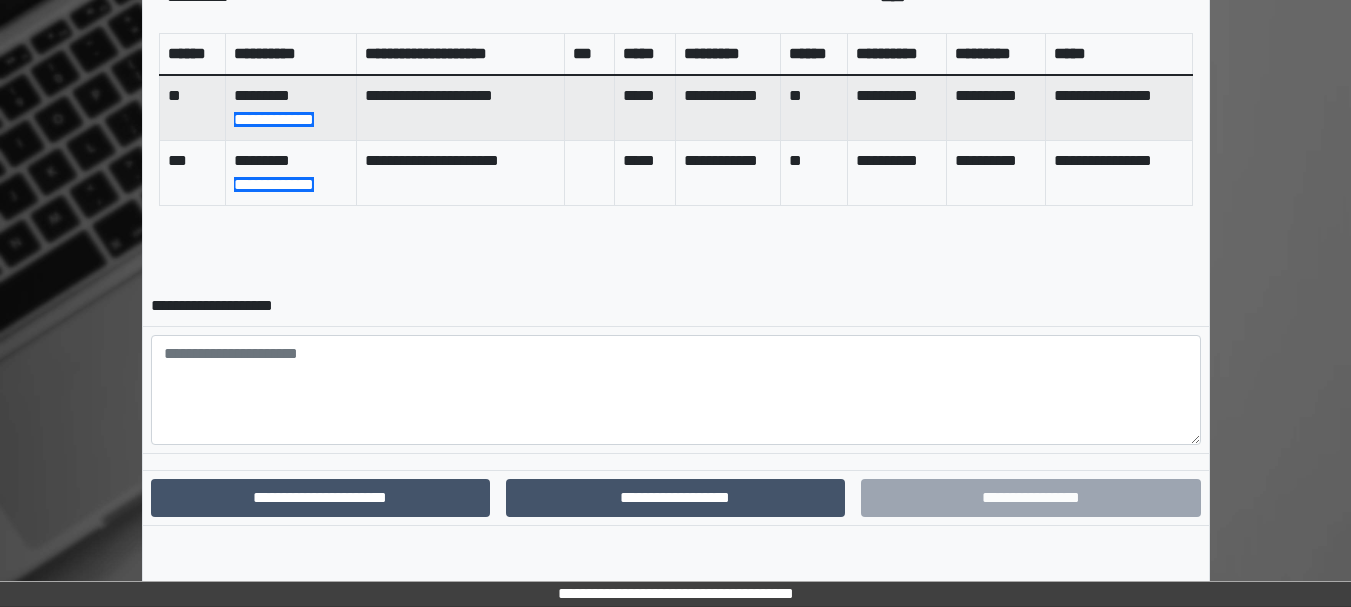 scroll, scrollTop: 806, scrollLeft: 0, axis: vertical 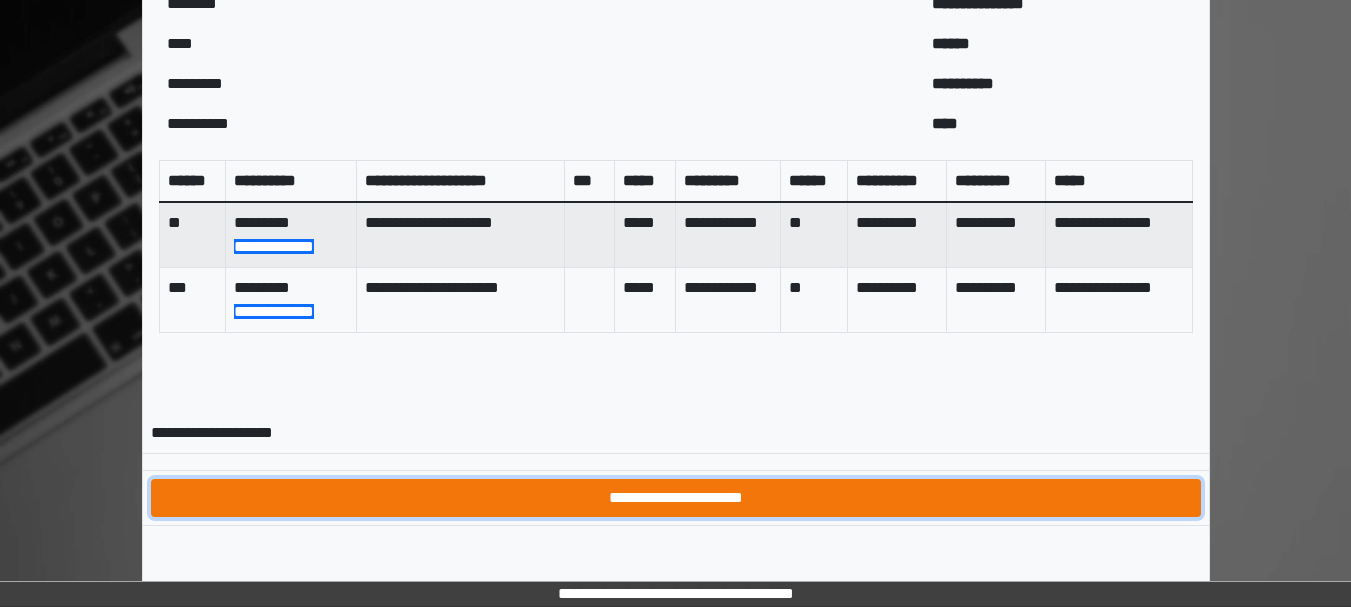 click on "**********" at bounding box center (676, 498) 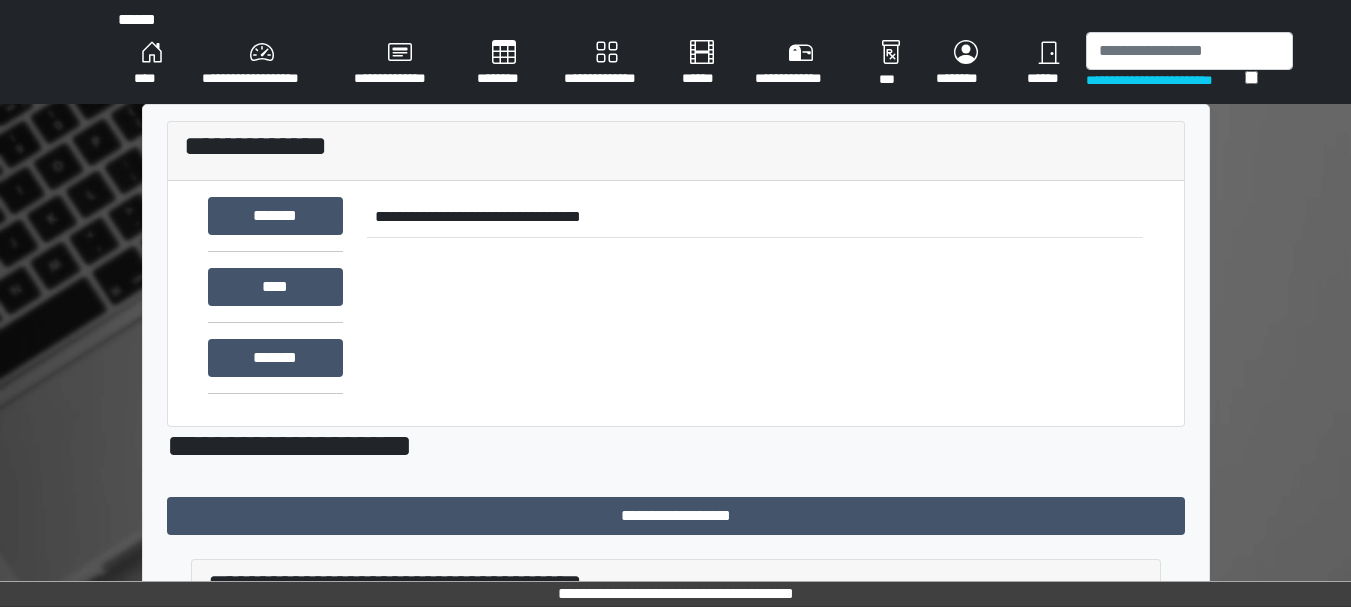 scroll, scrollTop: 732, scrollLeft: 0, axis: vertical 